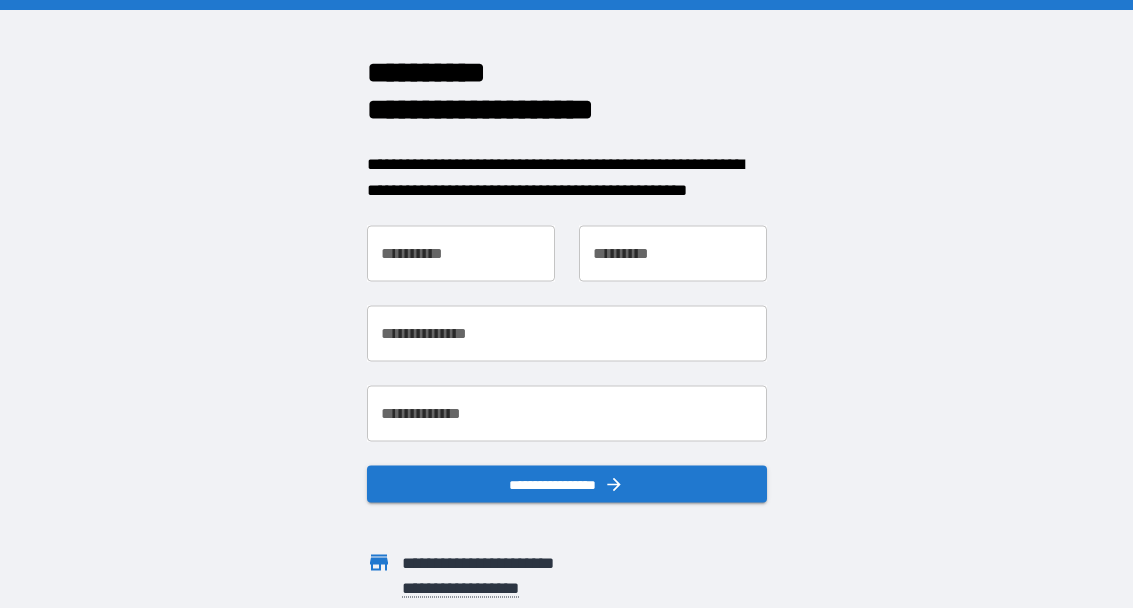 scroll, scrollTop: 0, scrollLeft: 0, axis: both 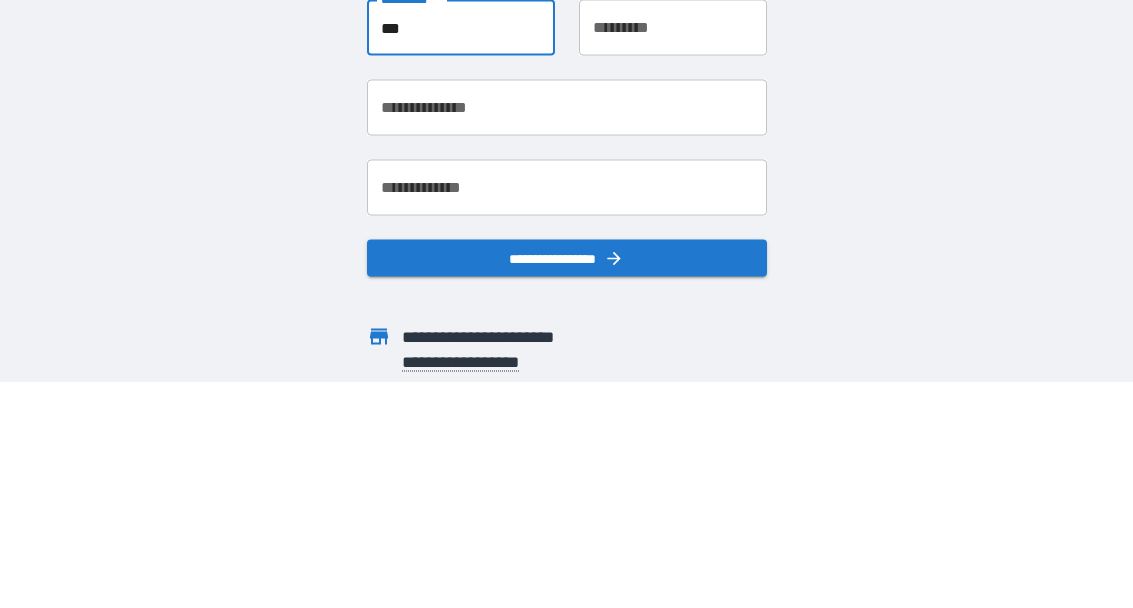 type on "***" 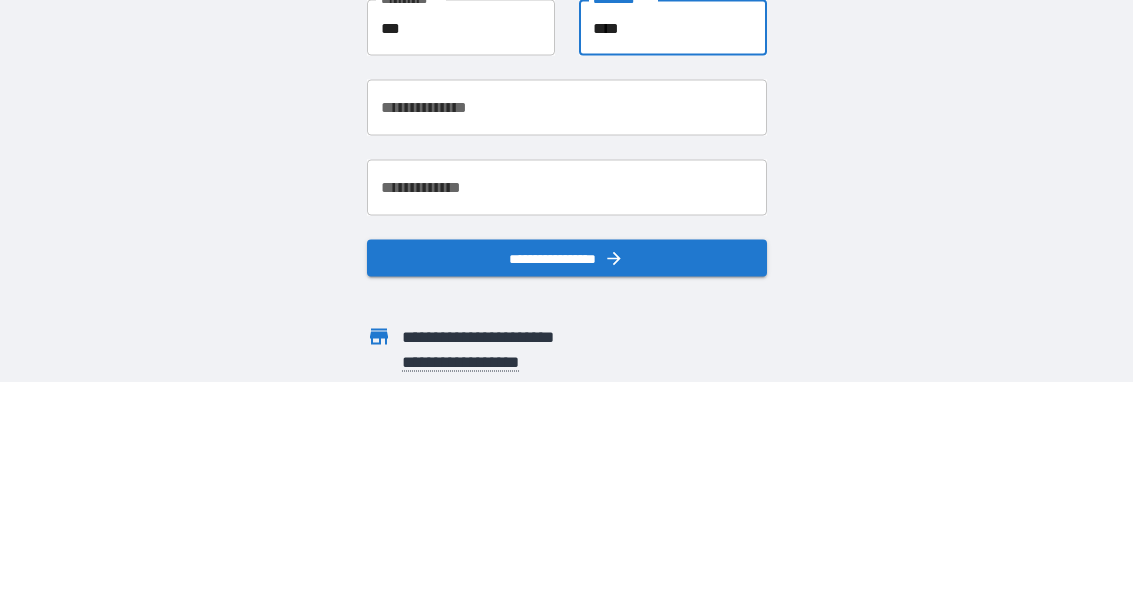 scroll, scrollTop: 82, scrollLeft: 0, axis: vertical 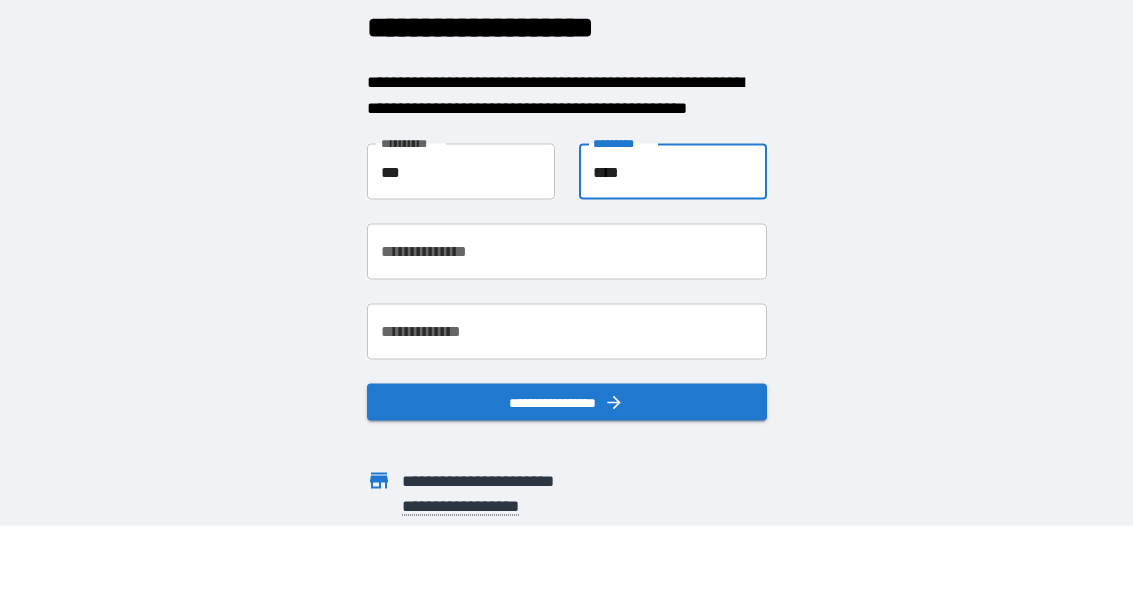 type on "****" 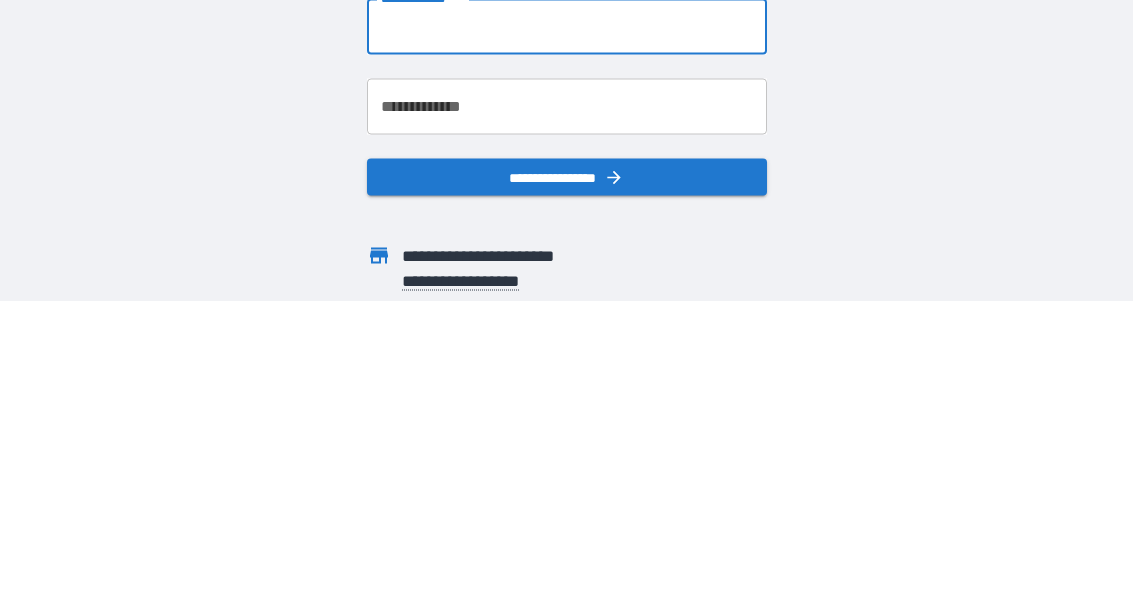 type on "**********" 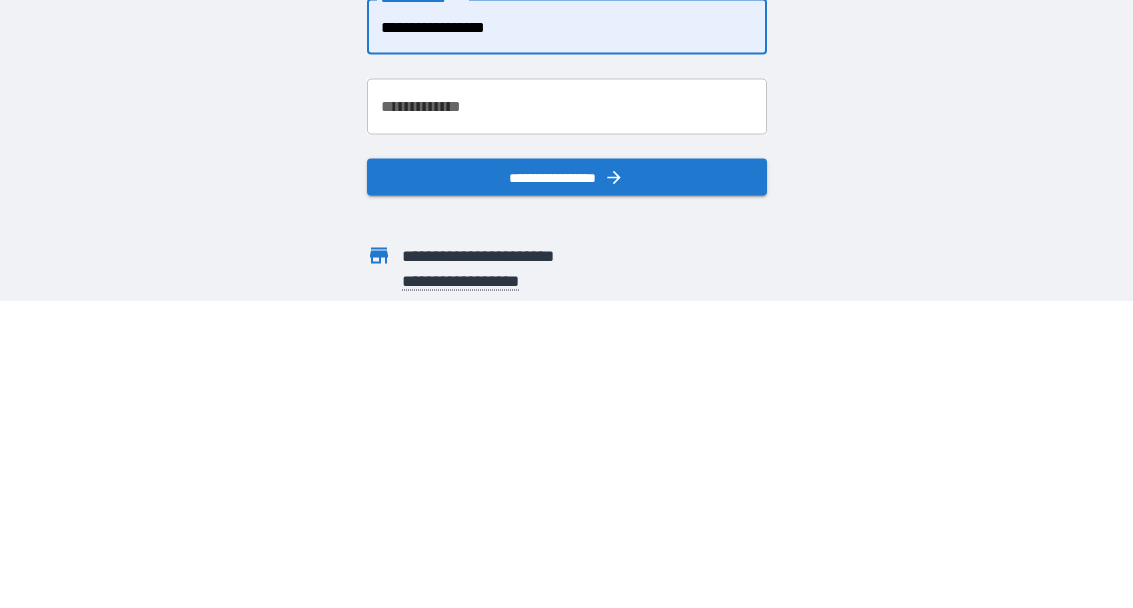 click on "**********" at bounding box center [567, 332] 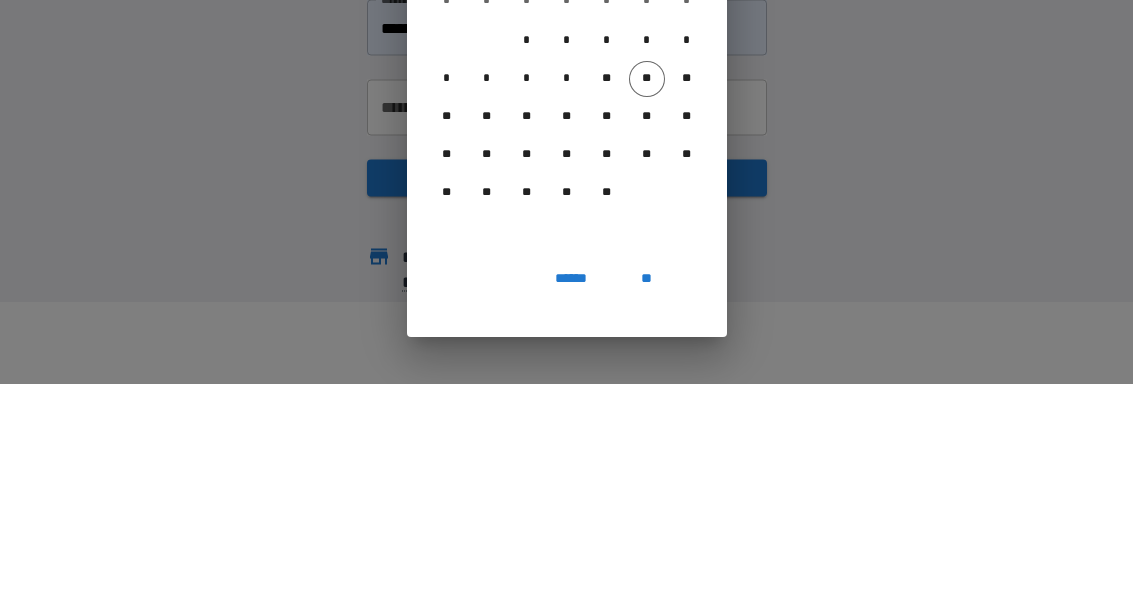 scroll, scrollTop: 82, scrollLeft: 0, axis: vertical 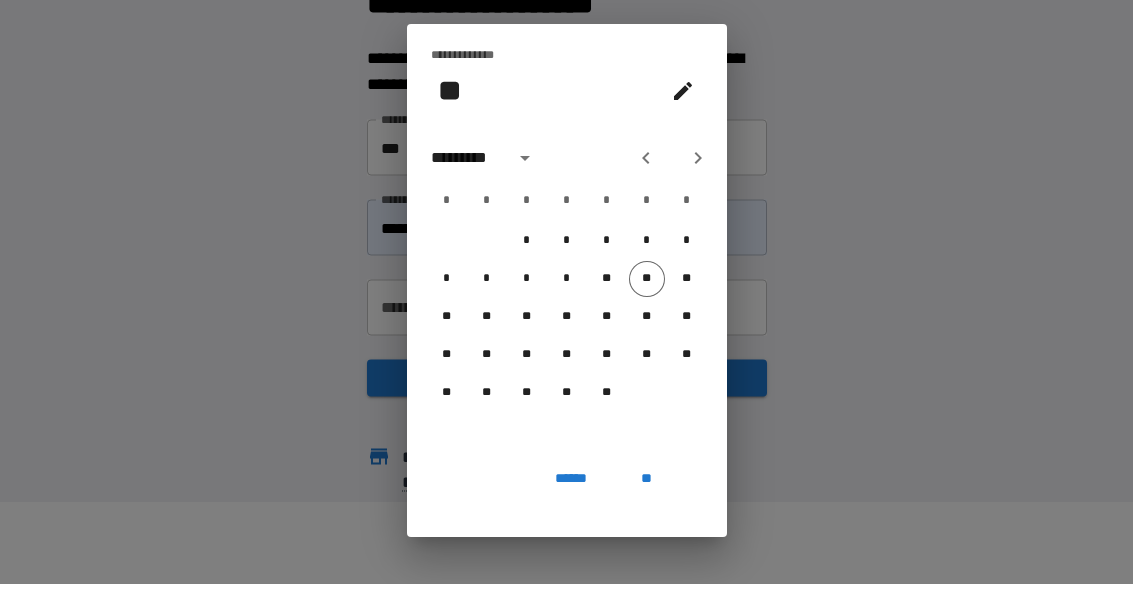 click 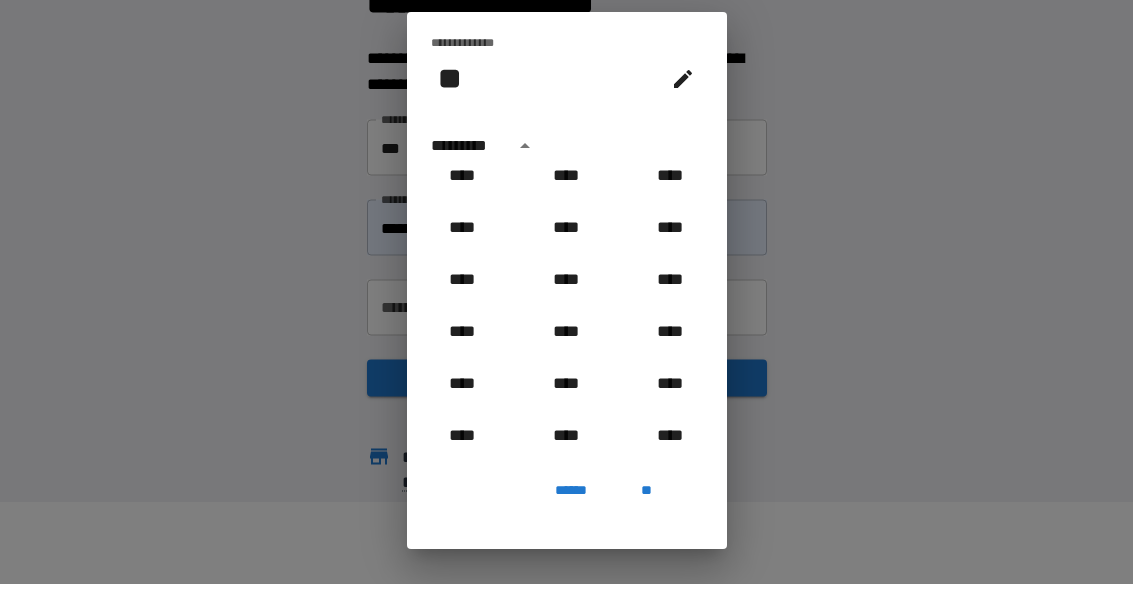 scroll, scrollTop: 694, scrollLeft: 0, axis: vertical 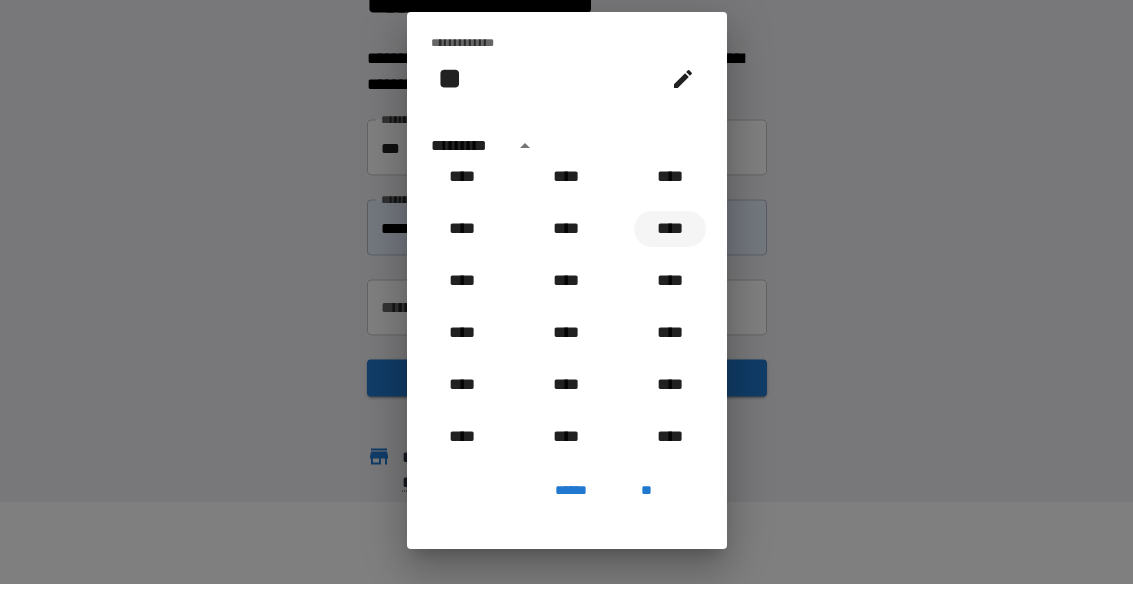 click on "****" at bounding box center (670, 253) 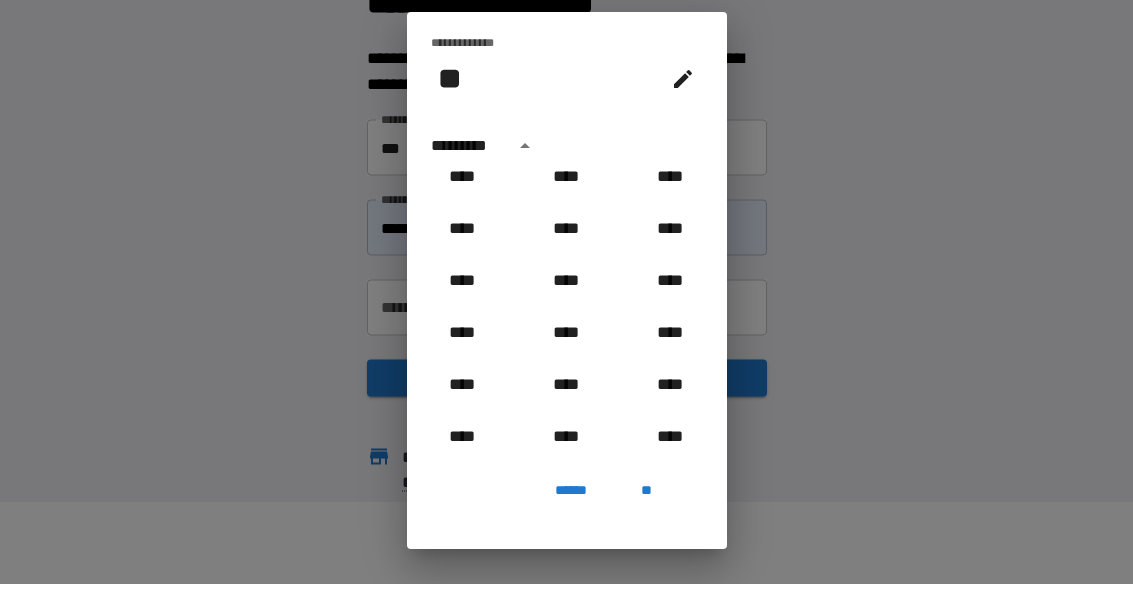 type on "**********" 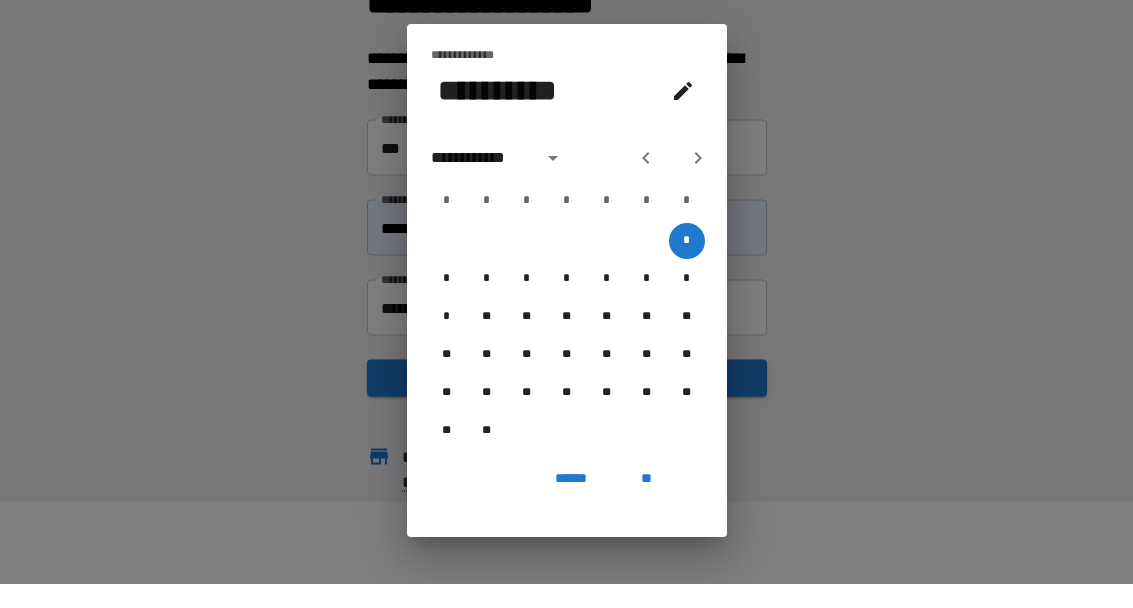 click at bounding box center [553, 182] 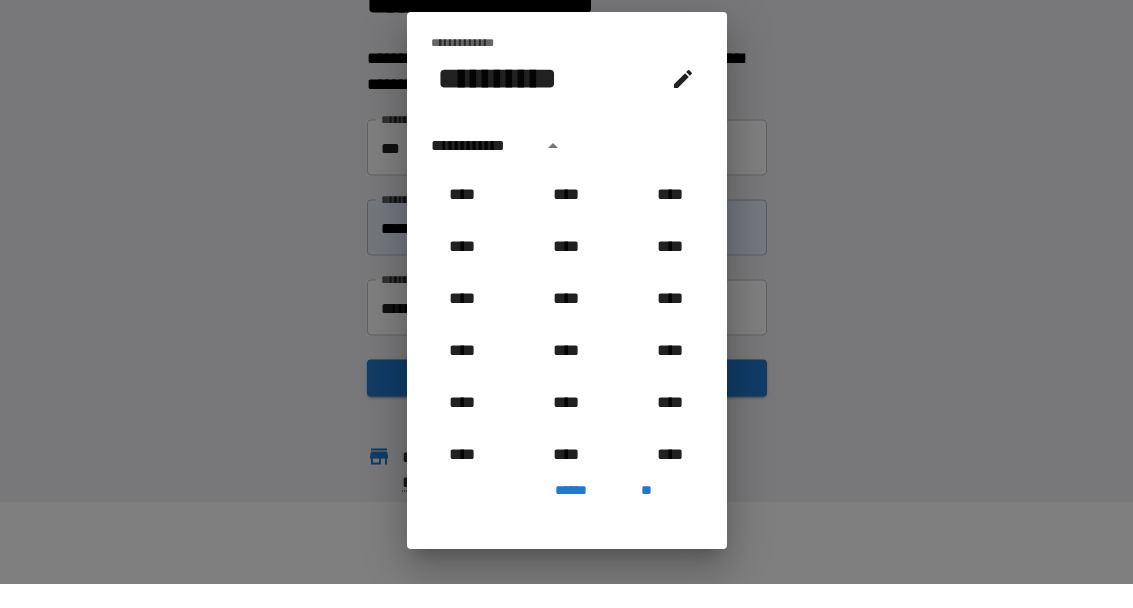 scroll, scrollTop: 602, scrollLeft: 0, axis: vertical 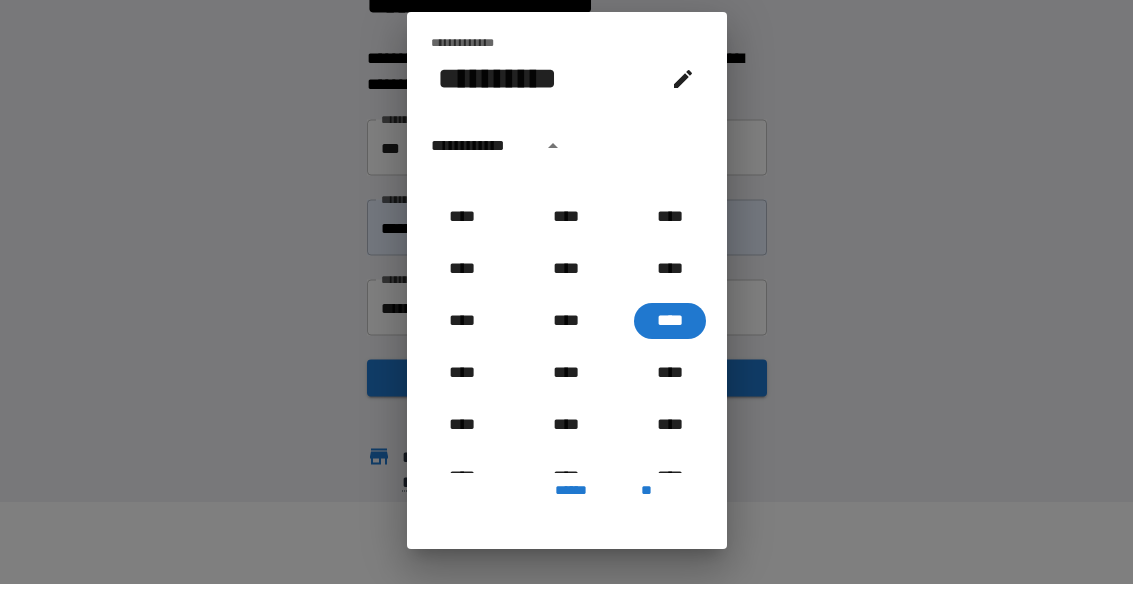 click on "**********" at bounding box center [567, 318] 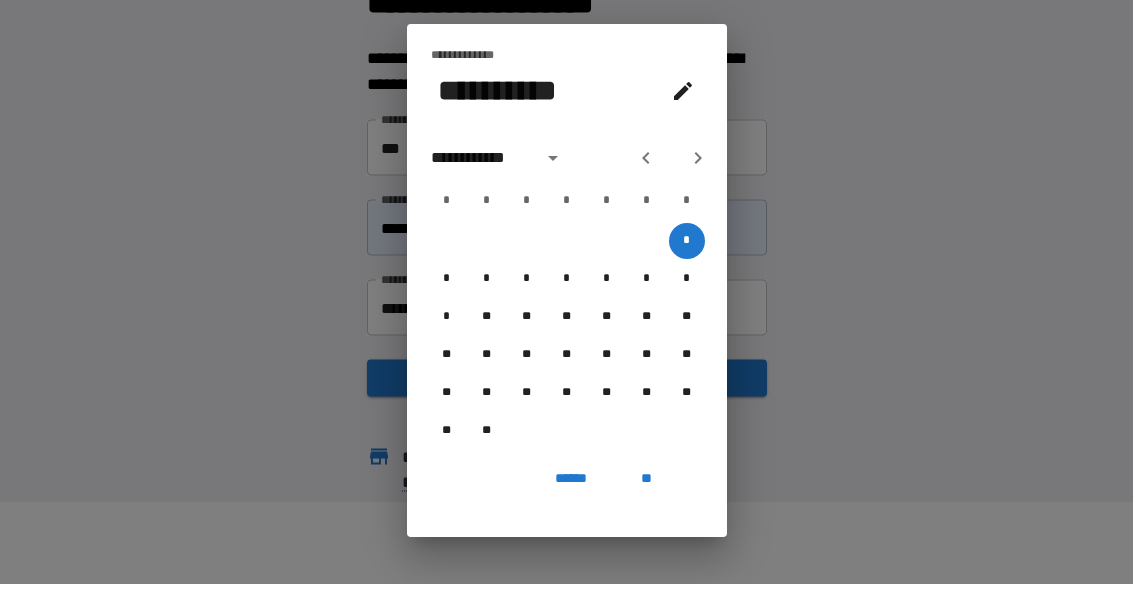 click on "**********" at bounding box center [481, 182] 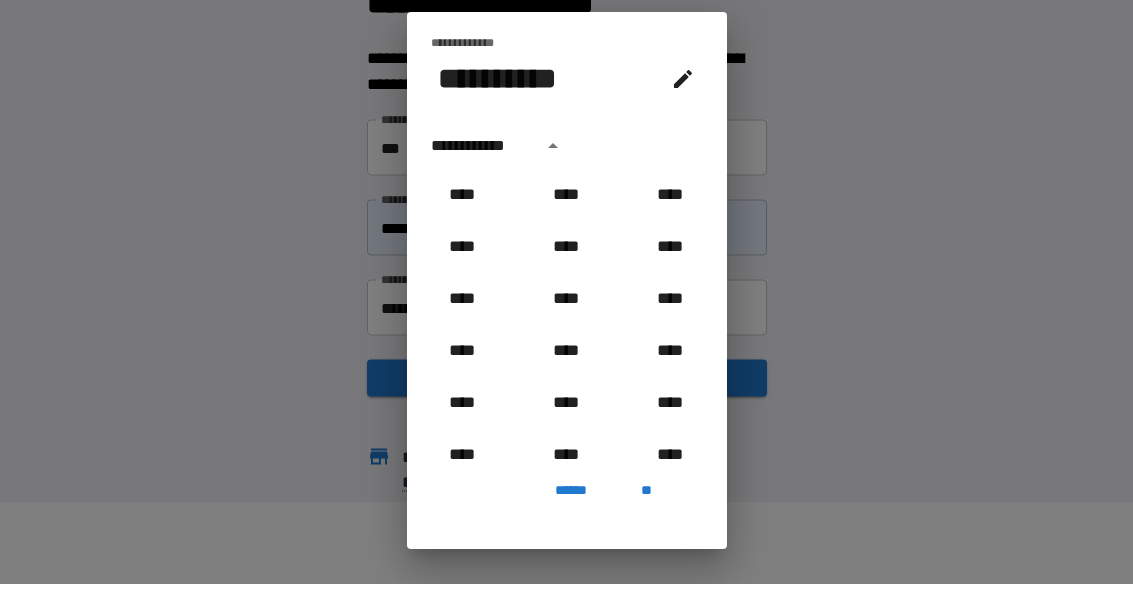 scroll, scrollTop: 602, scrollLeft: 0, axis: vertical 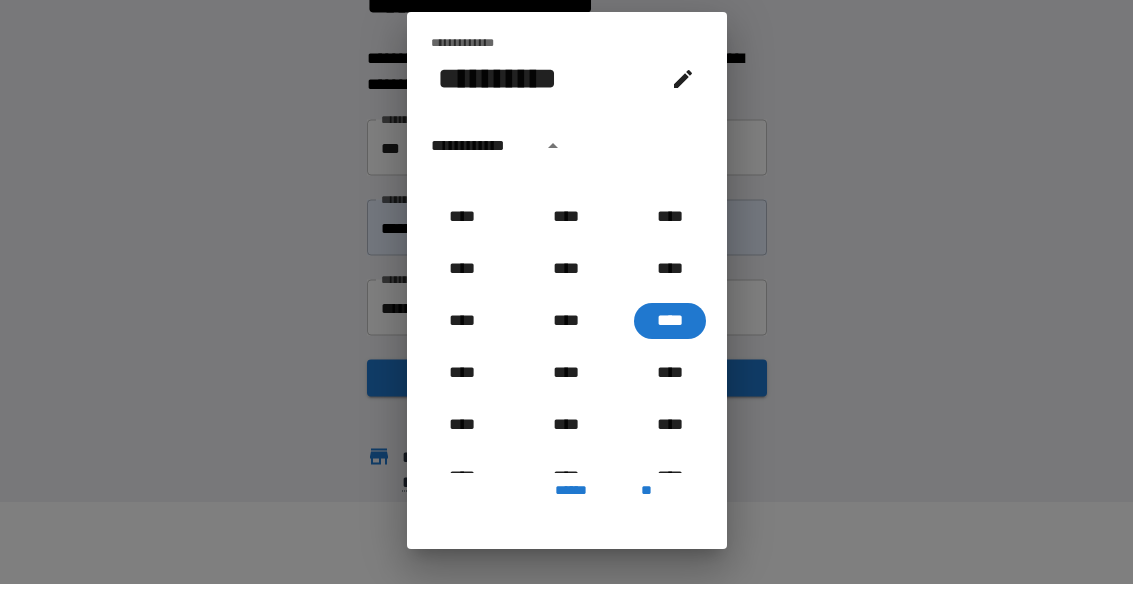 click on "**********" at bounding box center [567, 170] 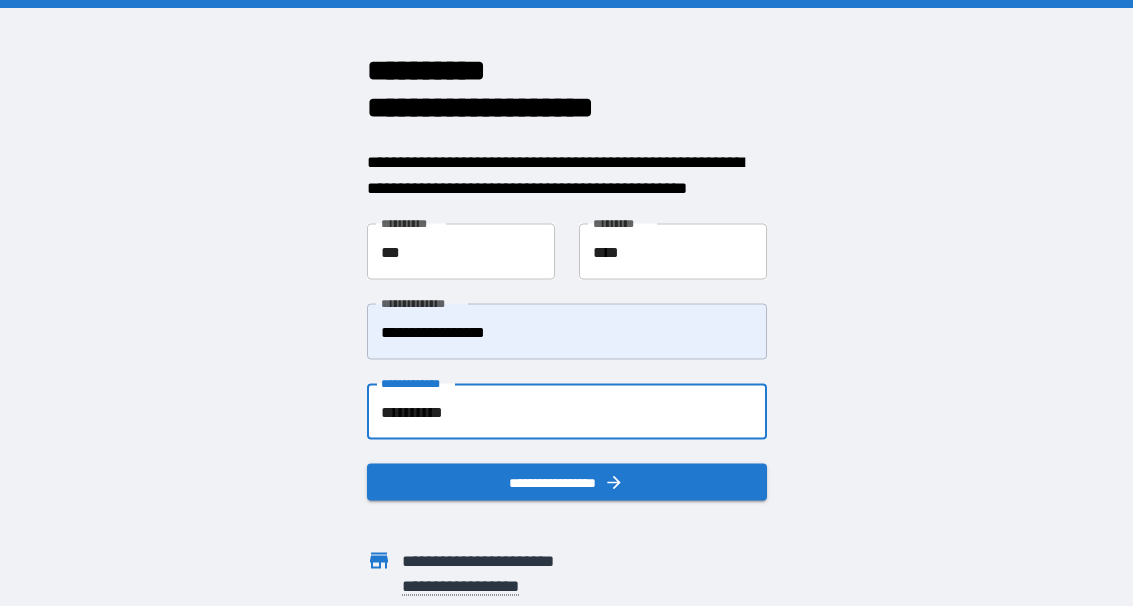 scroll, scrollTop: 0, scrollLeft: 0, axis: both 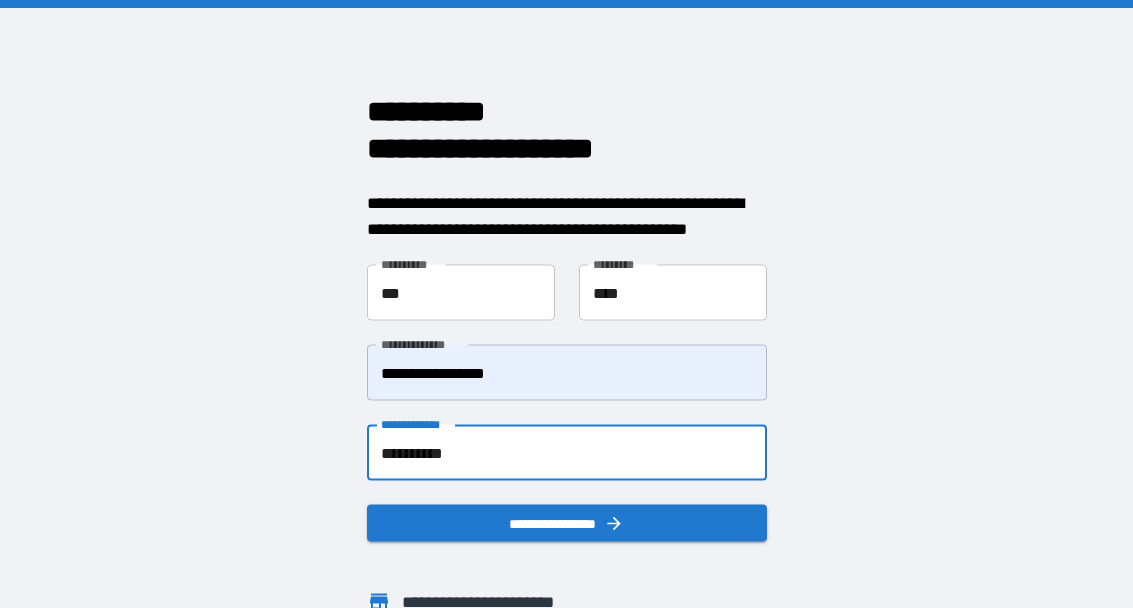 click on "**********" at bounding box center (567, 453) 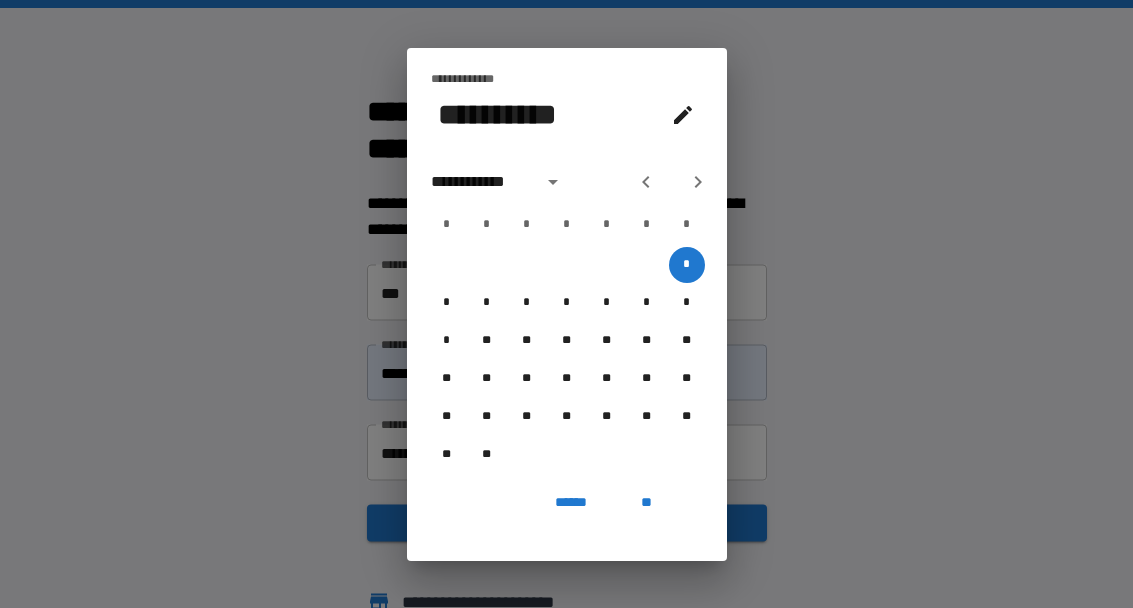 click on "******" at bounding box center (570, 503) 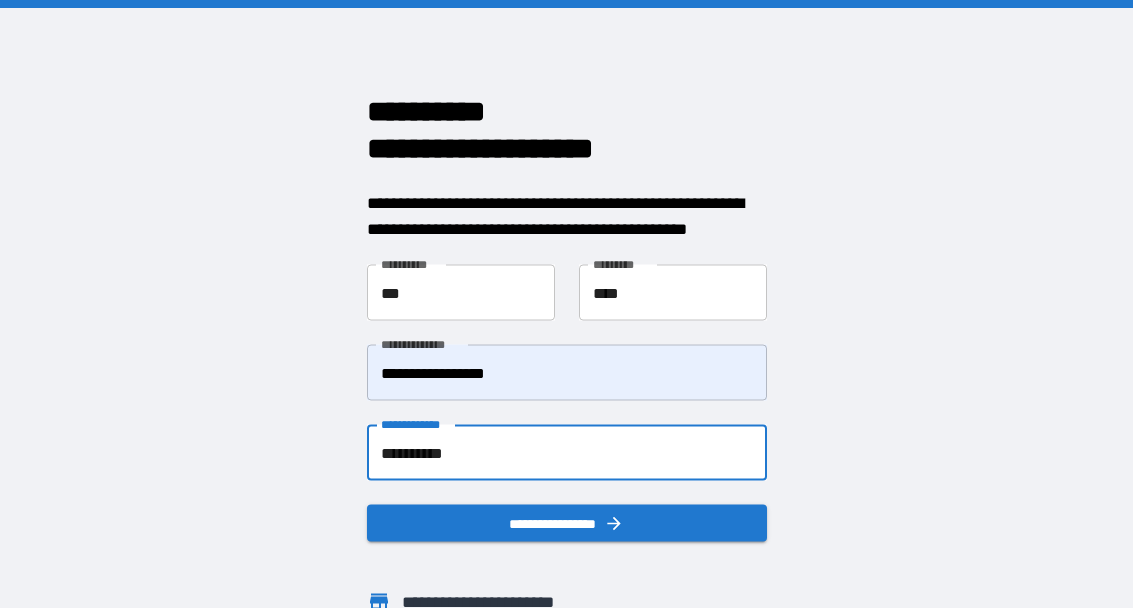 click on "**********" at bounding box center (567, 453) 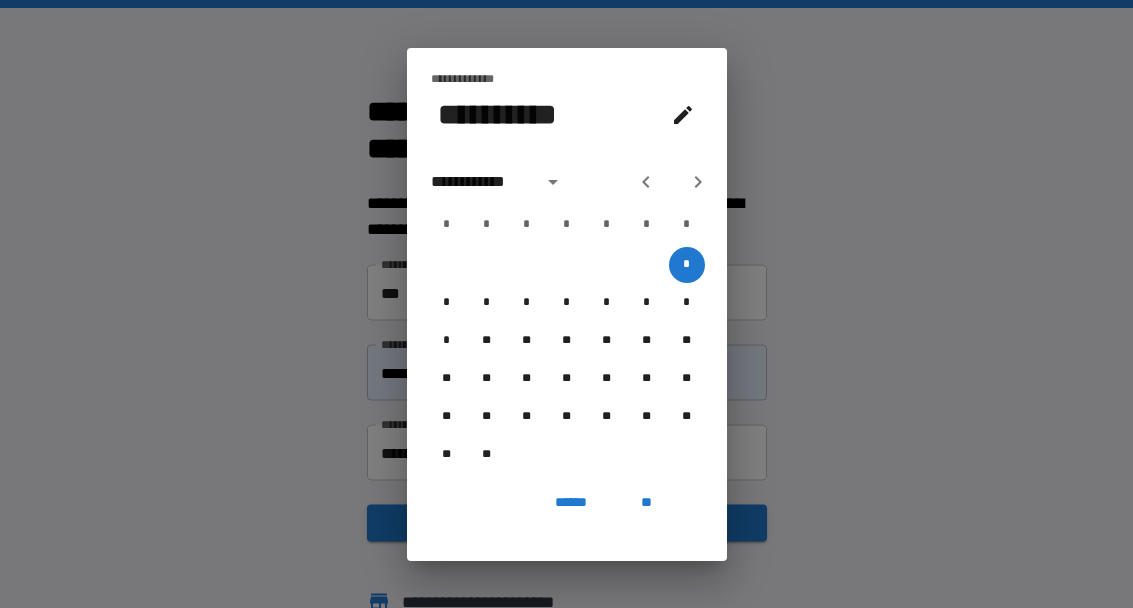 click on "**" at bounding box center [647, 503] 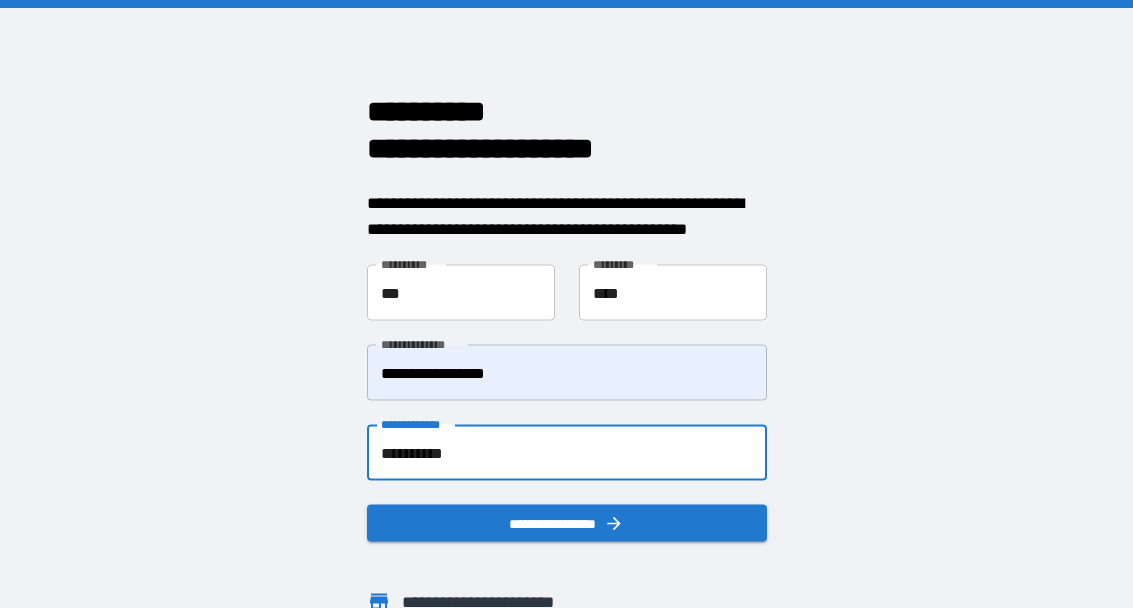 click on "**********" at bounding box center (567, 453) 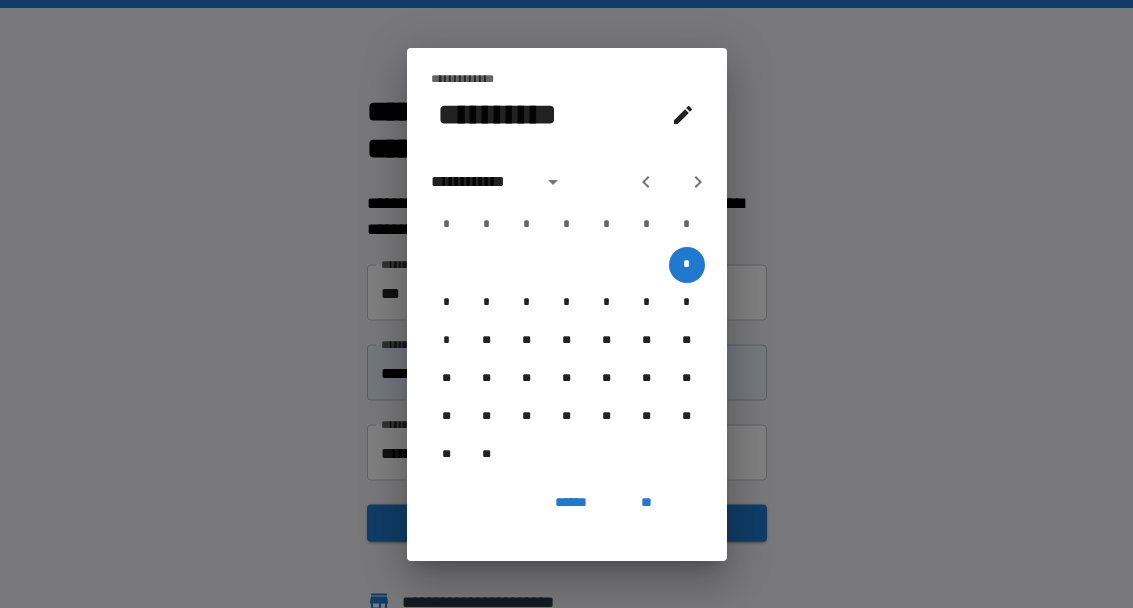 click at bounding box center (683, 115) 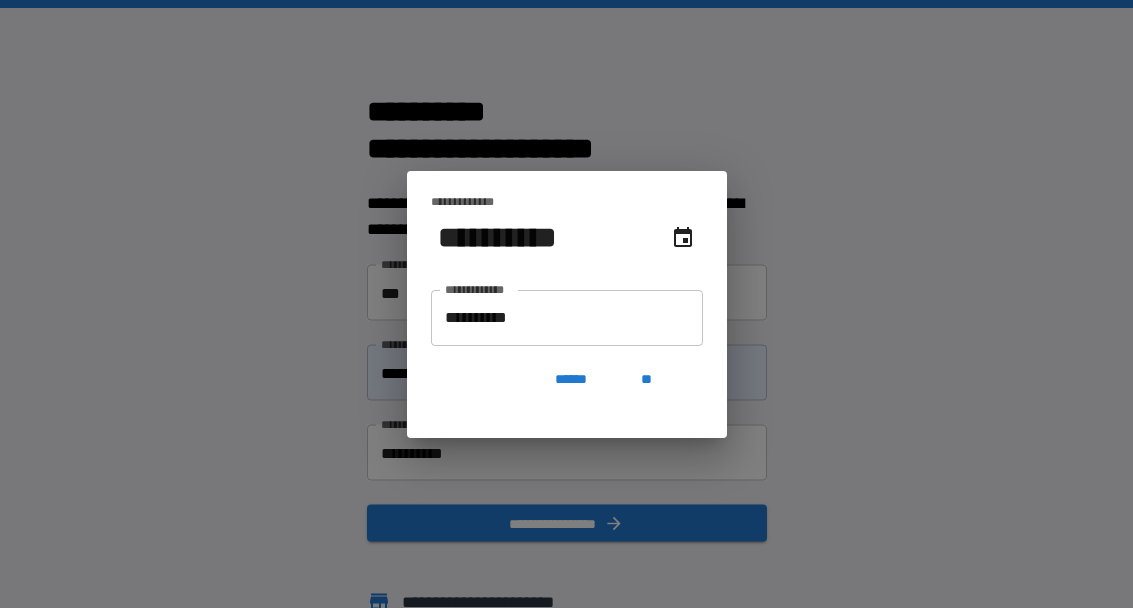 click on "**********" at bounding box center [567, 318] 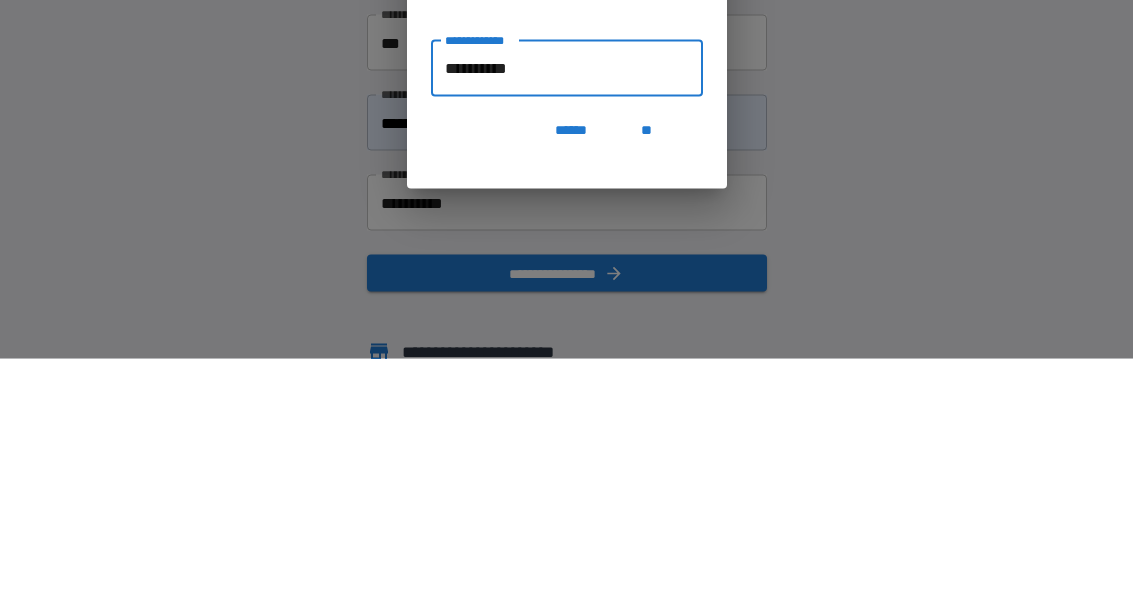 type on "*********" 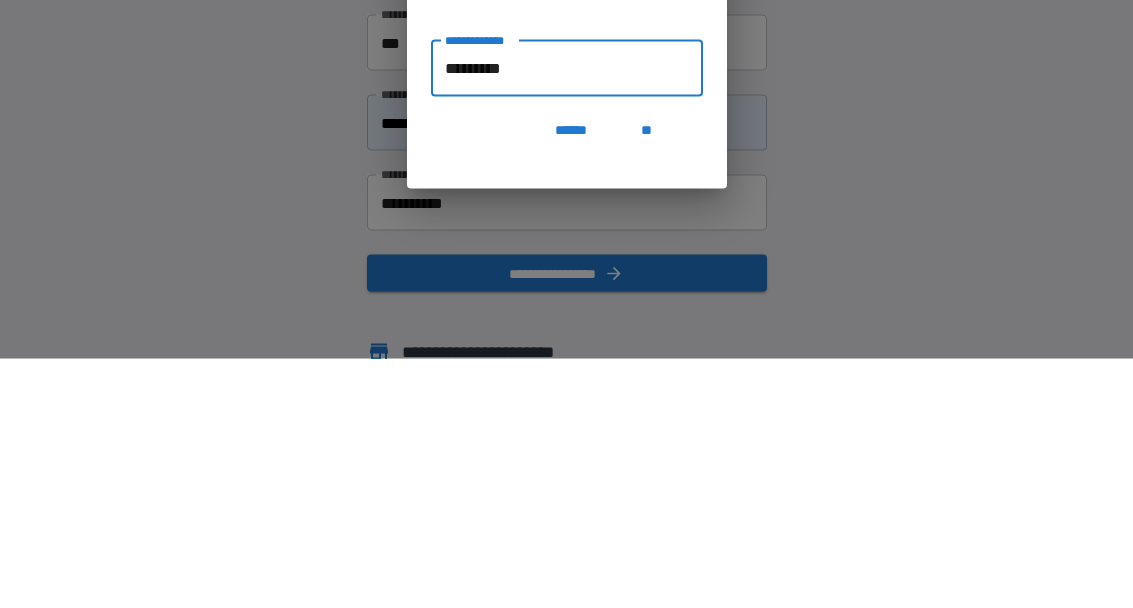 type on "**********" 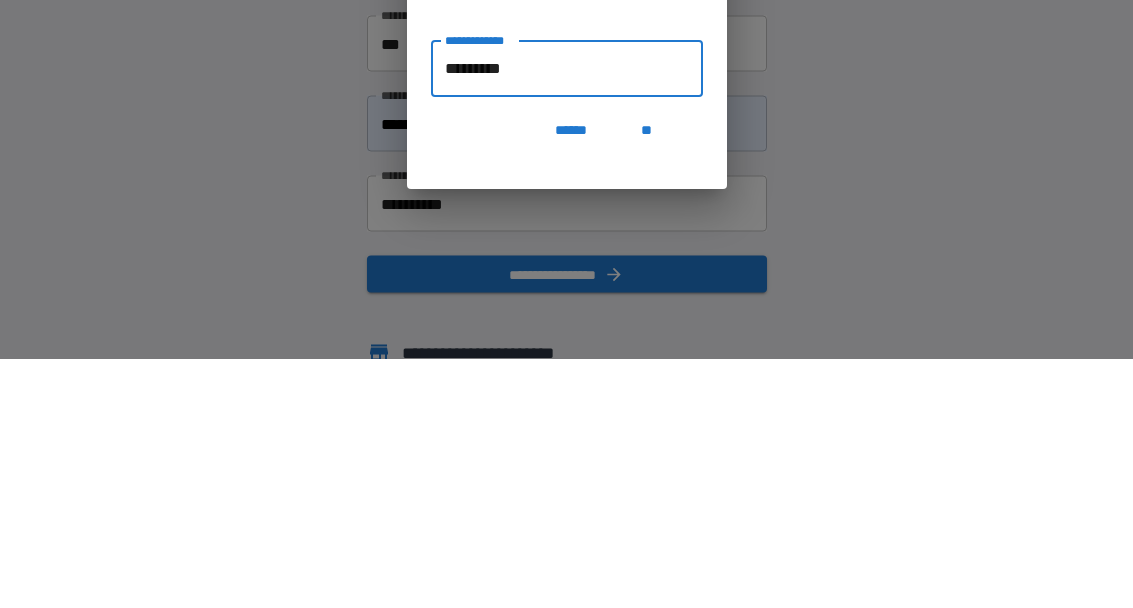 type on "********" 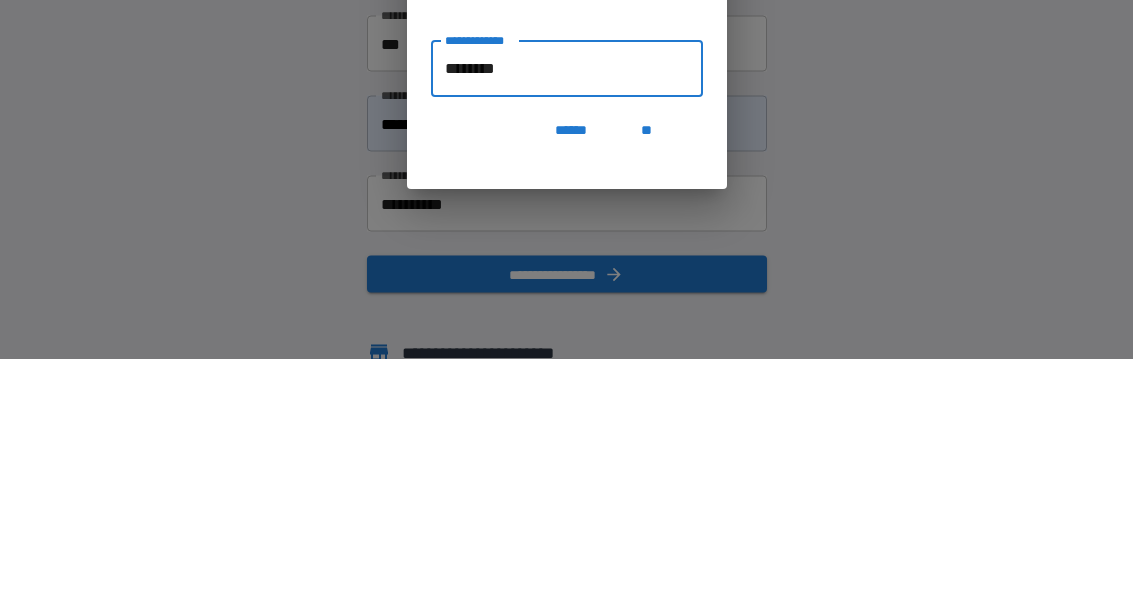 type on "**********" 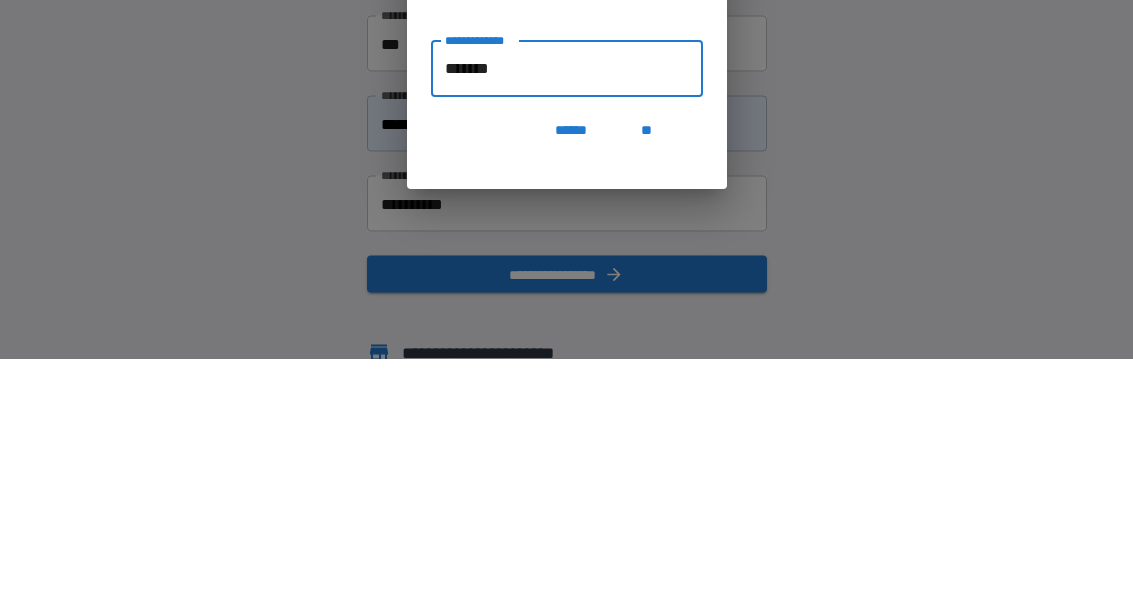 type on "**********" 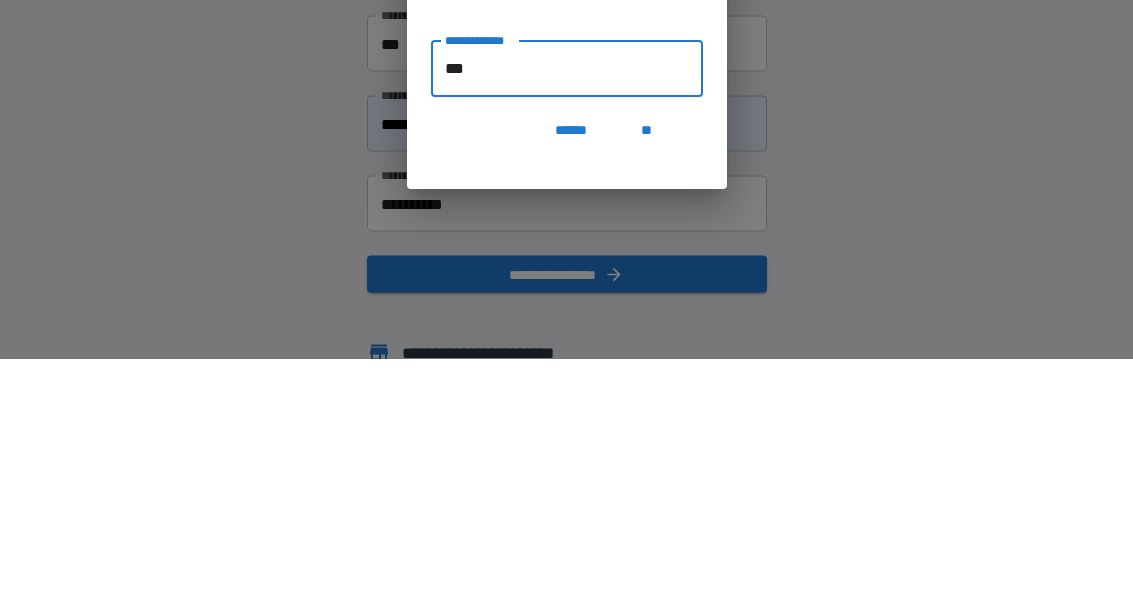 type on "*" 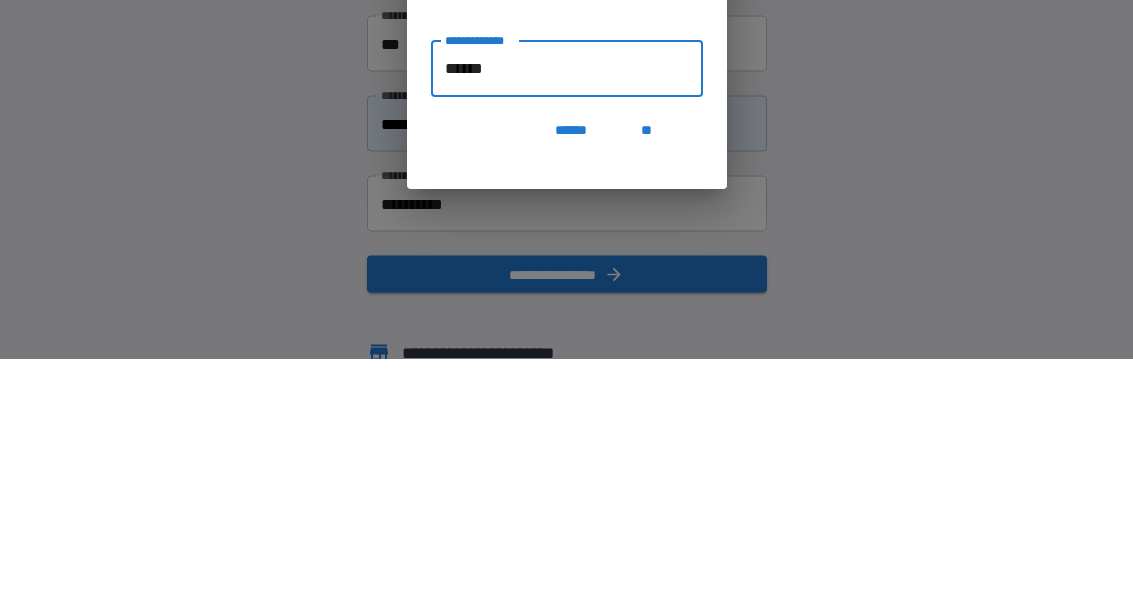 type on "*******" 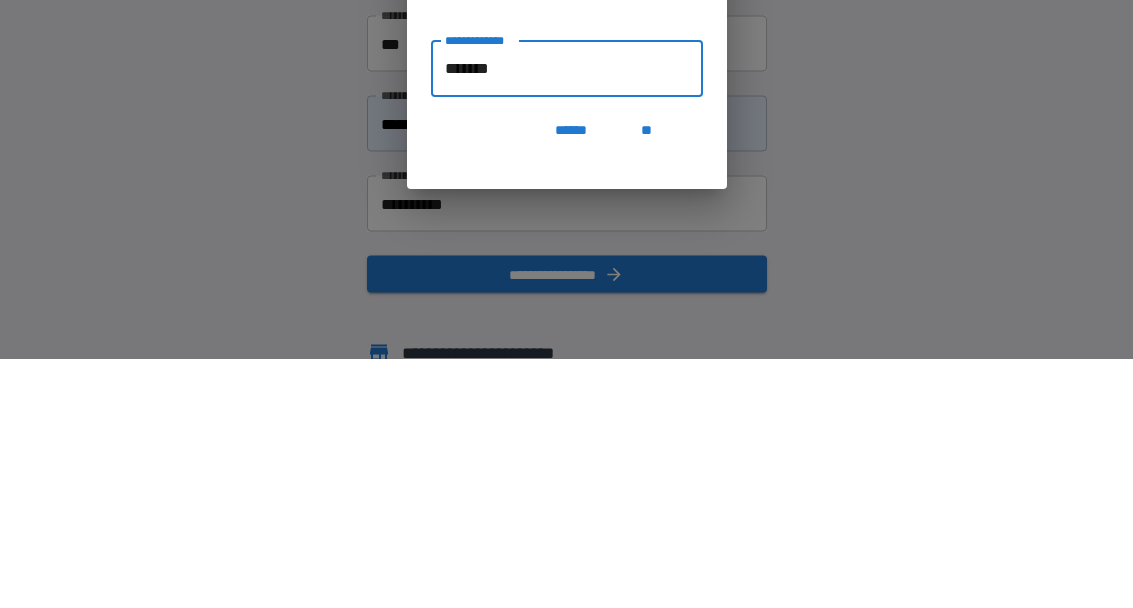 type on "**********" 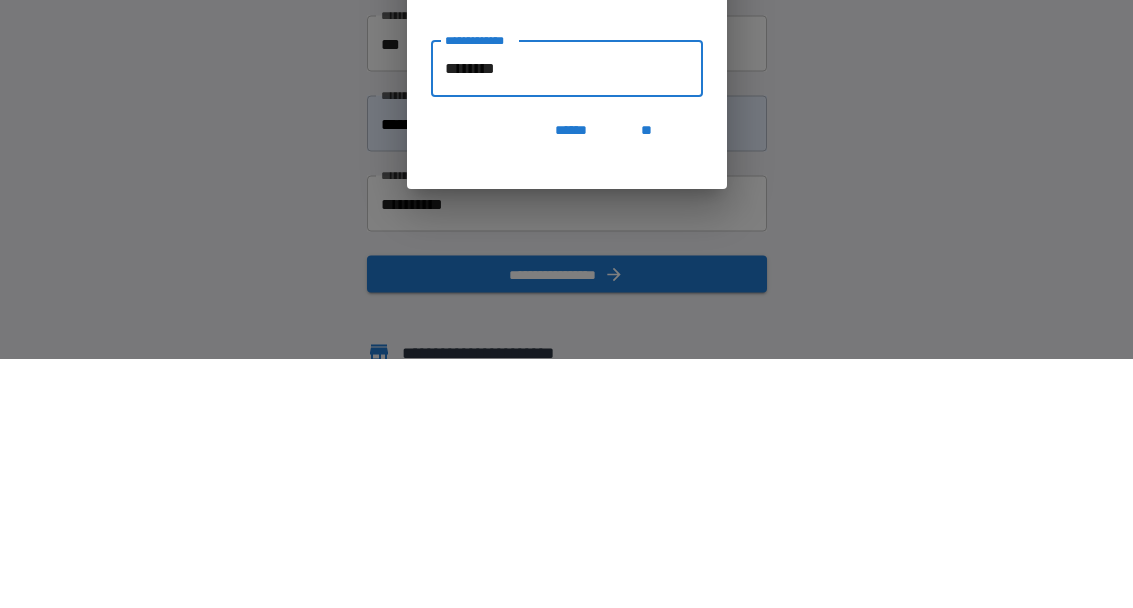 type on "**********" 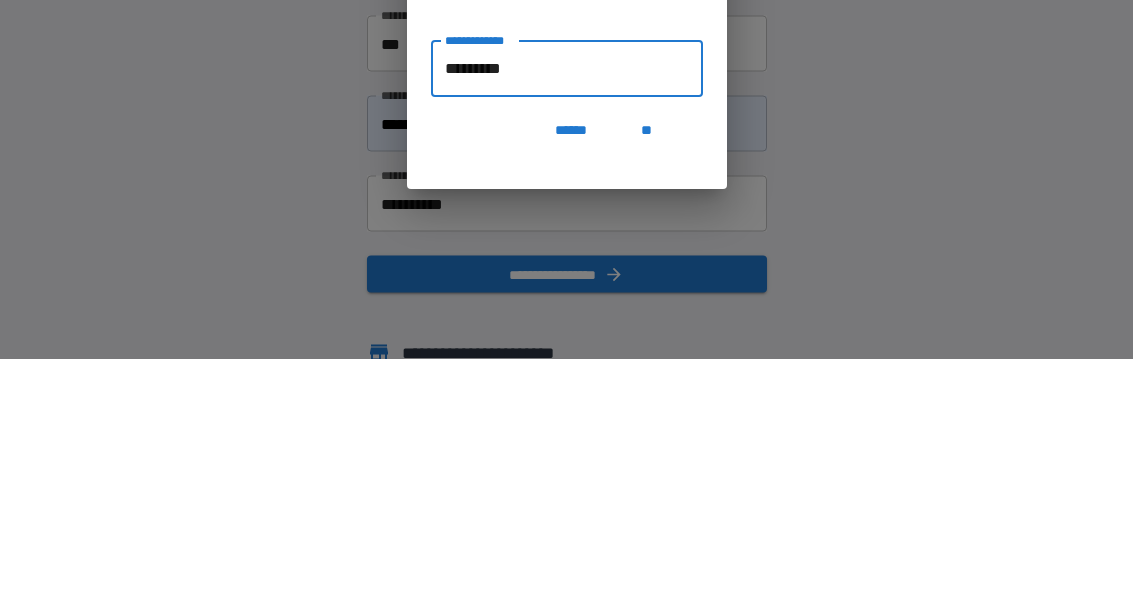 type on "**********" 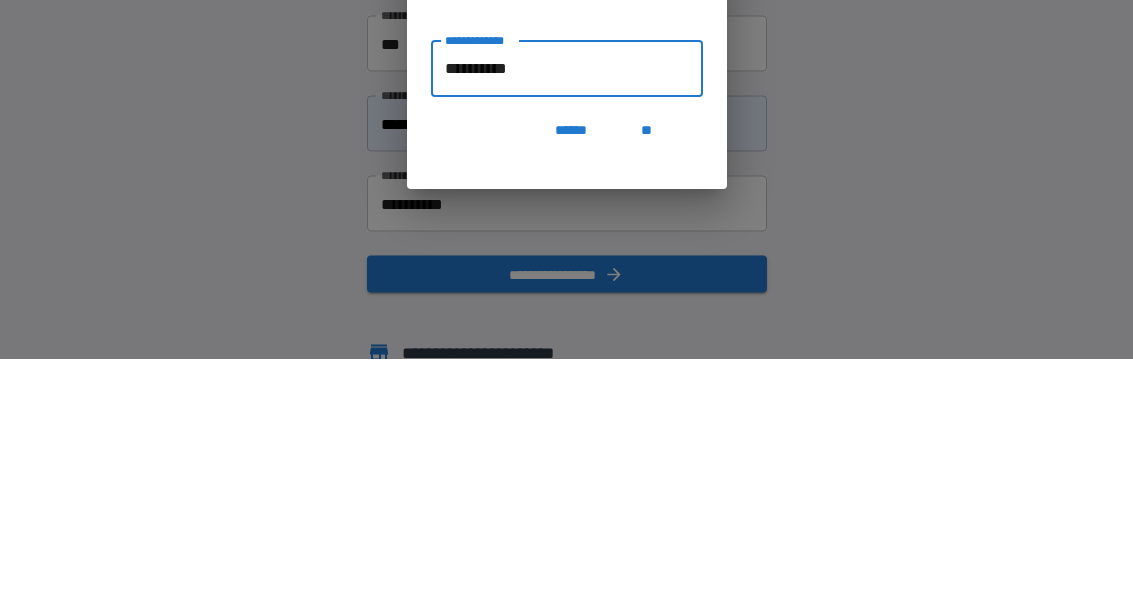 type on "**********" 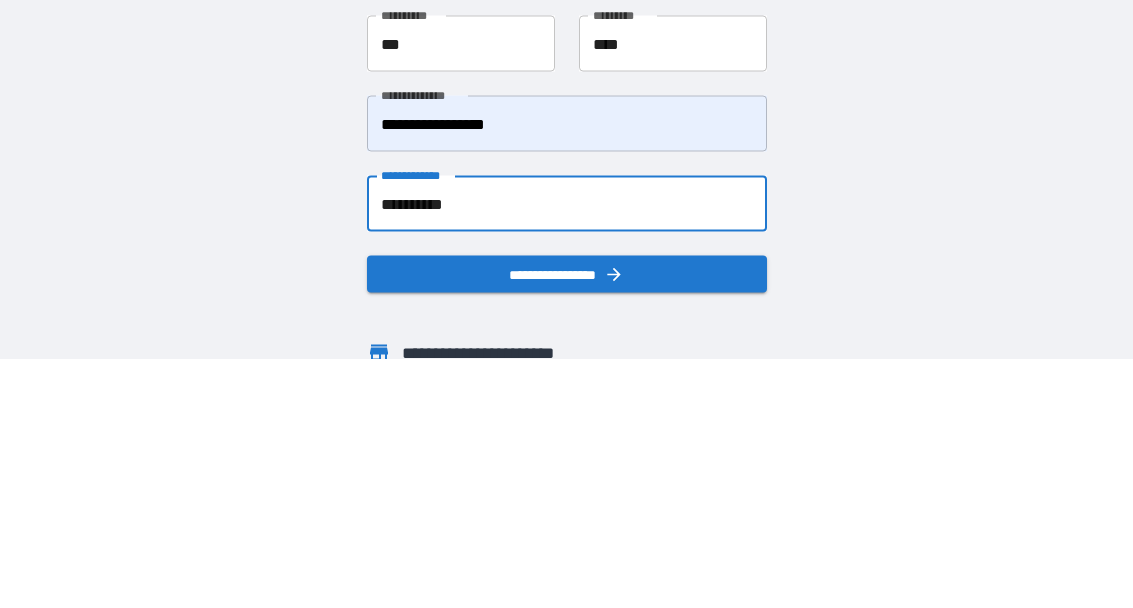 scroll, scrollTop: 82, scrollLeft: 0, axis: vertical 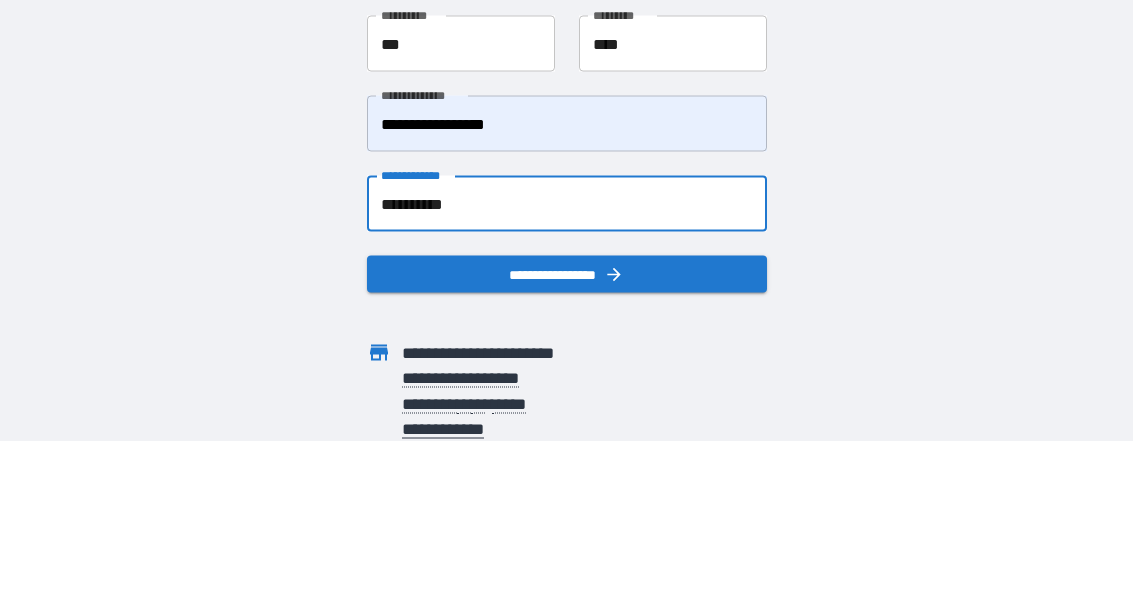 click on "**********" at bounding box center (567, 441) 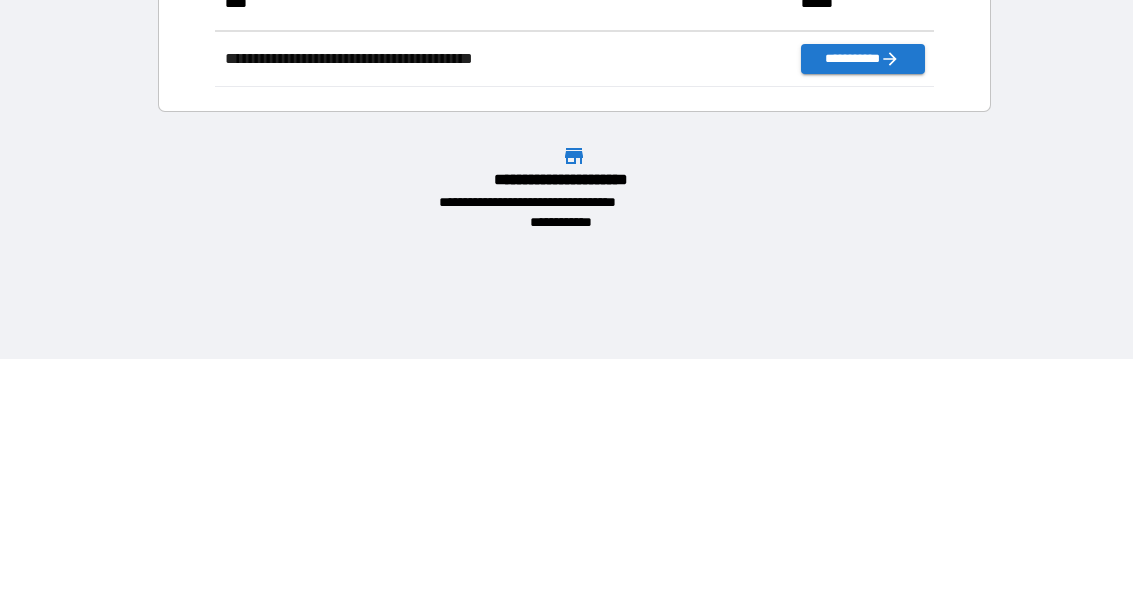 scroll, scrollTop: 1, scrollLeft: 1, axis: both 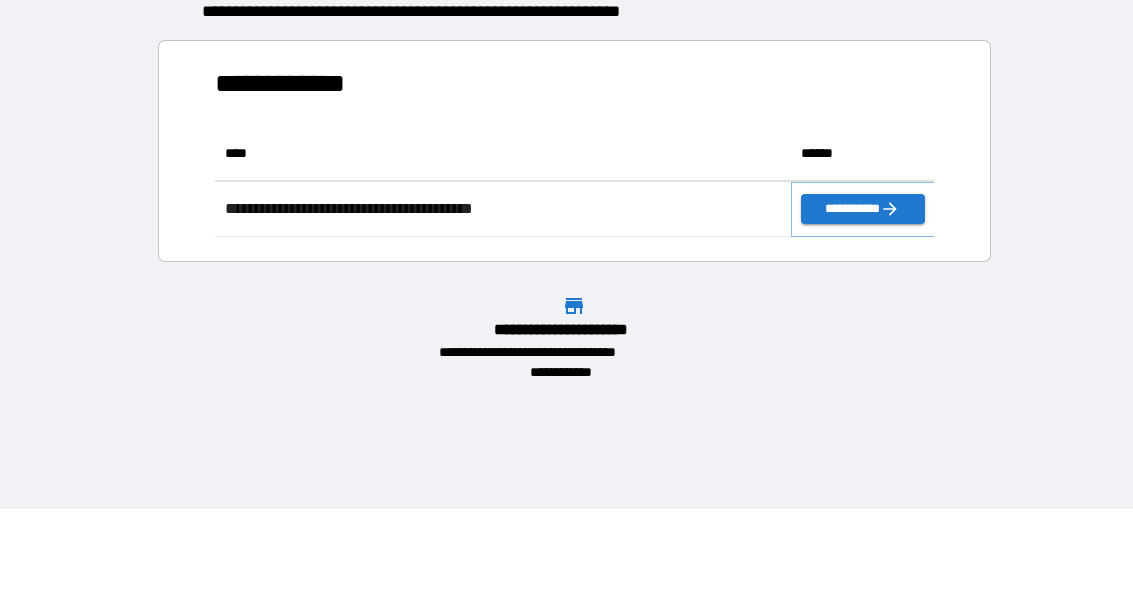 click on "**********" at bounding box center (863, 226) 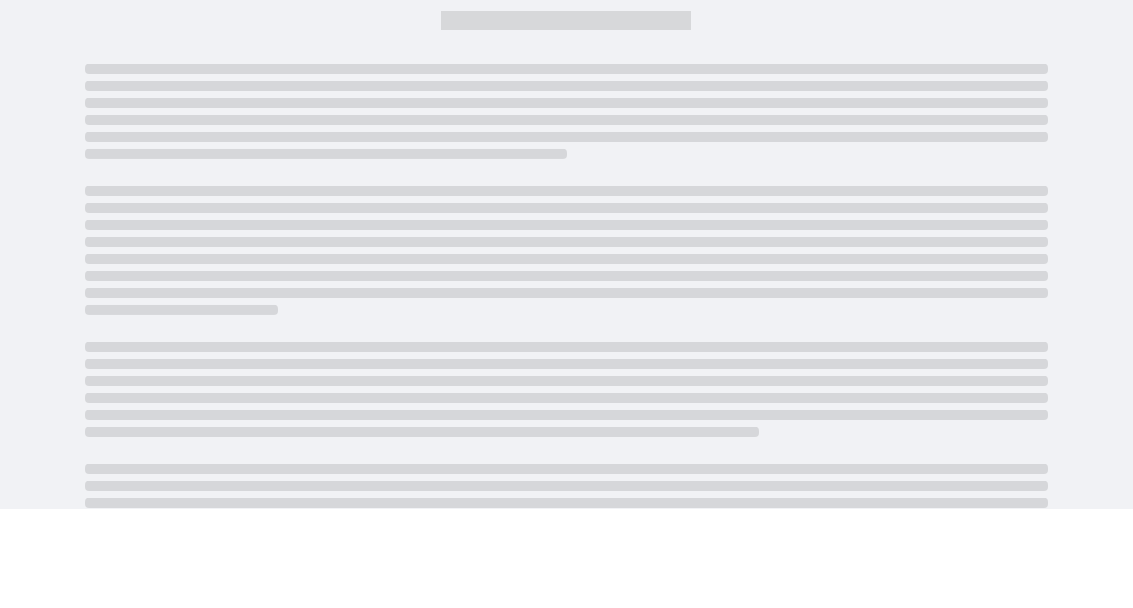 scroll, scrollTop: 82, scrollLeft: 0, axis: vertical 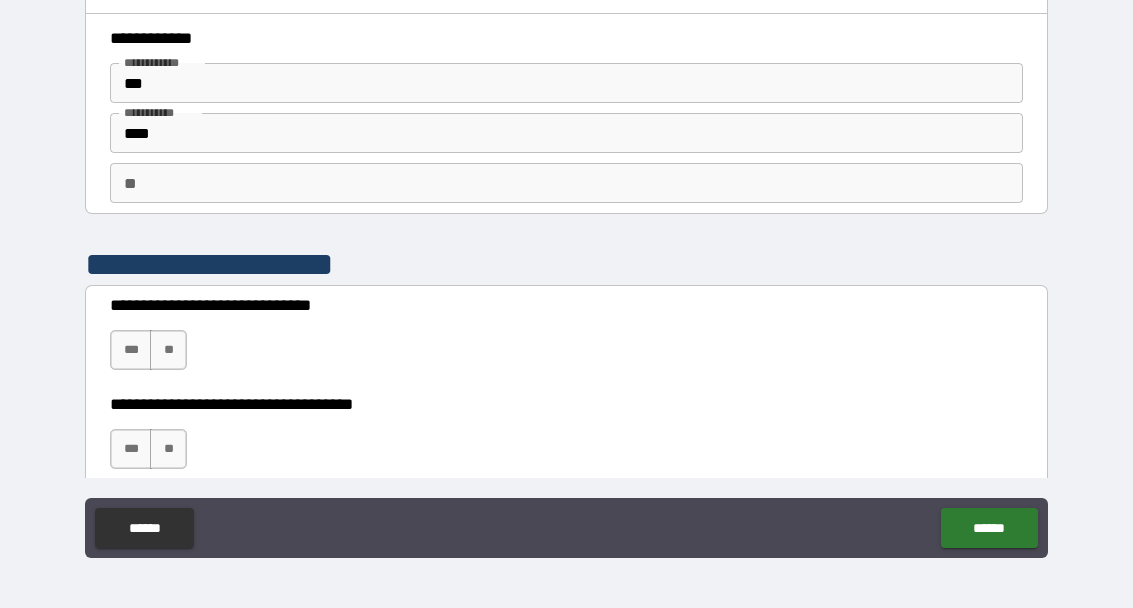 click on "***" at bounding box center (131, 350) 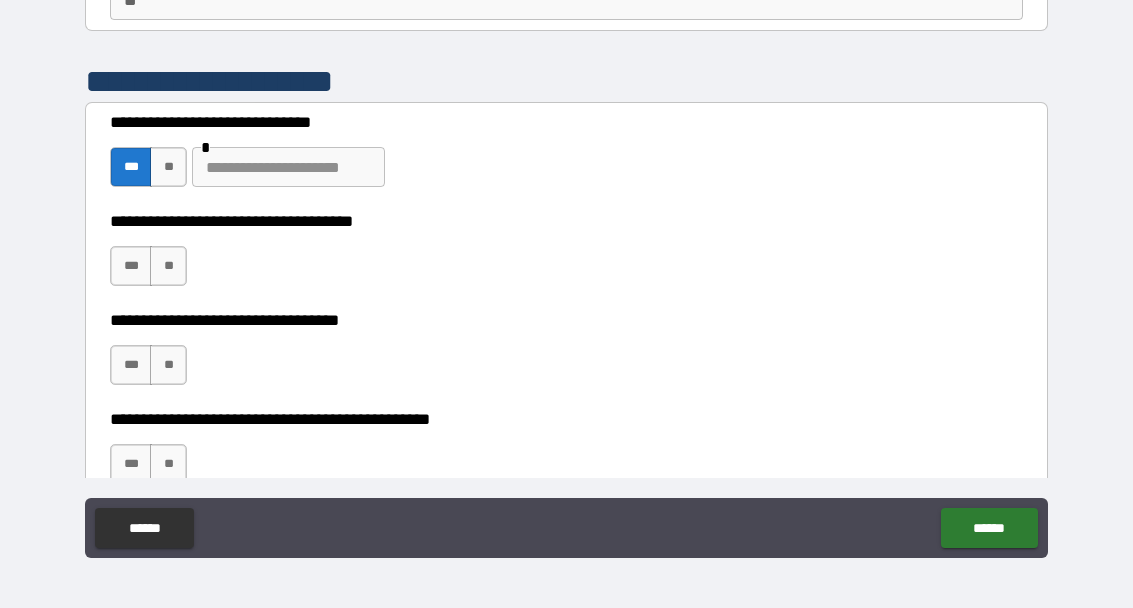 scroll, scrollTop: 184, scrollLeft: 0, axis: vertical 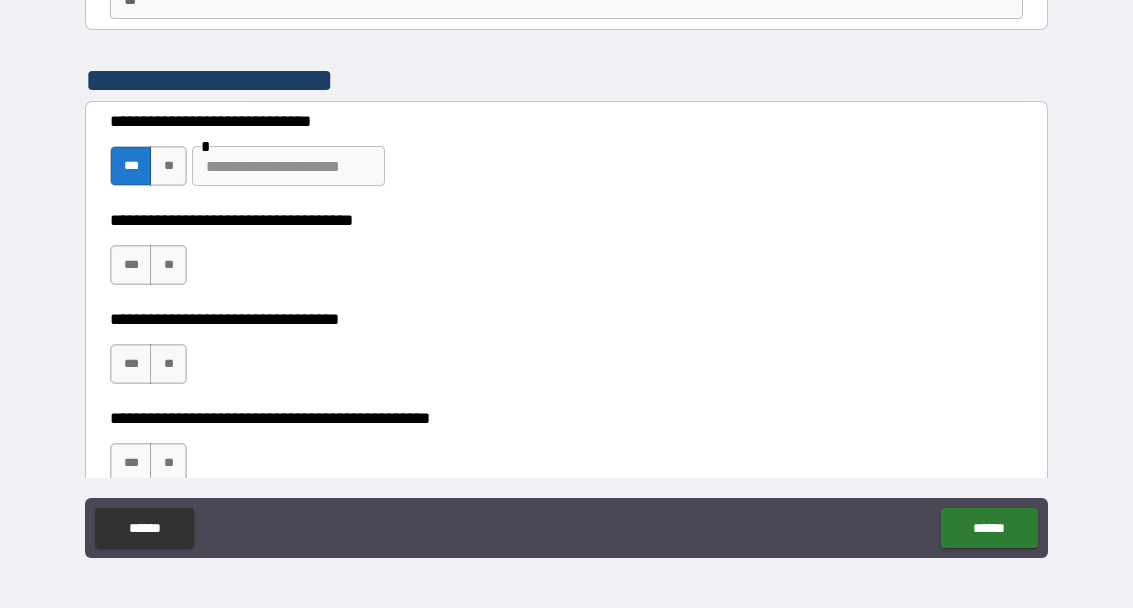 click on "**" at bounding box center [168, 265] 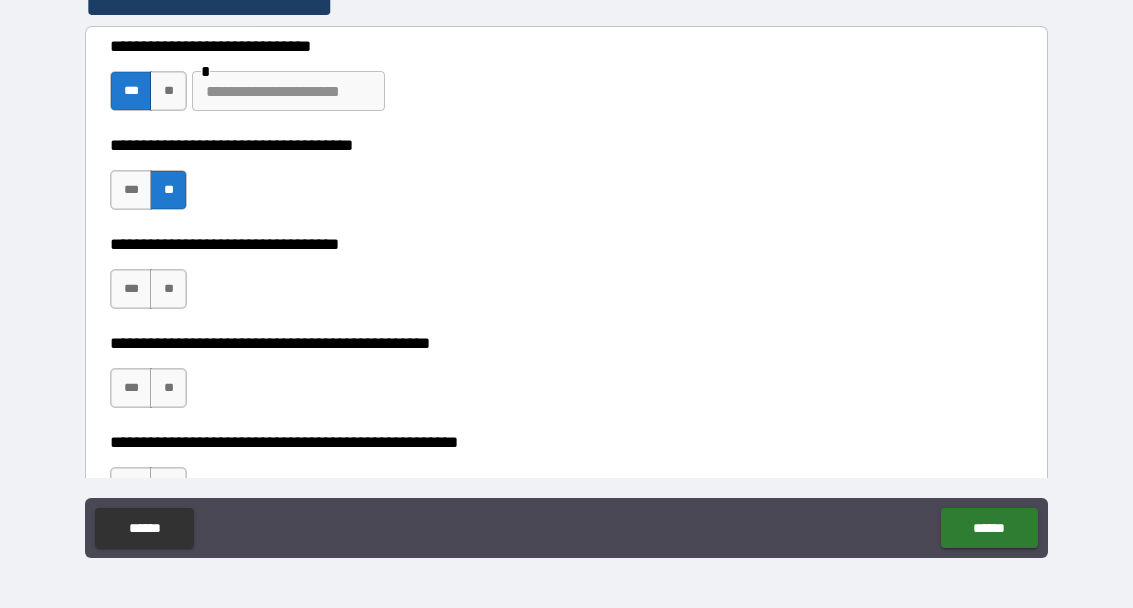 scroll, scrollTop: 264, scrollLeft: 0, axis: vertical 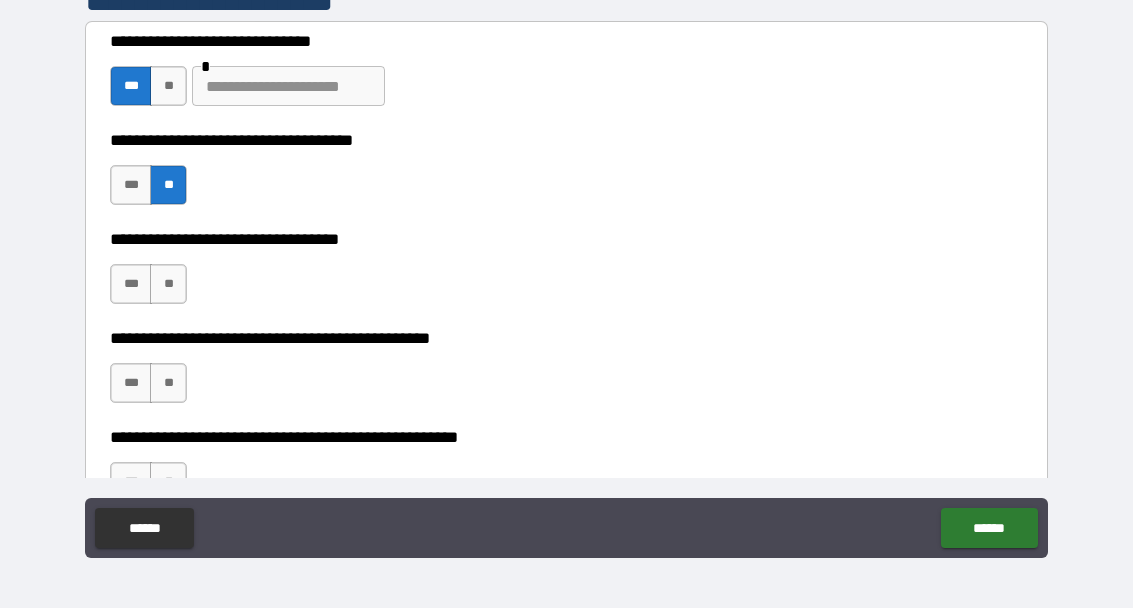 click on "**" at bounding box center [168, 284] 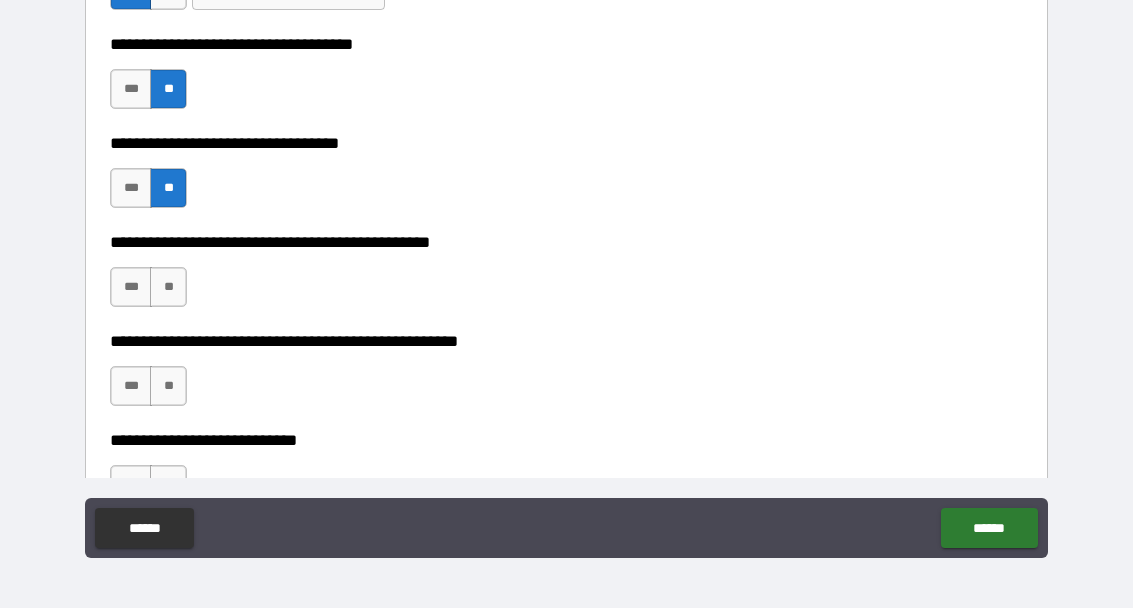 scroll, scrollTop: 383, scrollLeft: 0, axis: vertical 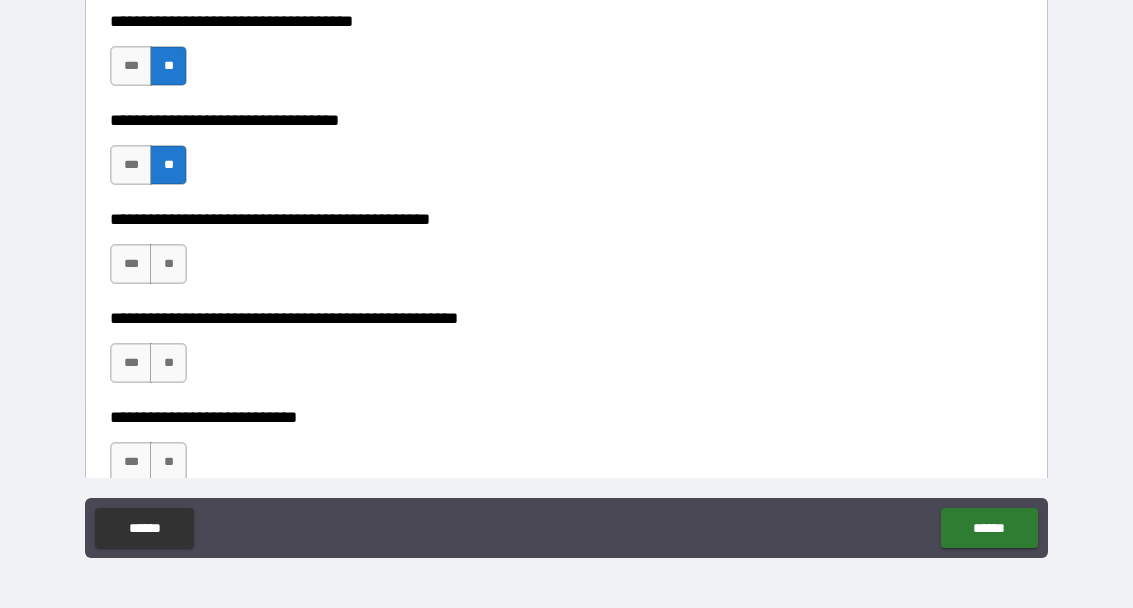 click on "**" at bounding box center [168, 264] 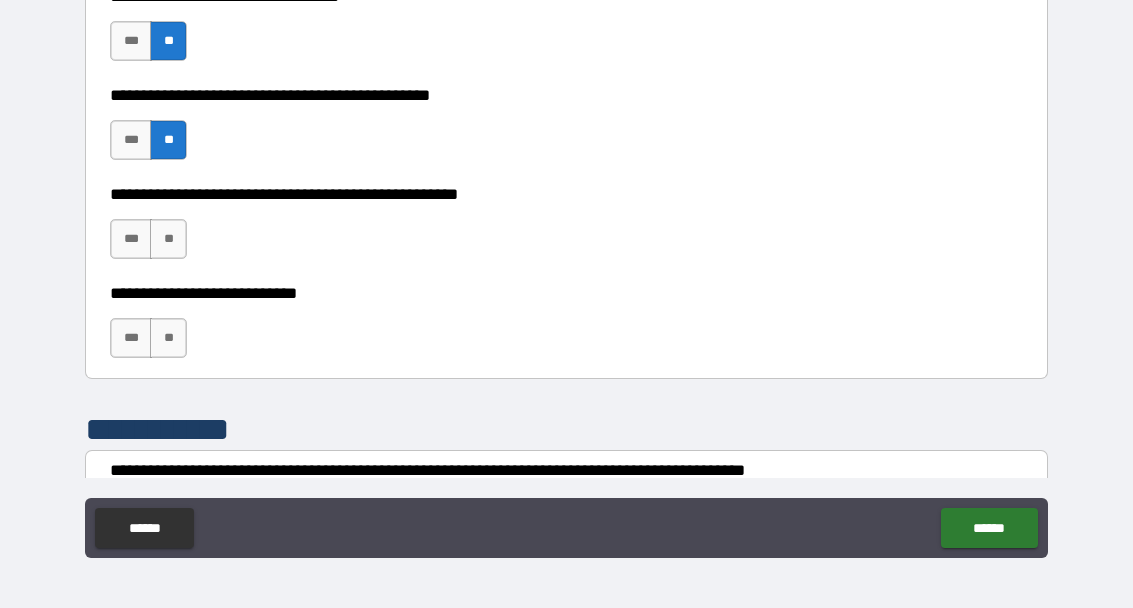 scroll, scrollTop: 509, scrollLeft: 0, axis: vertical 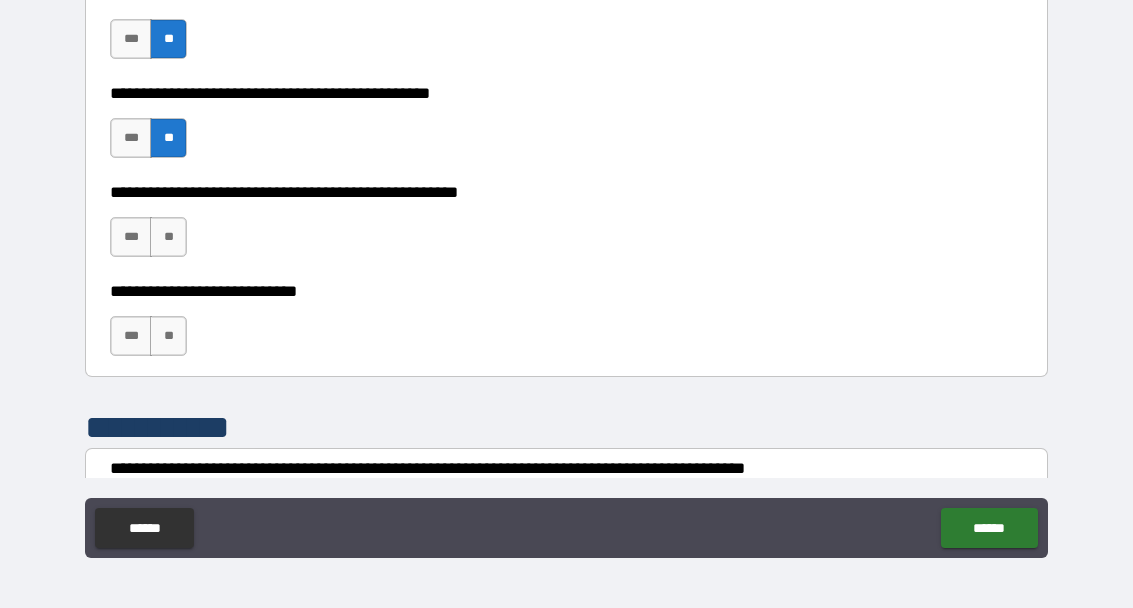 click on "**" at bounding box center (168, 237) 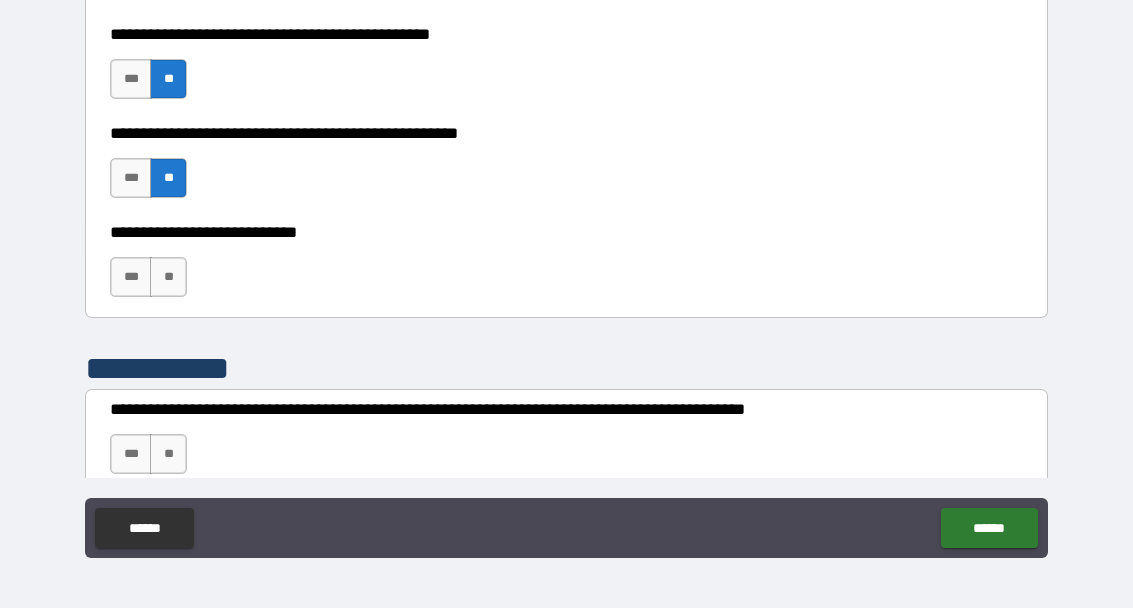 scroll, scrollTop: 591, scrollLeft: 0, axis: vertical 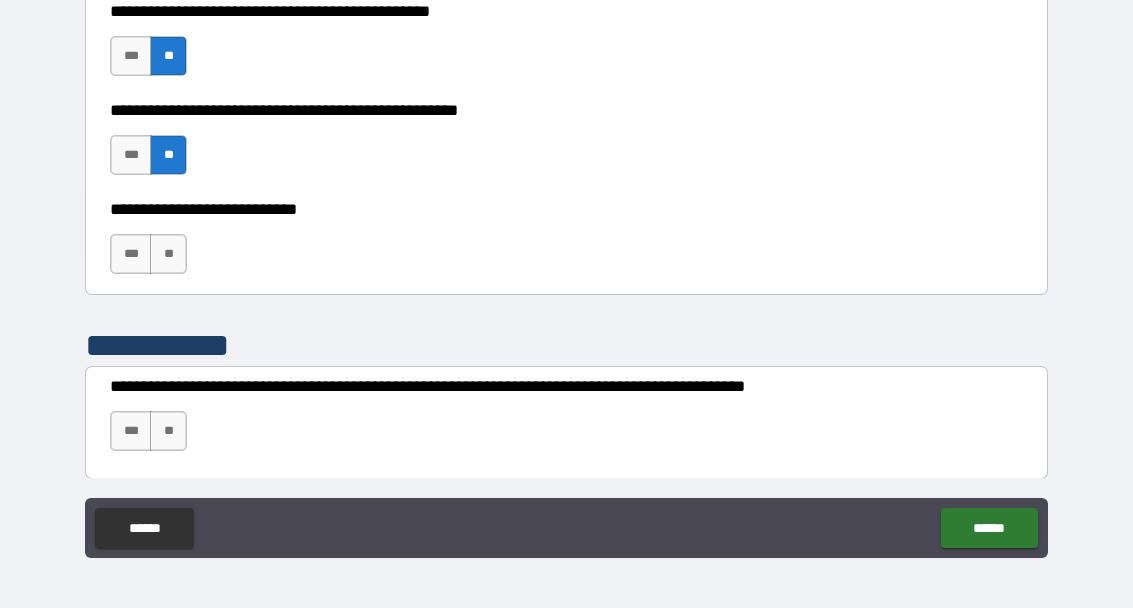 click on "***" at bounding box center (131, 254) 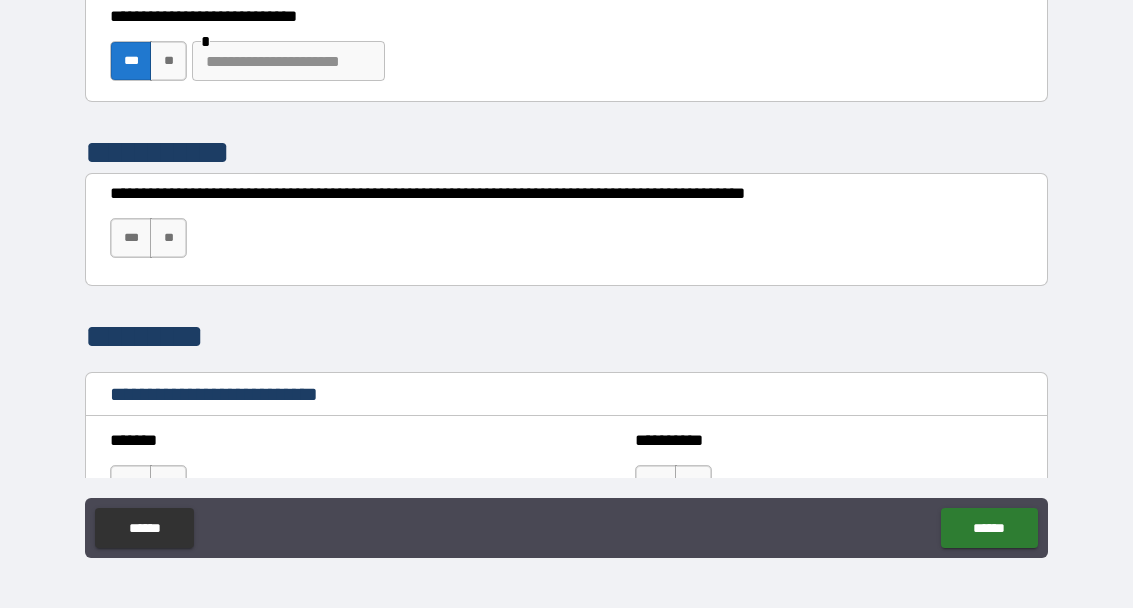 scroll, scrollTop: 787, scrollLeft: 0, axis: vertical 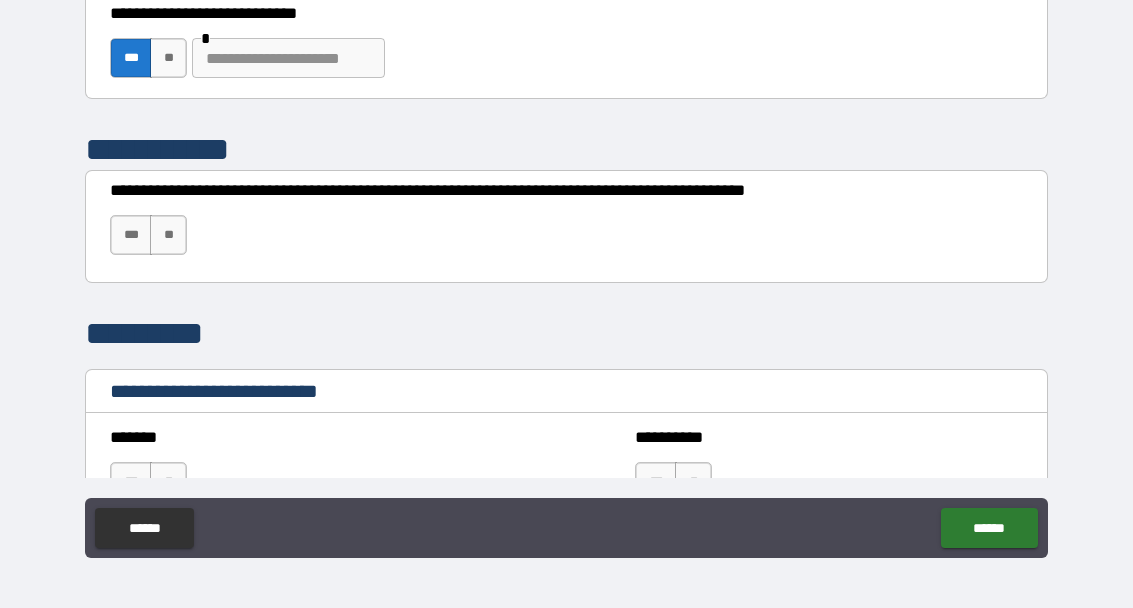 click on "***" at bounding box center [131, 235] 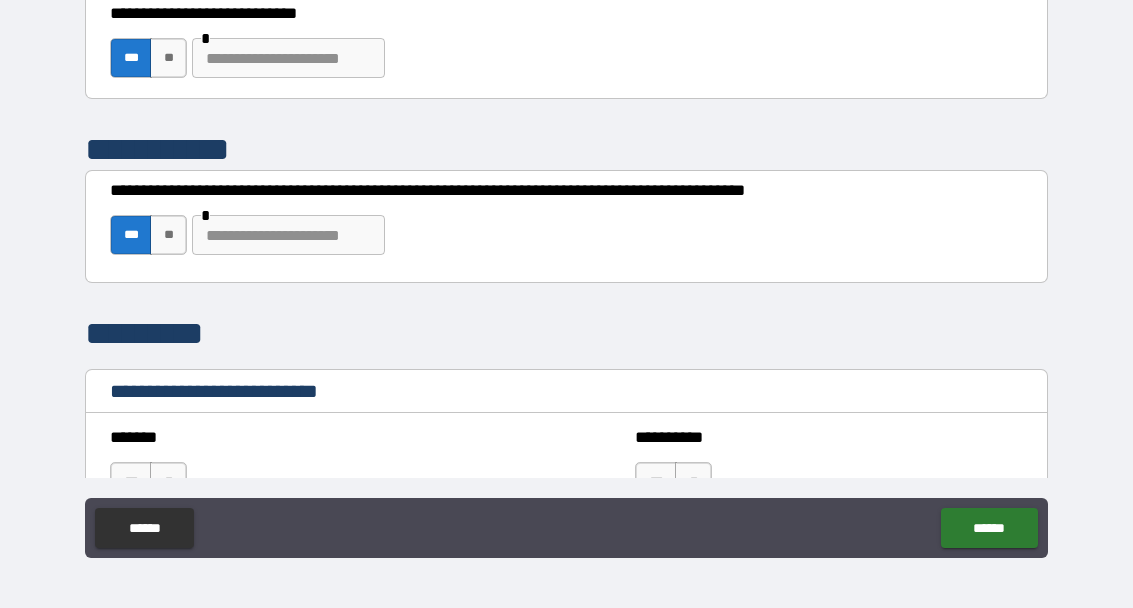 click at bounding box center [288, 235] 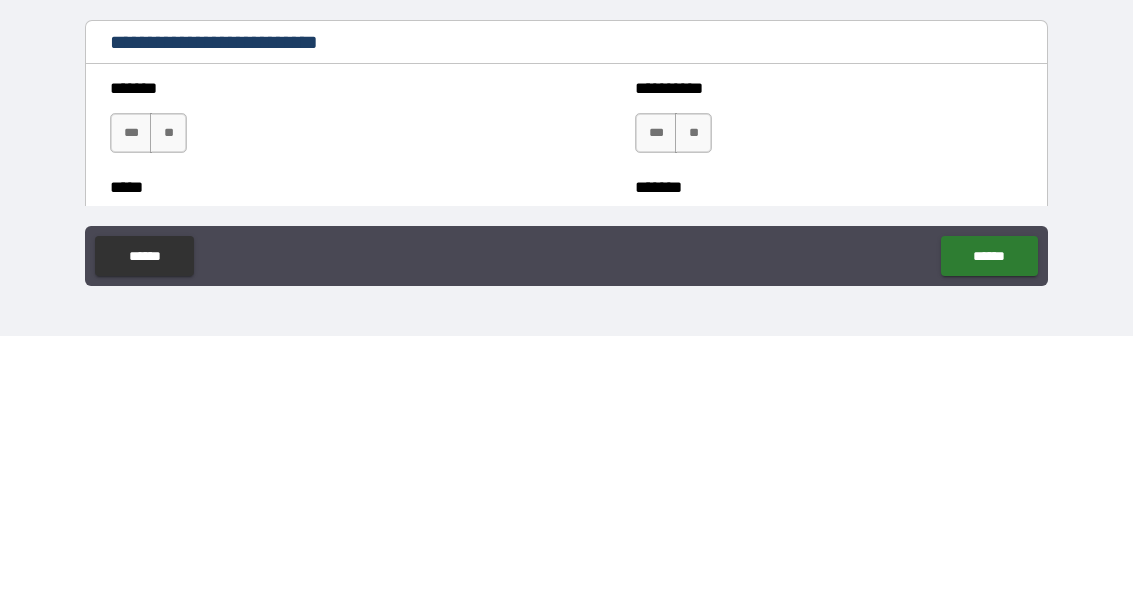 scroll, scrollTop: 869, scrollLeft: 0, axis: vertical 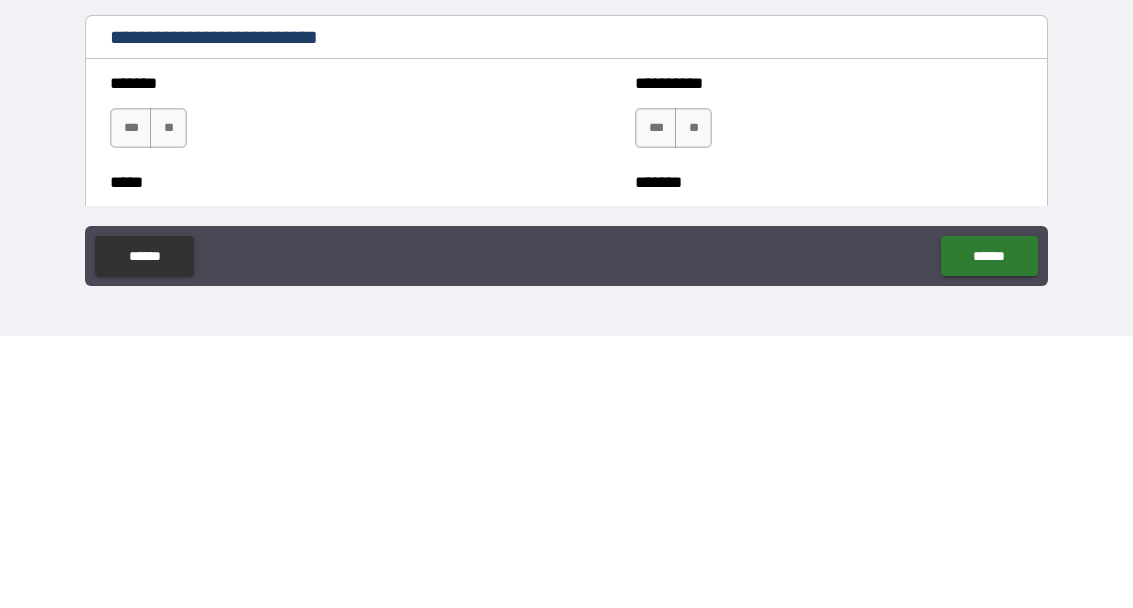 type on "**********" 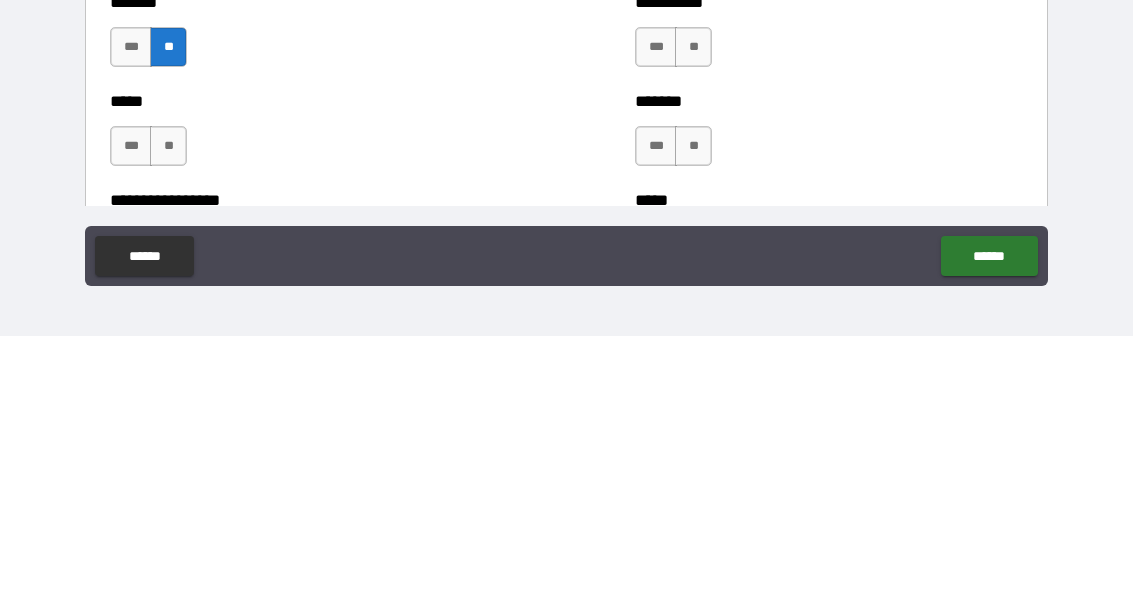 scroll, scrollTop: 958, scrollLeft: 0, axis: vertical 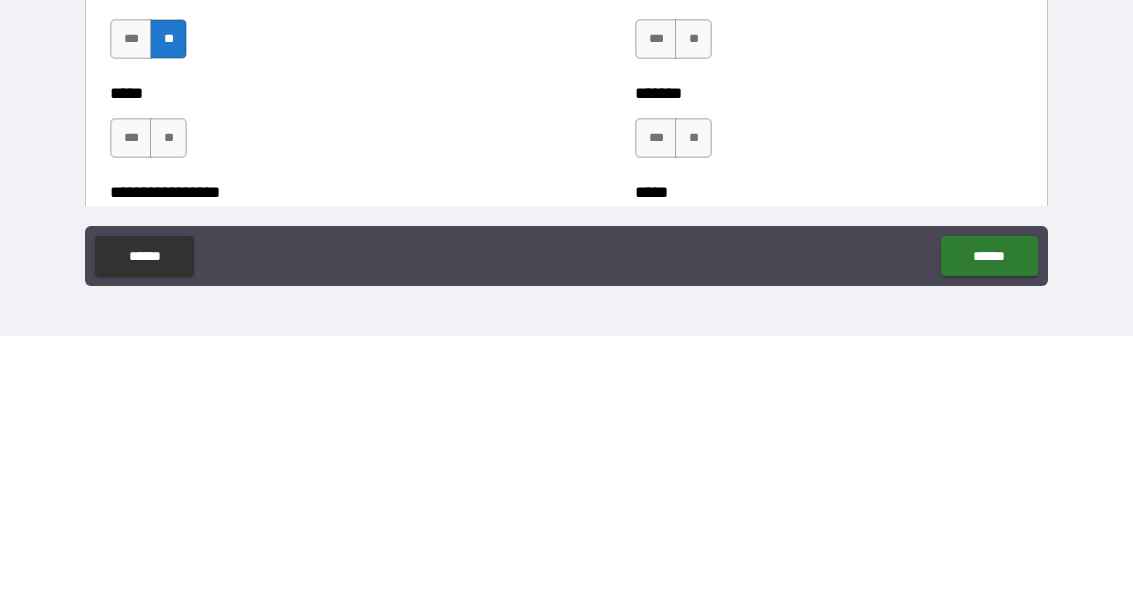 click on "**" at bounding box center (168, 410) 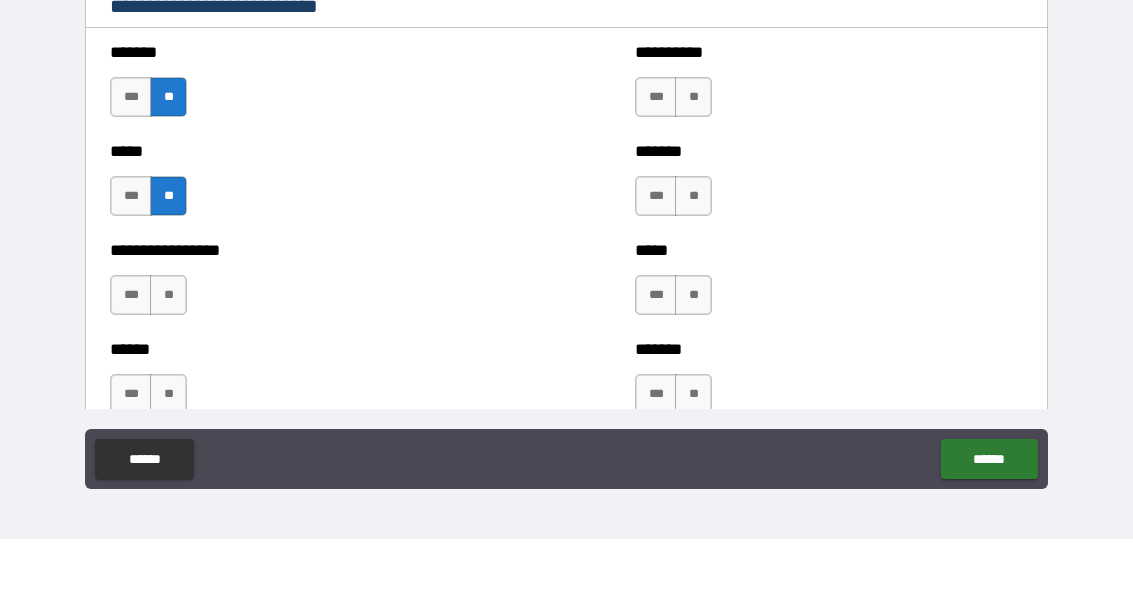 scroll, scrollTop: 1117, scrollLeft: 0, axis: vertical 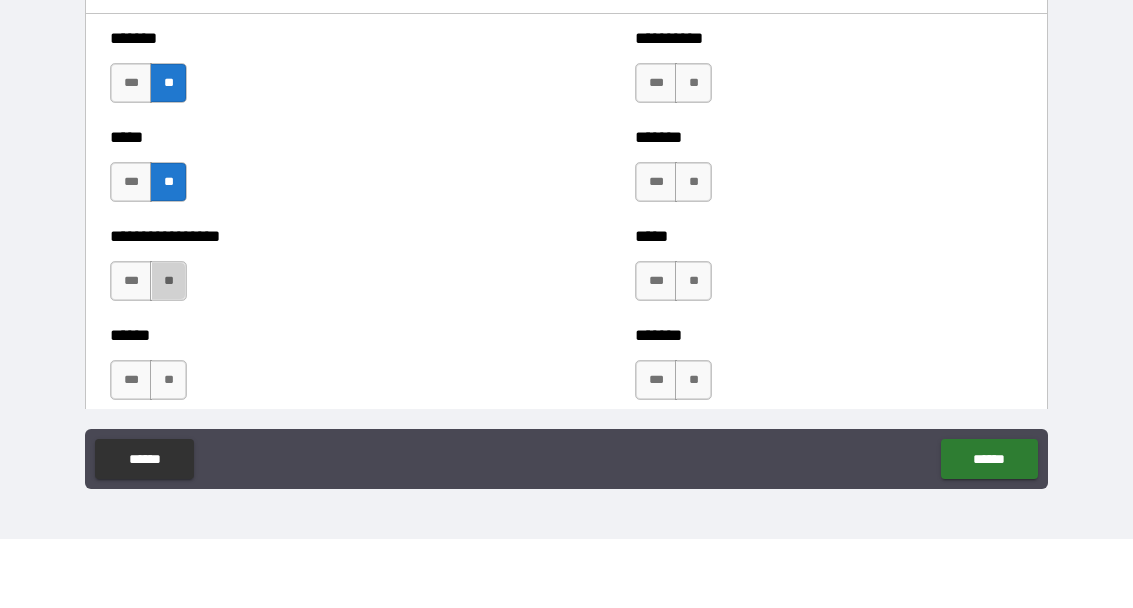 click on "**" at bounding box center (168, 350) 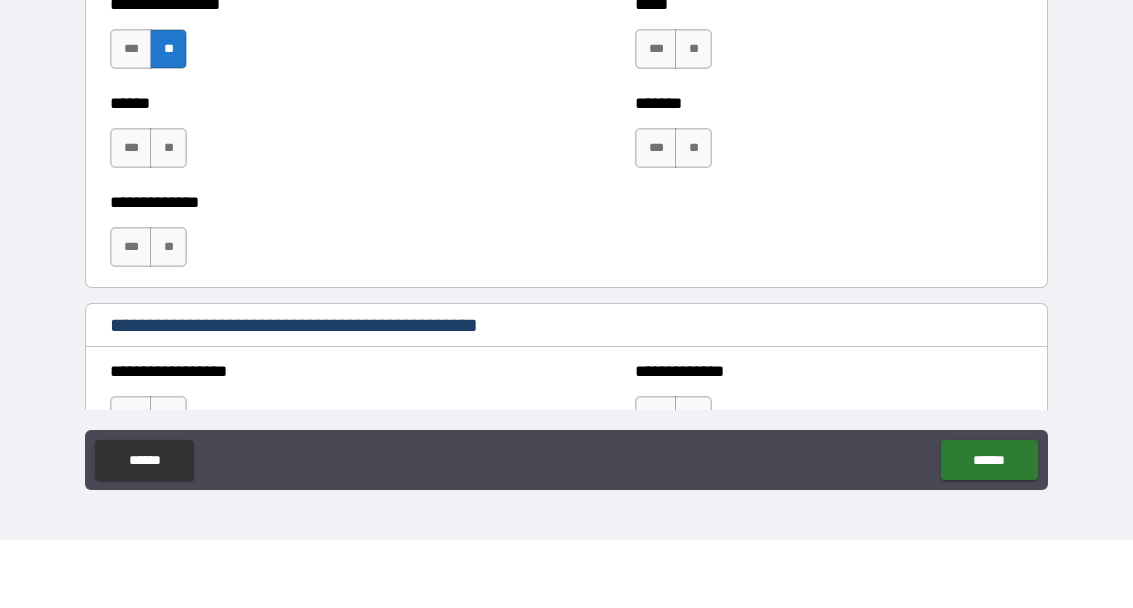scroll, scrollTop: 1352, scrollLeft: 0, axis: vertical 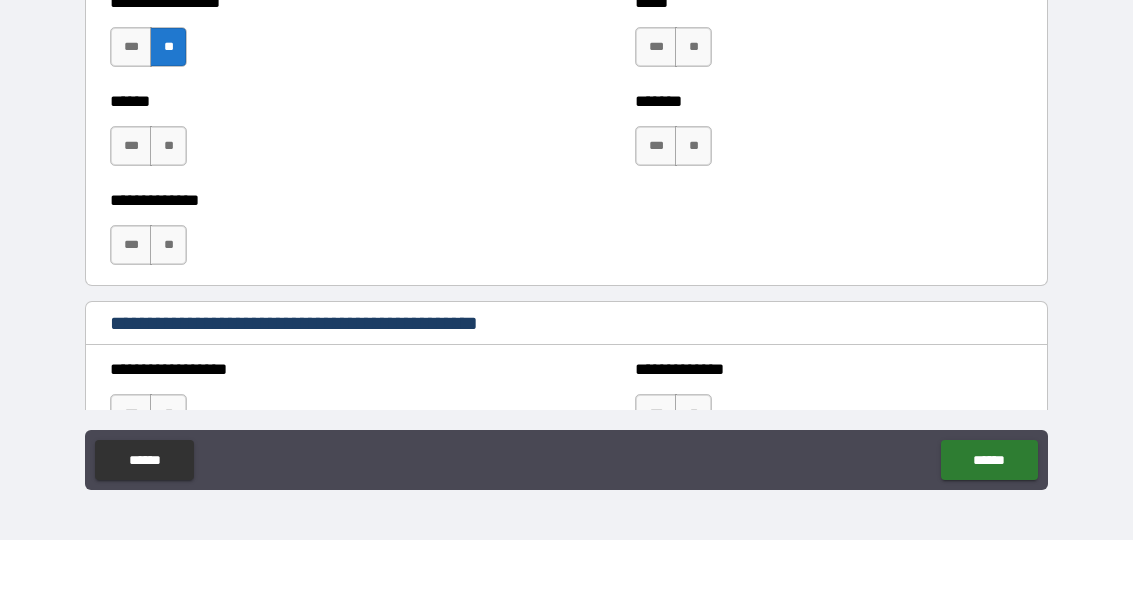 click on "**" at bounding box center [168, 214] 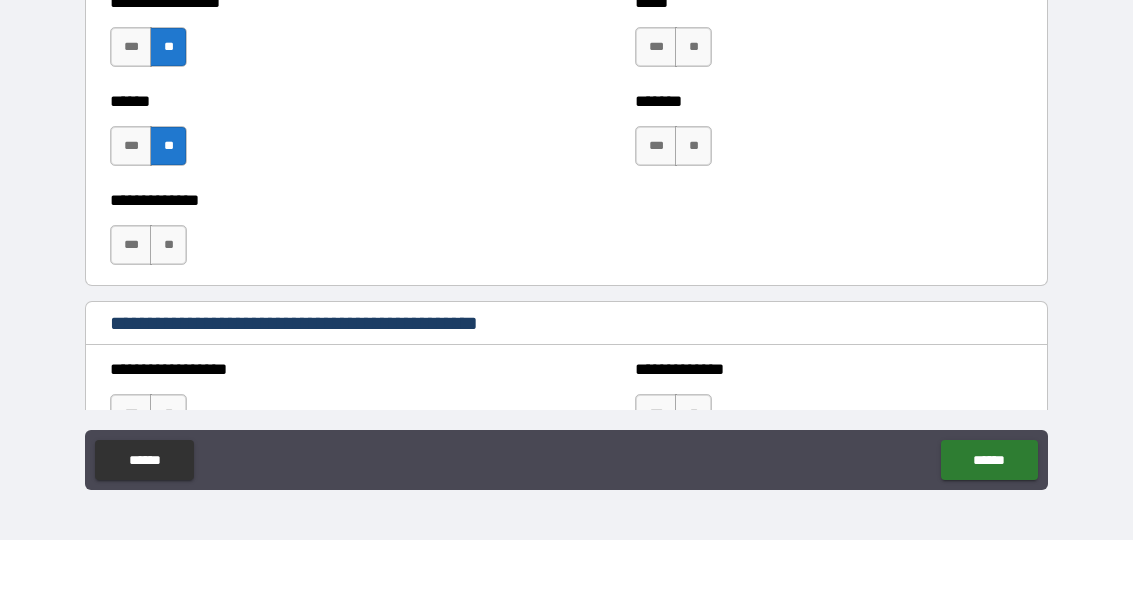 click on "**" at bounding box center [168, 313] 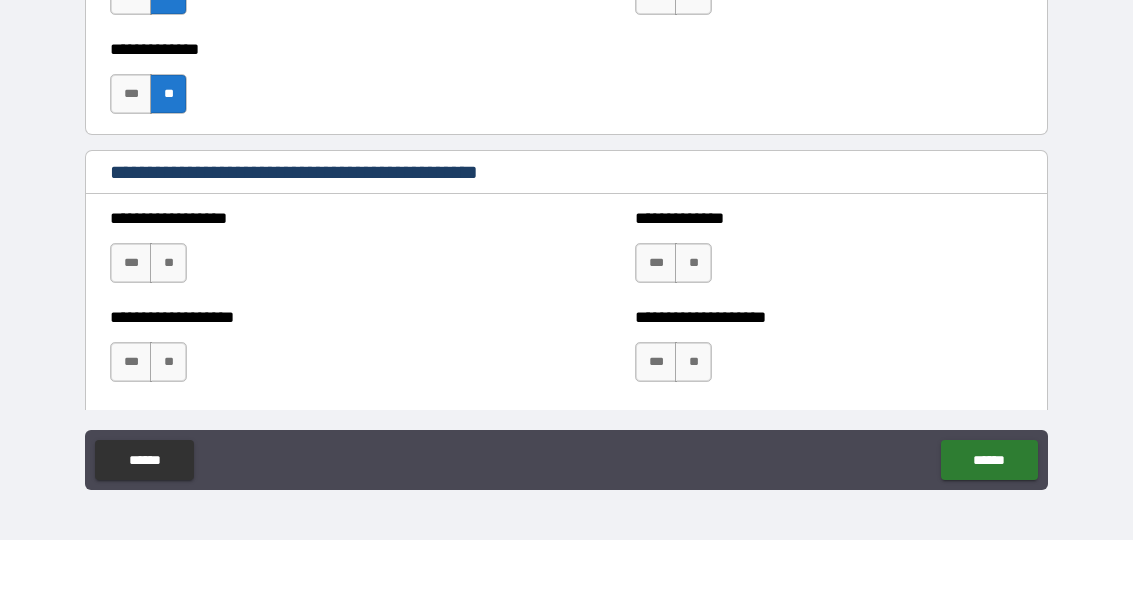 scroll, scrollTop: 1509, scrollLeft: 0, axis: vertical 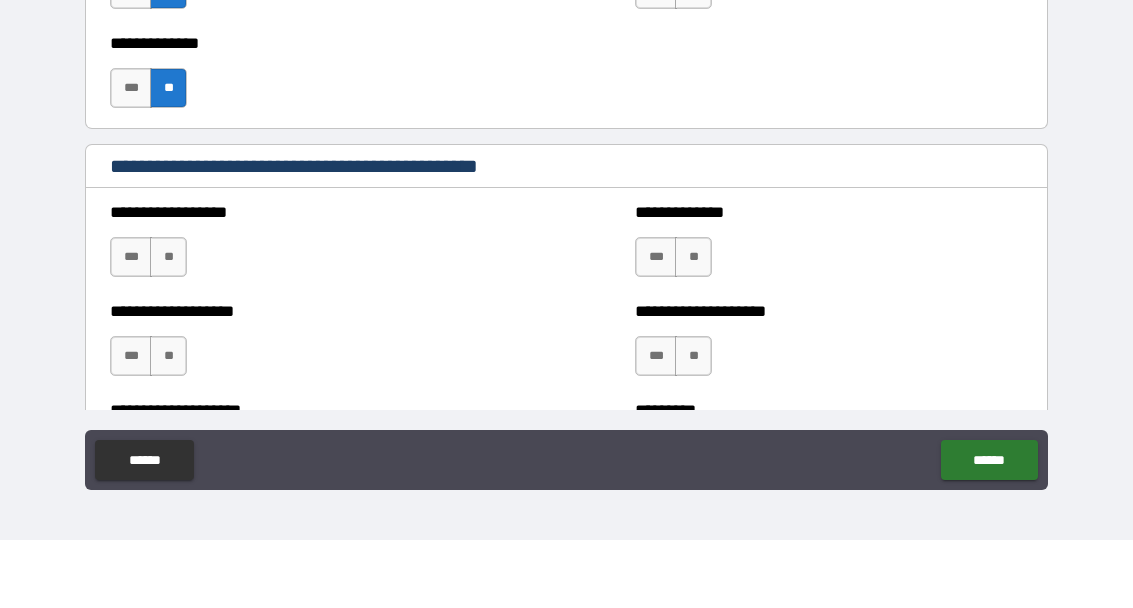 click on "**" at bounding box center [168, 325] 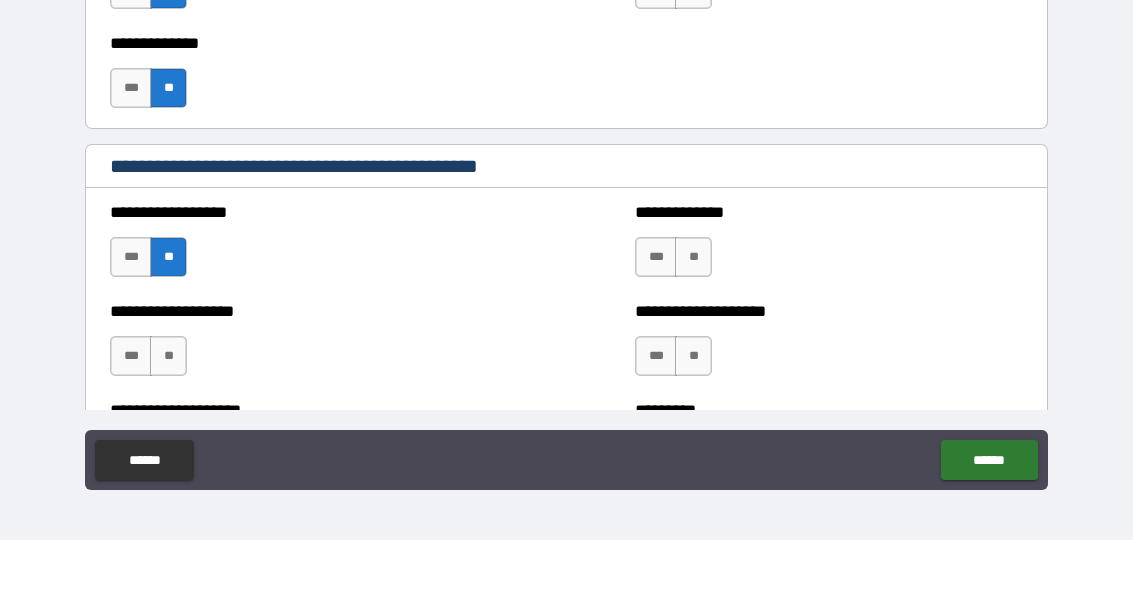 click on "**" at bounding box center [693, 325] 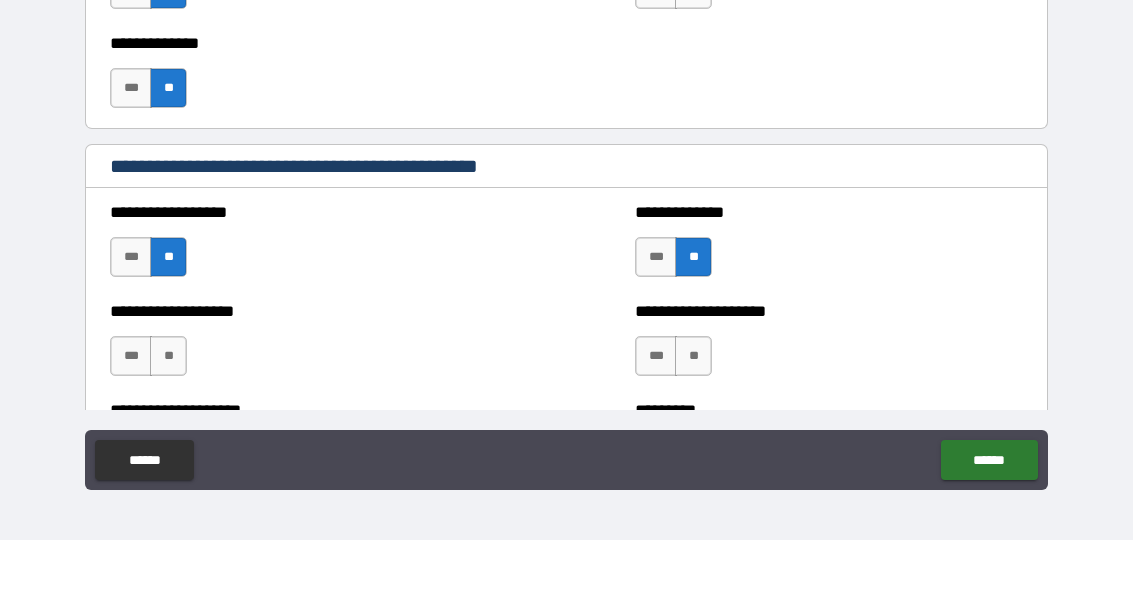 click on "**" at bounding box center [693, 424] 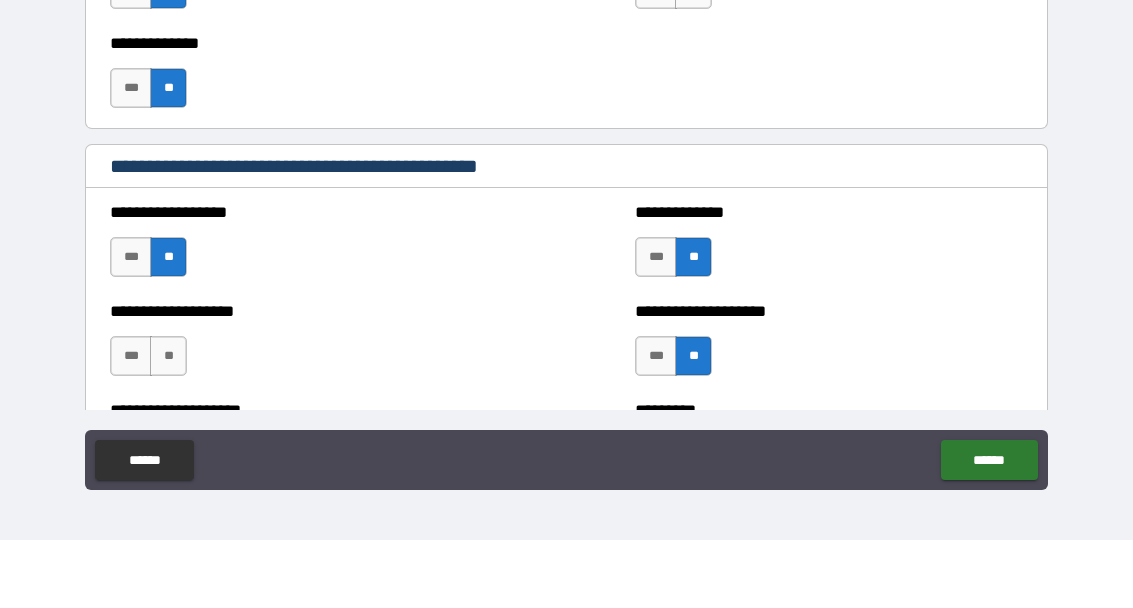click on "**" at bounding box center [168, 424] 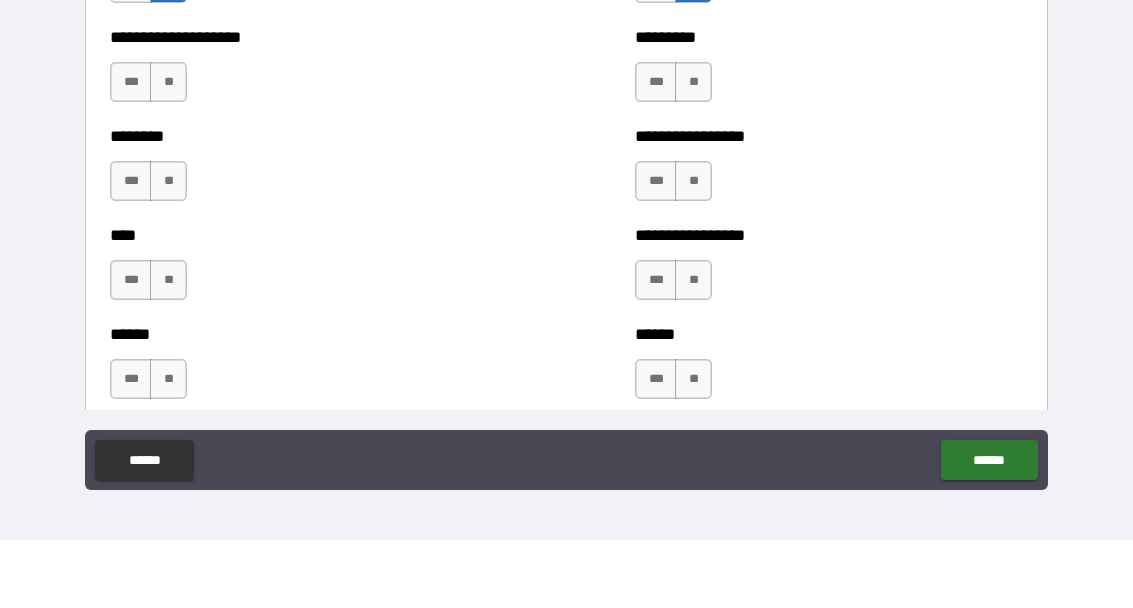 scroll, scrollTop: 1882, scrollLeft: 0, axis: vertical 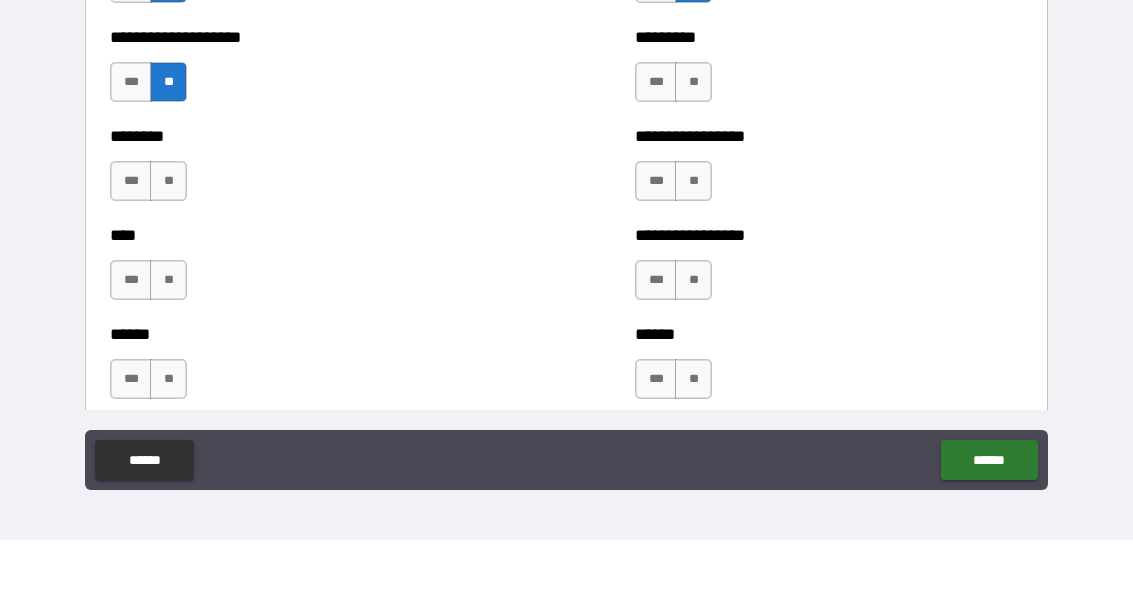 click on "**" at bounding box center (693, 150) 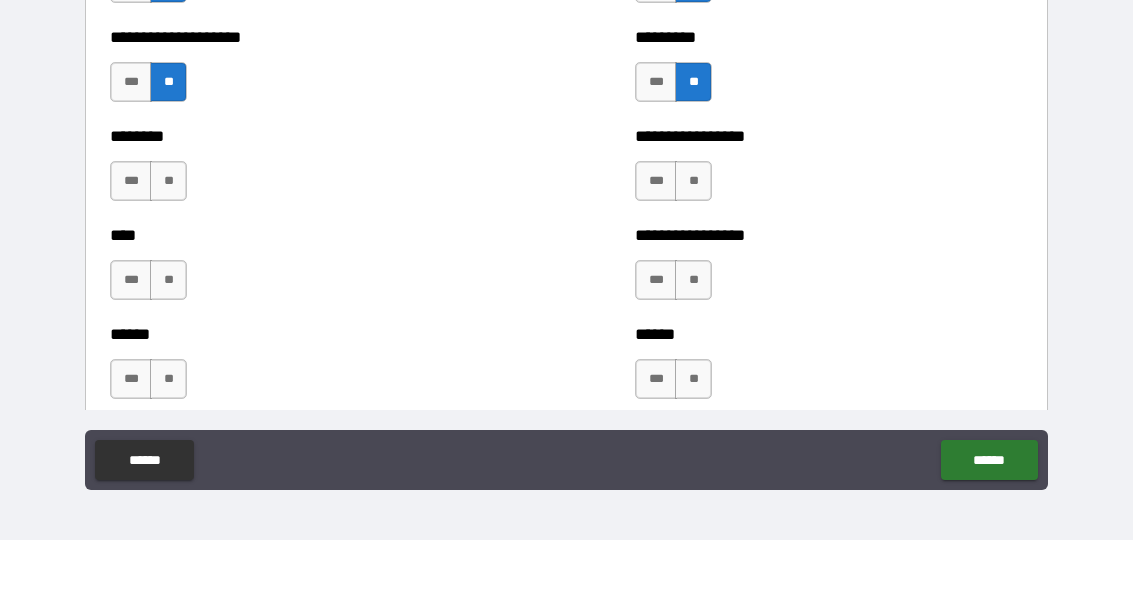 click on "**" at bounding box center [693, 249] 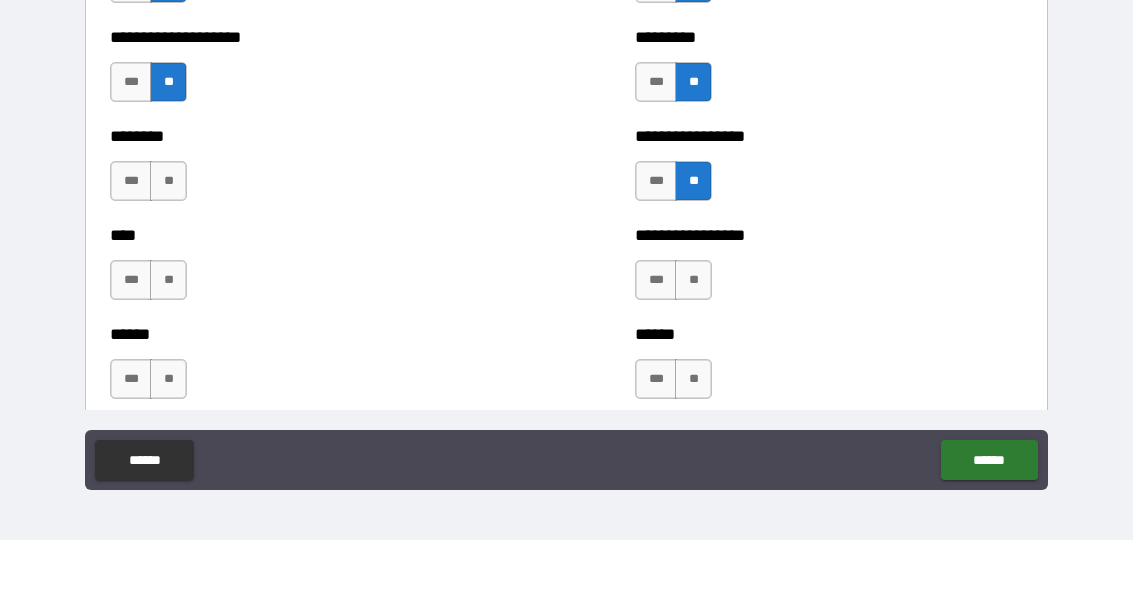 click on "**" at bounding box center [168, 249] 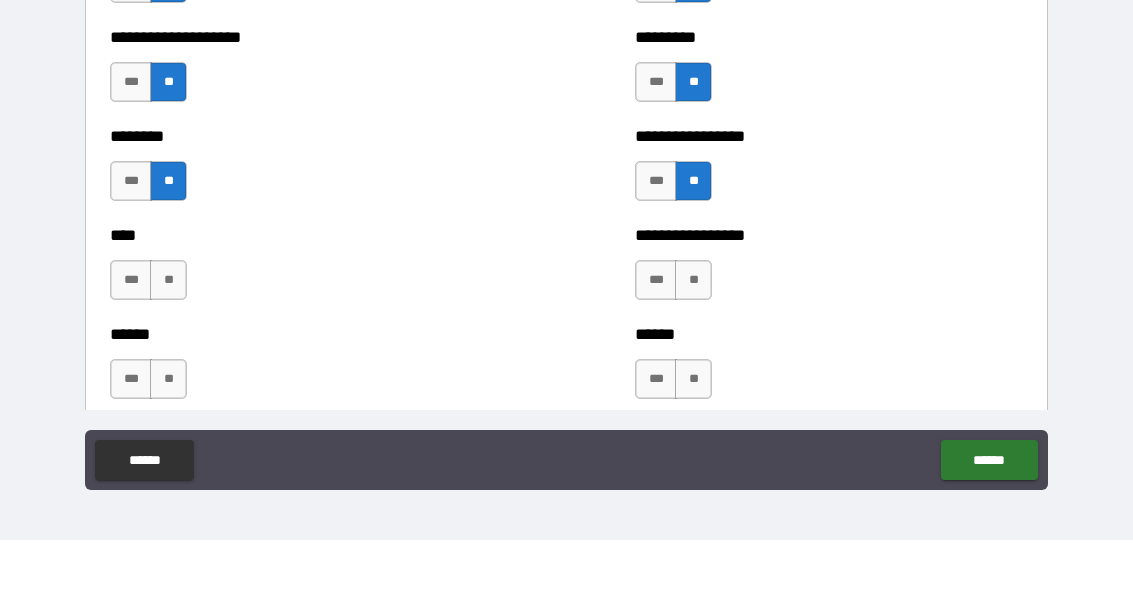 click on "**" at bounding box center (168, 348) 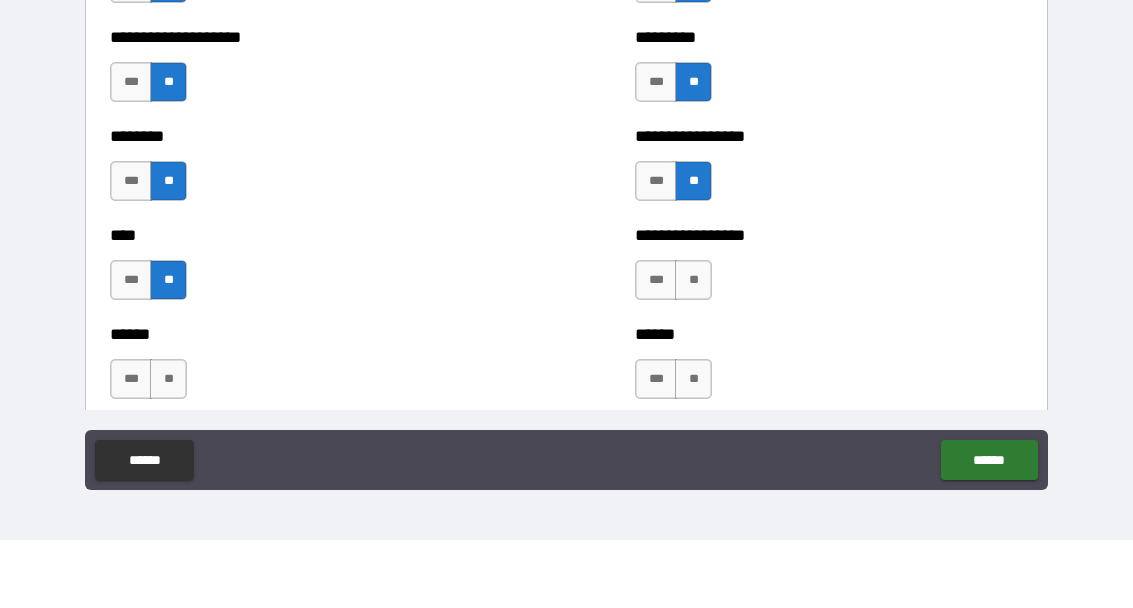click on "**" at bounding box center (693, 348) 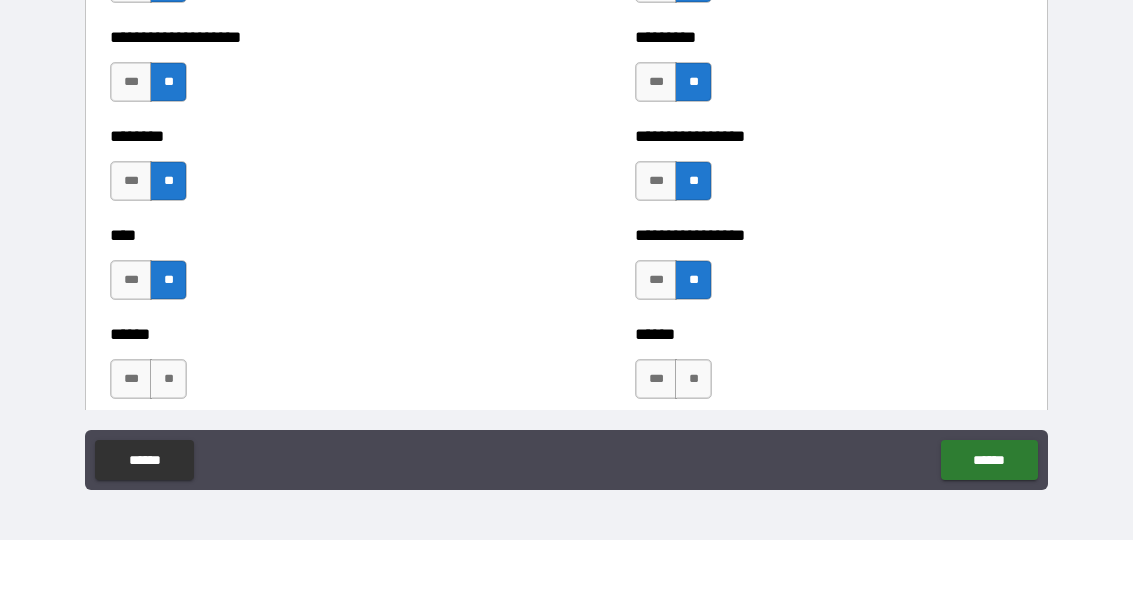 click on "****** *** **" at bounding box center (829, 437) 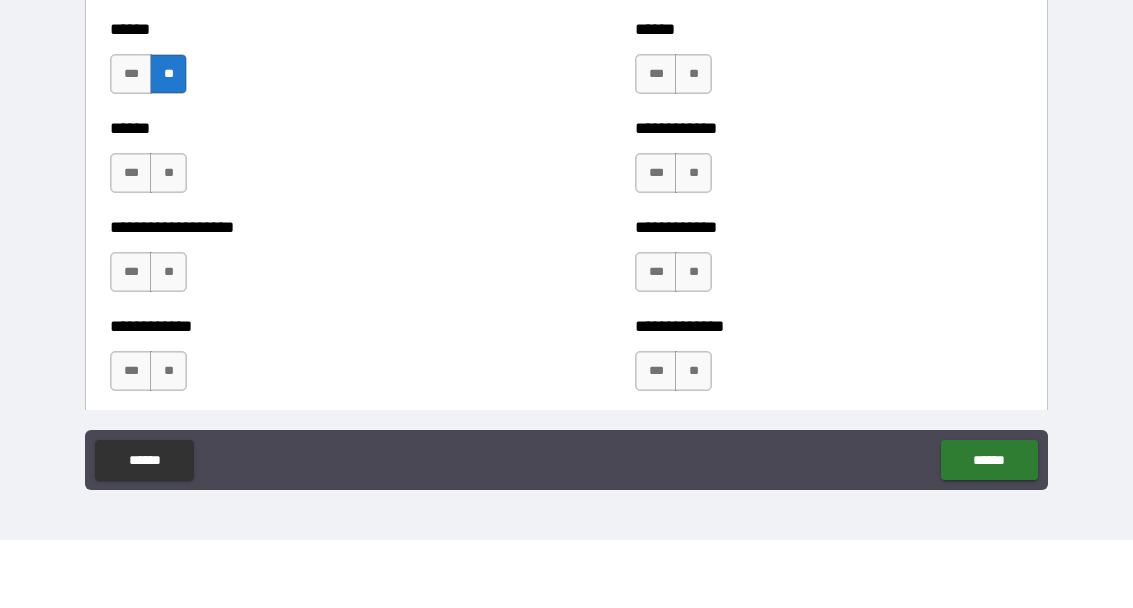 scroll, scrollTop: 2193, scrollLeft: 0, axis: vertical 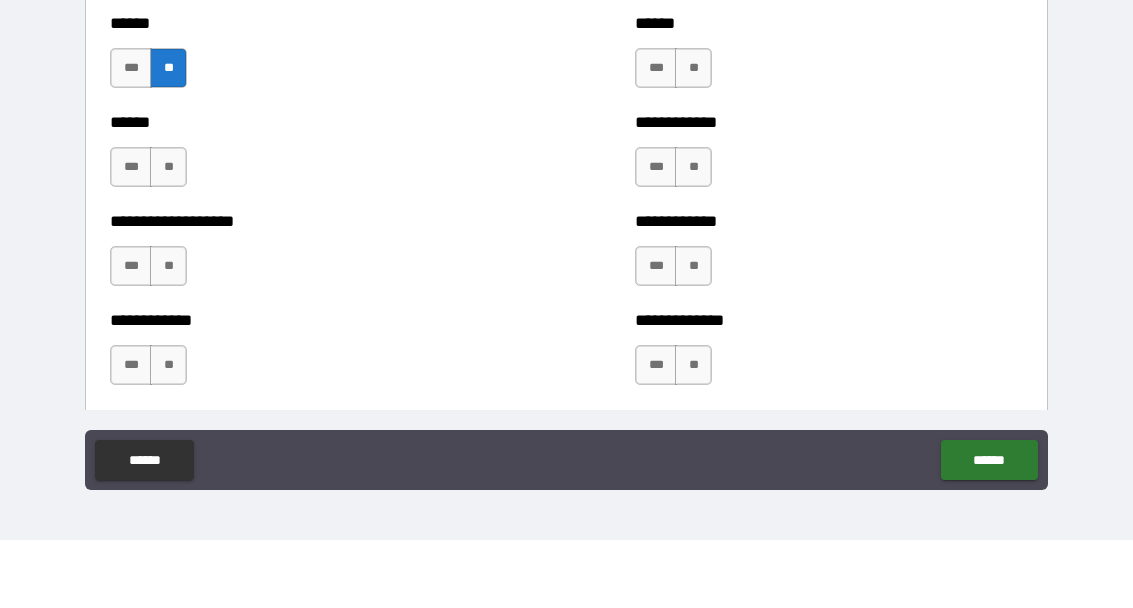 click on "***" at bounding box center (131, 235) 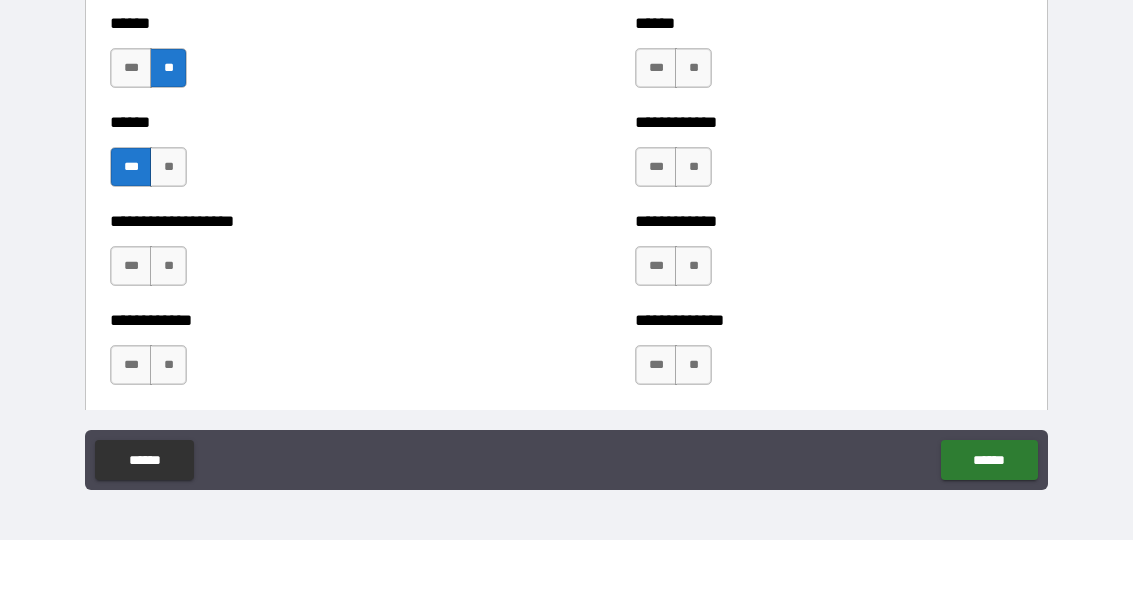 click on "**" at bounding box center (693, 235) 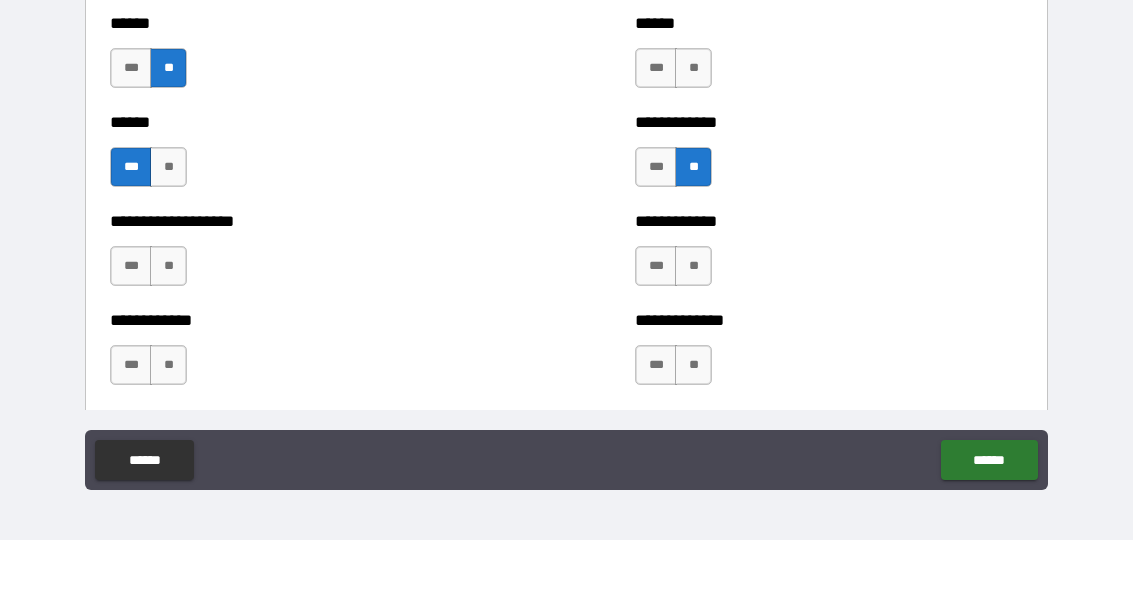 click on "***" at bounding box center [656, 334] 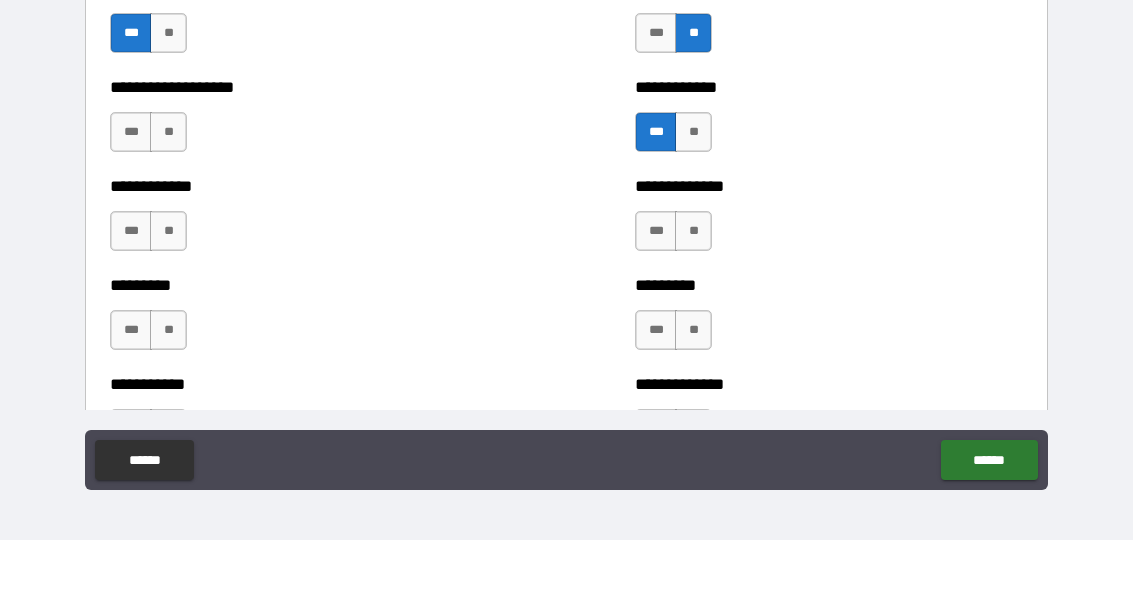 scroll, scrollTop: 2329, scrollLeft: 0, axis: vertical 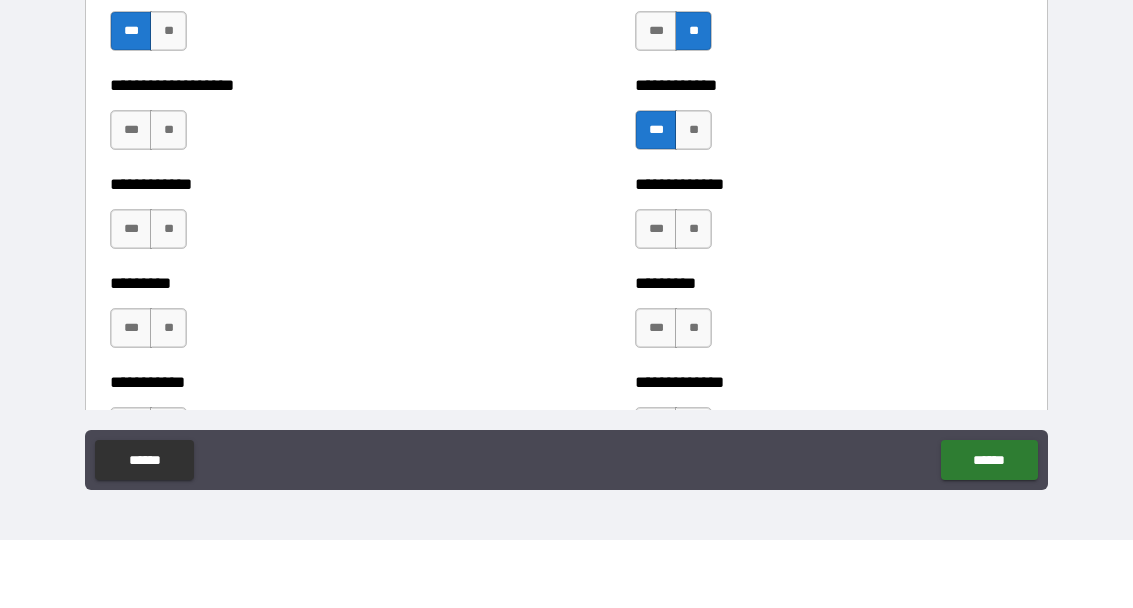 click on "**********" at bounding box center [304, 153] 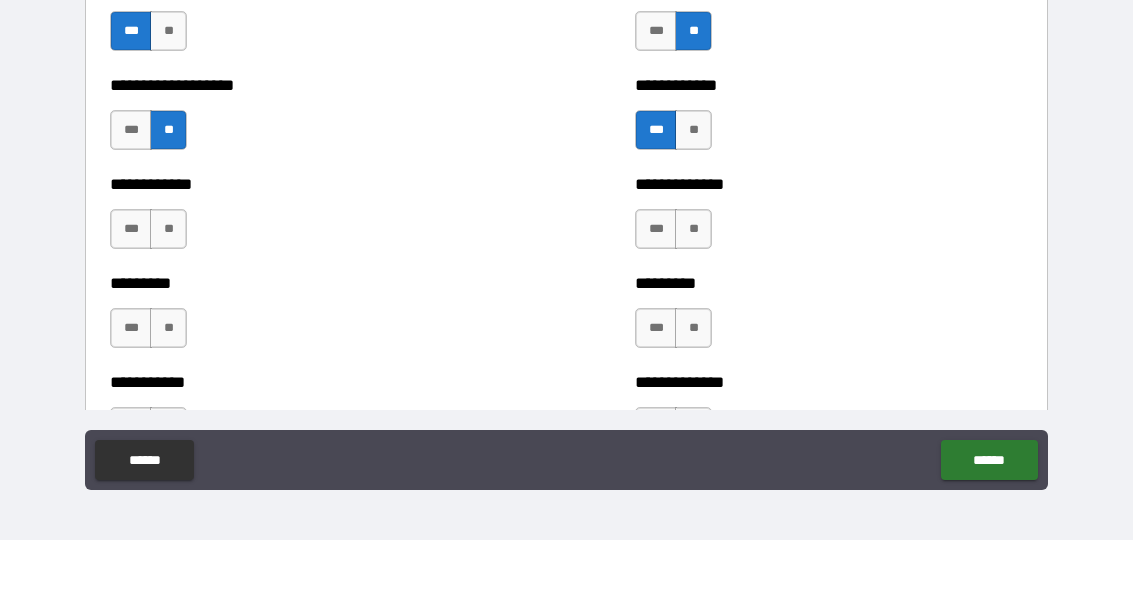 click on "**" at bounding box center [168, 297] 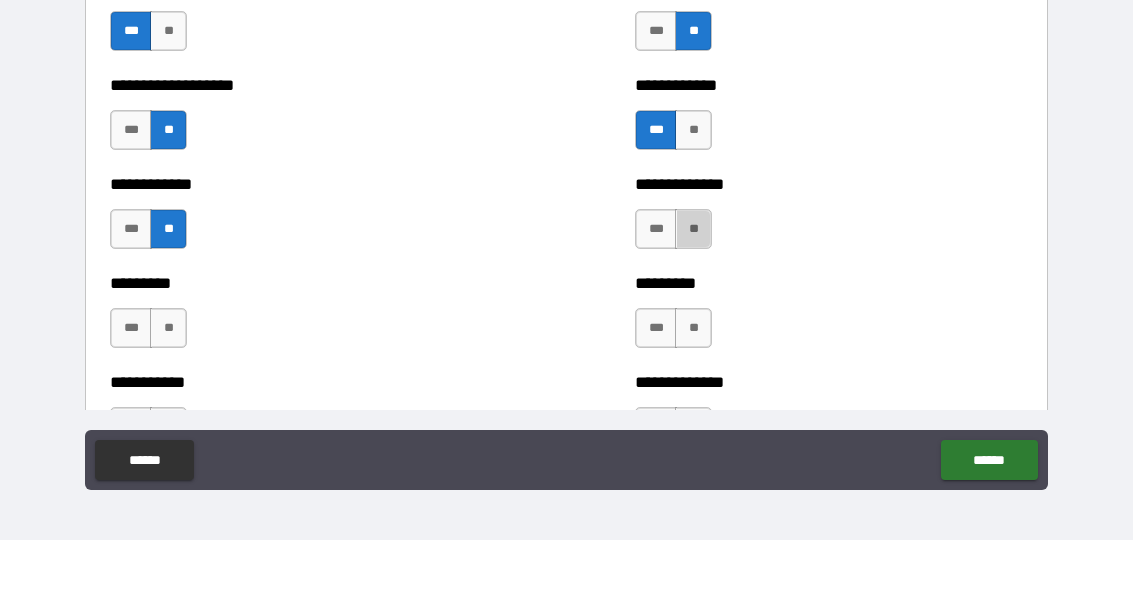 click on "**" at bounding box center (693, 297) 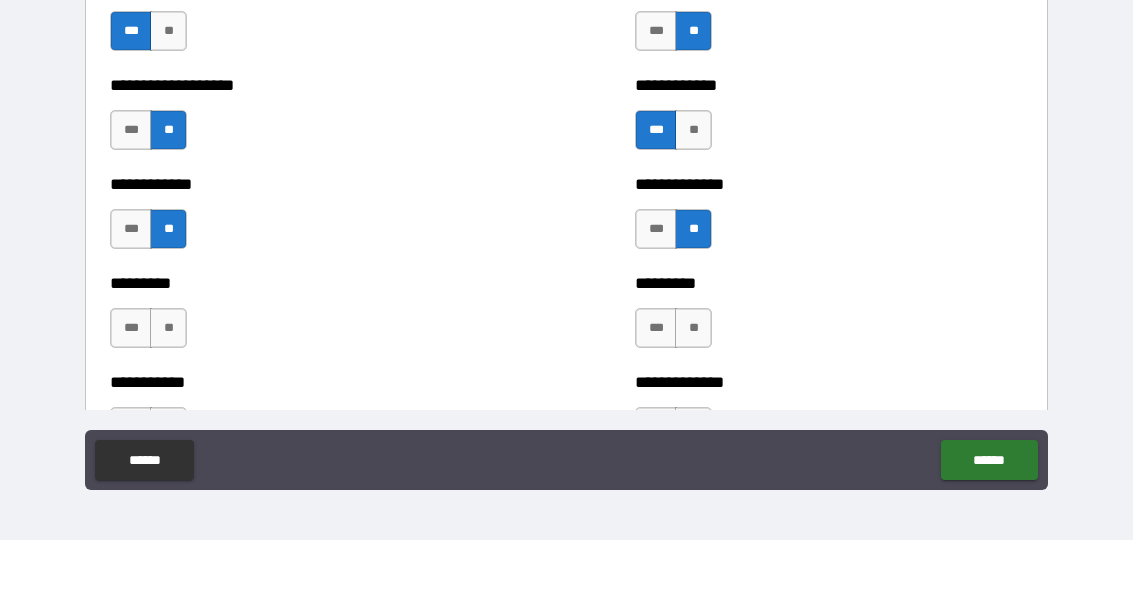 click on "**" at bounding box center (693, 396) 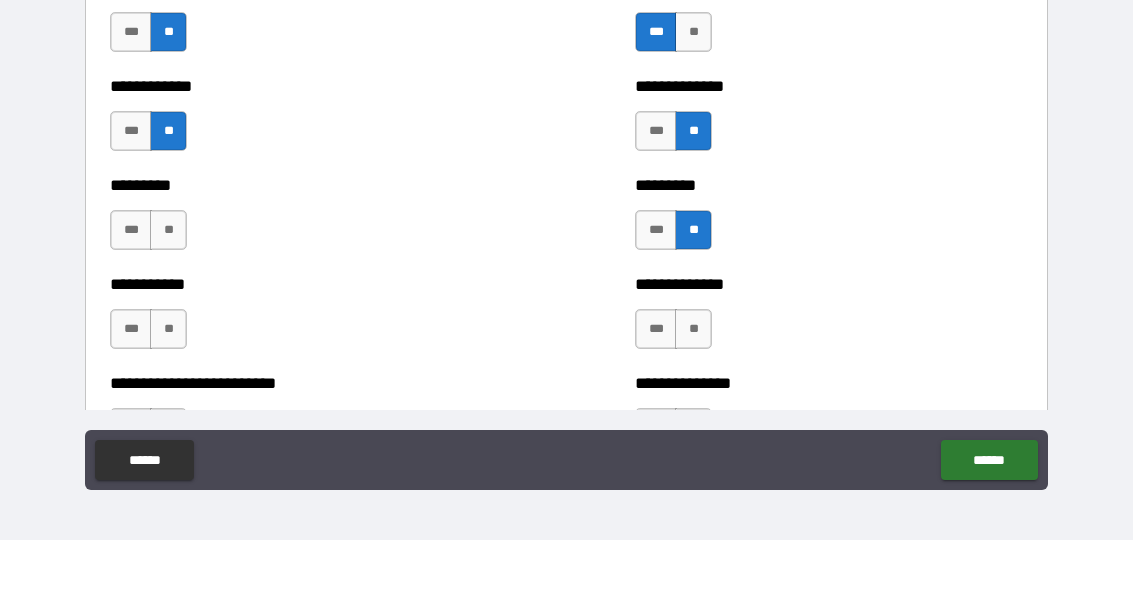 scroll, scrollTop: 2428, scrollLeft: 0, axis: vertical 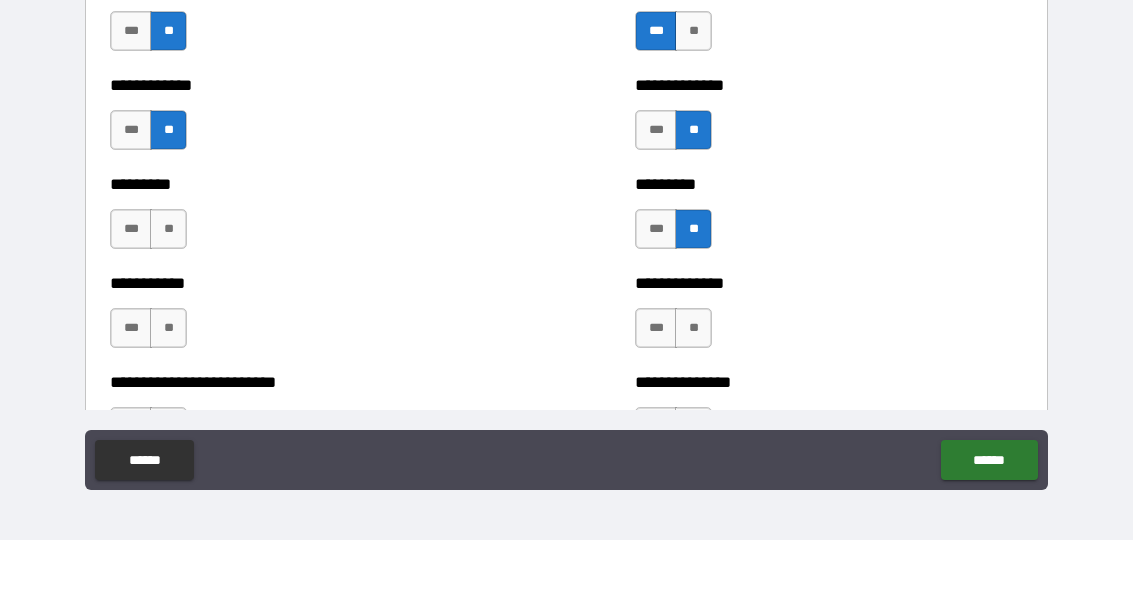 click on "*********" at bounding box center [304, 252] 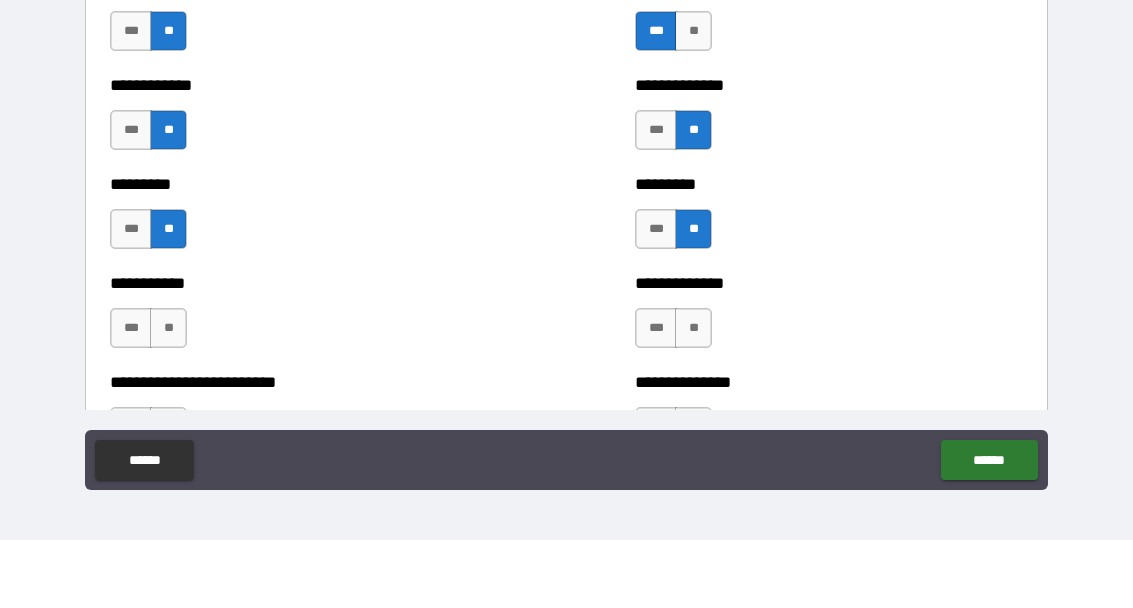 click on "**" at bounding box center [168, 396] 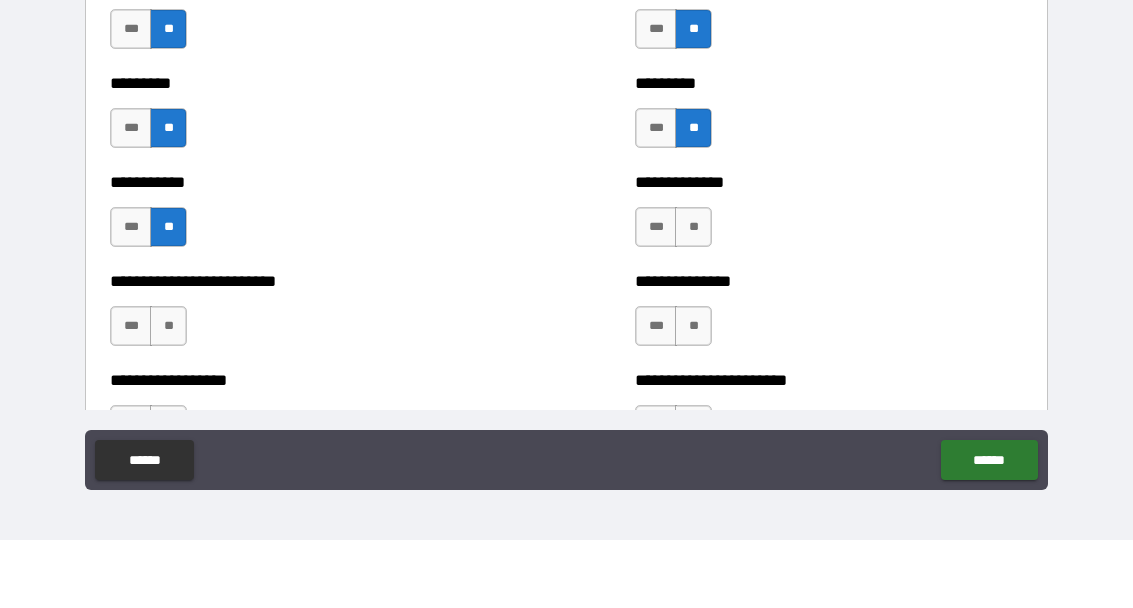 scroll, scrollTop: 2555, scrollLeft: 0, axis: vertical 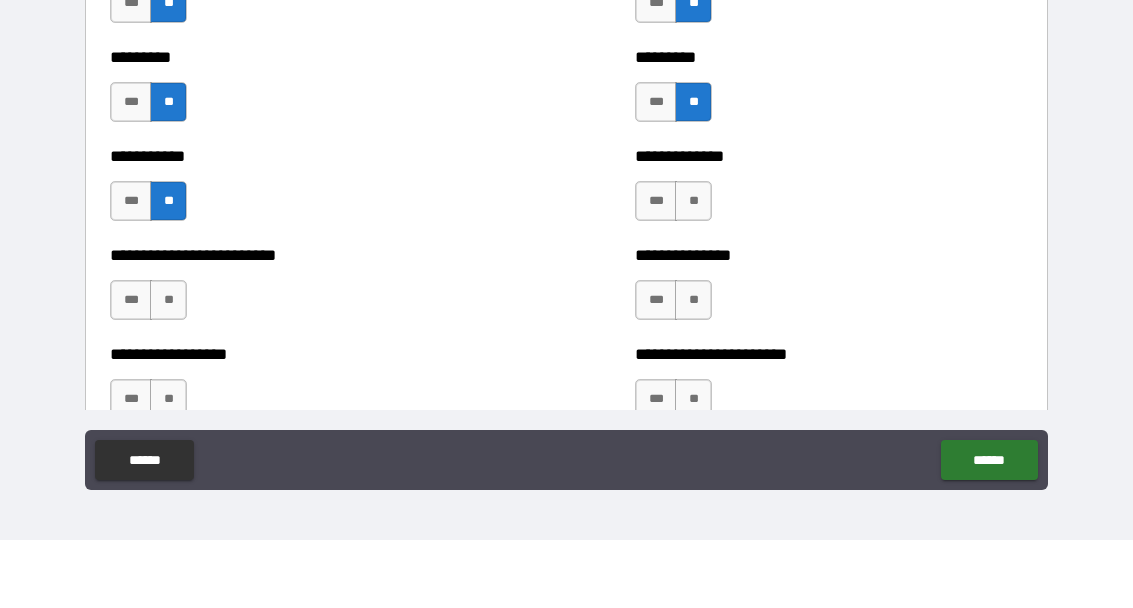 click on "**" at bounding box center (693, 269) 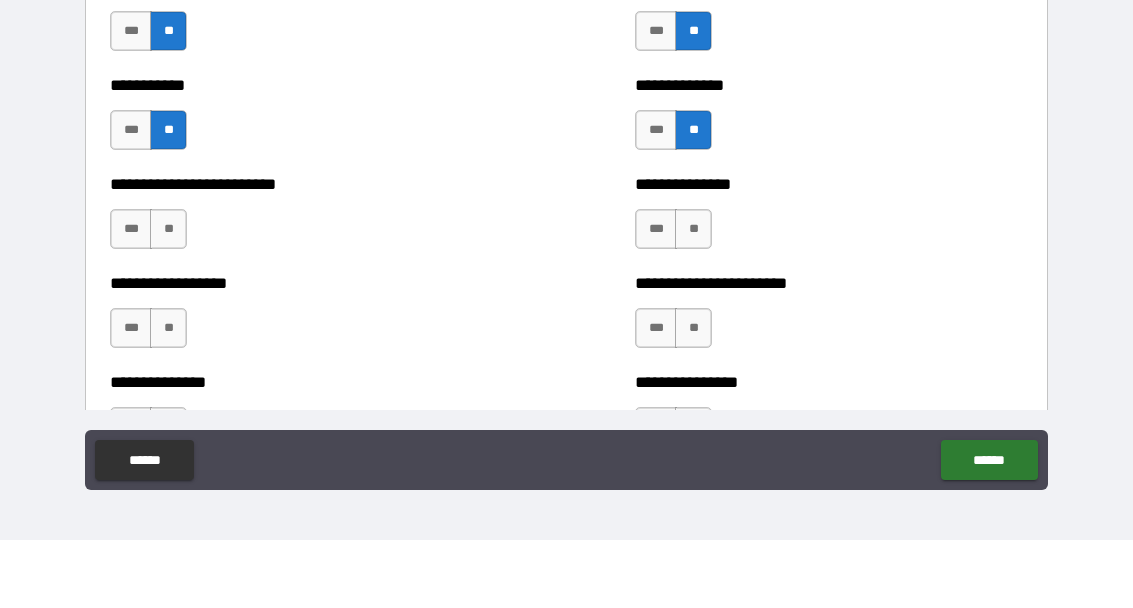 scroll, scrollTop: 2624, scrollLeft: 0, axis: vertical 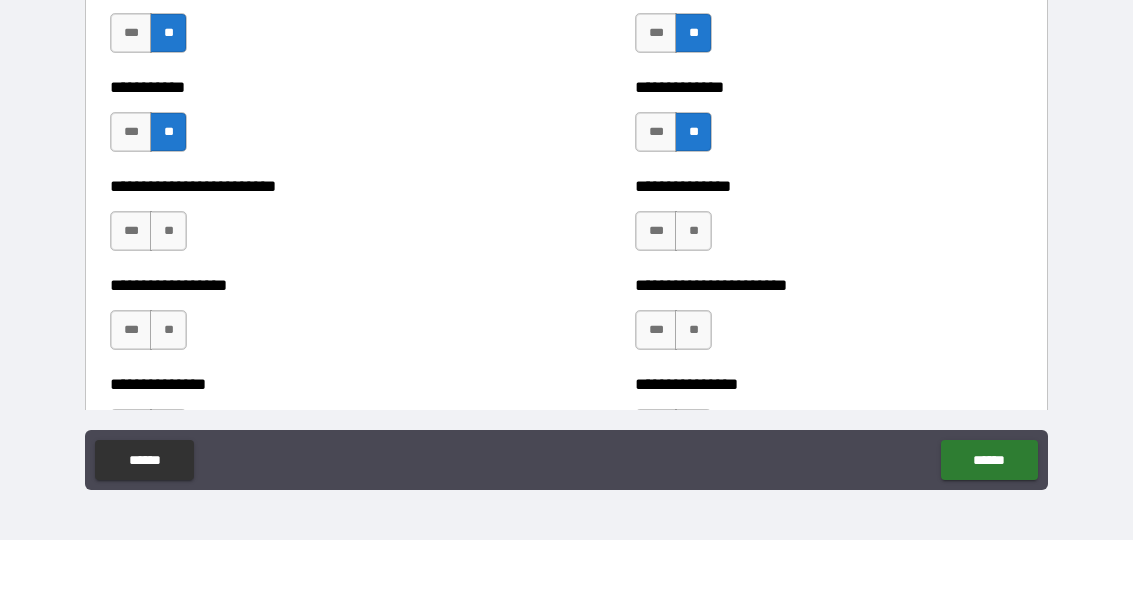 click on "**" at bounding box center (168, 299) 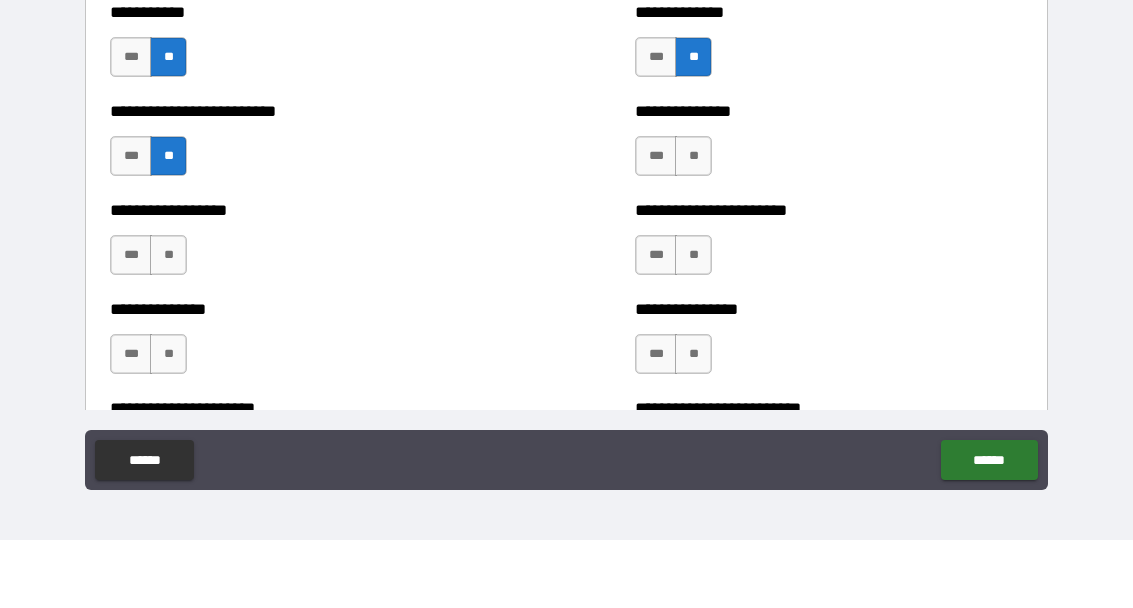 scroll, scrollTop: 2703, scrollLeft: 0, axis: vertical 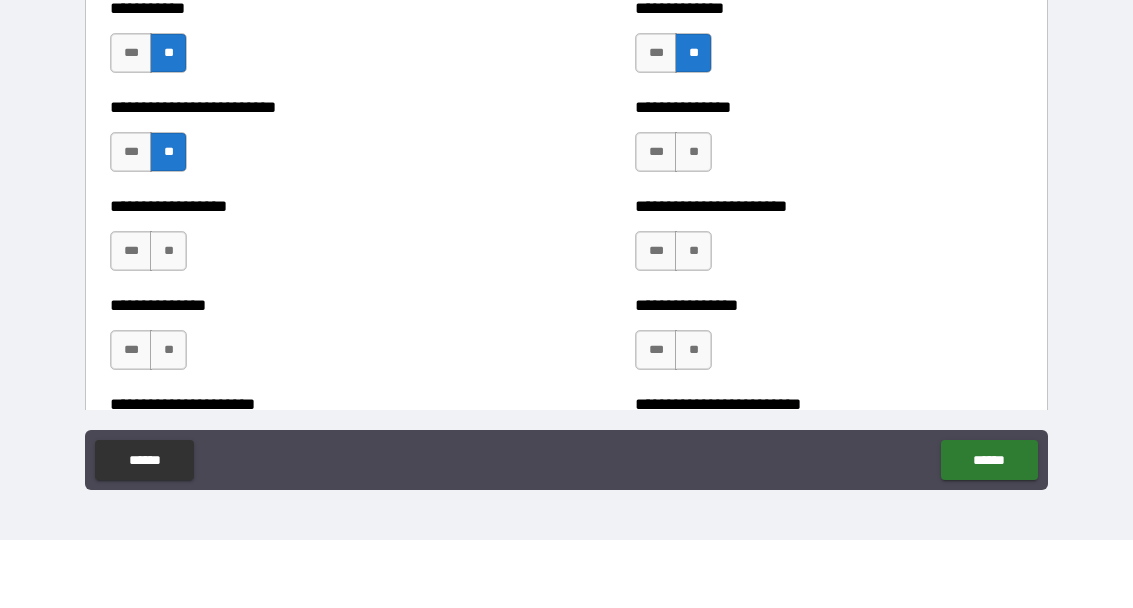 click on "***" at bounding box center [131, 319] 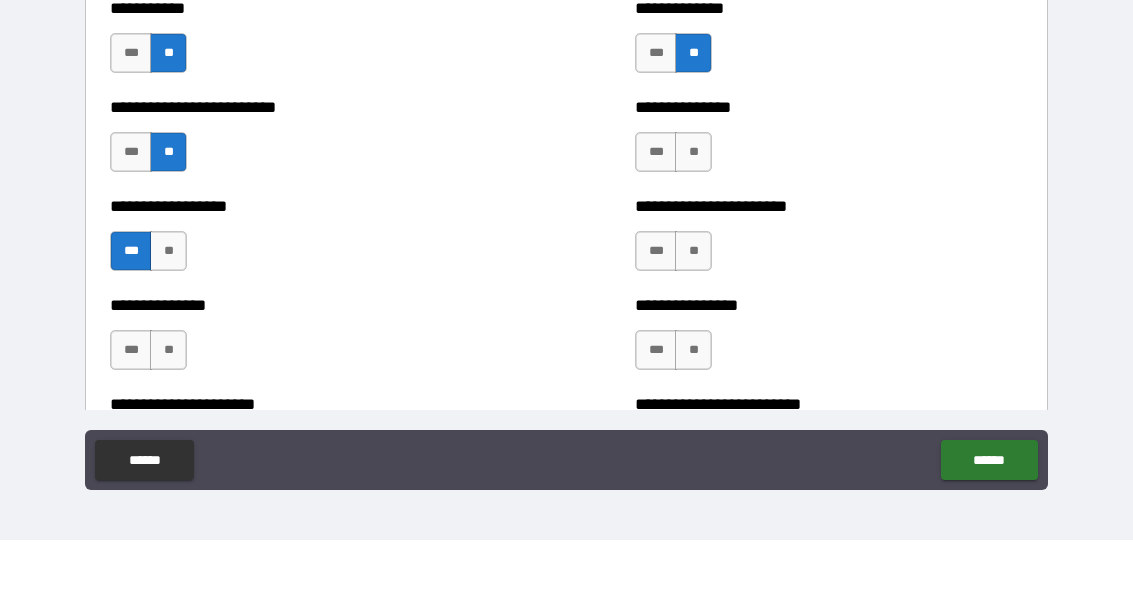 click on "***" at bounding box center (656, 121) 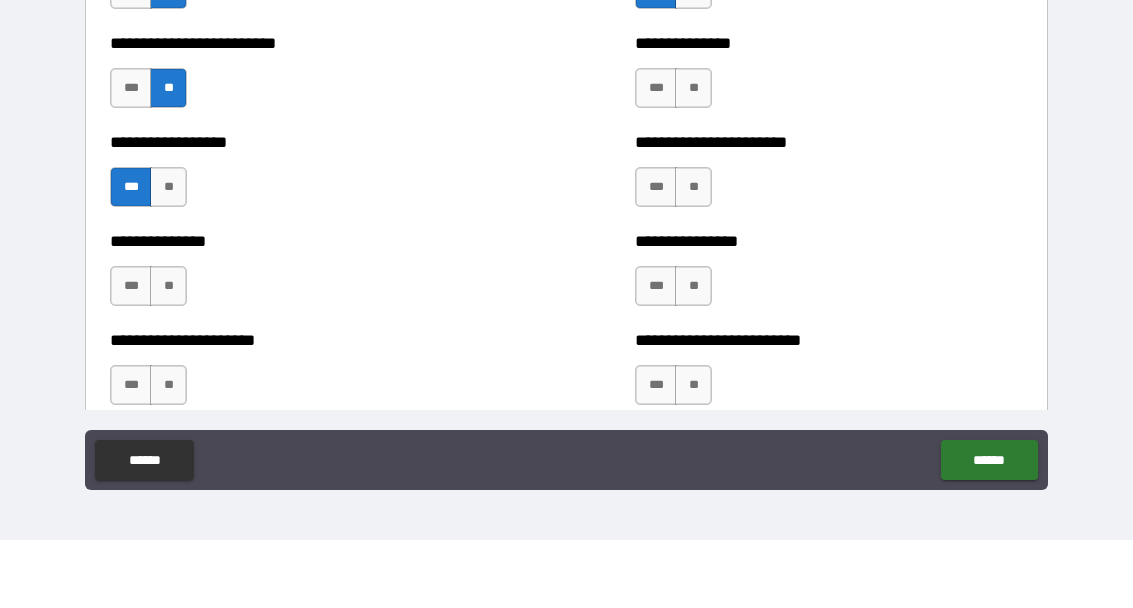 scroll, scrollTop: 2770, scrollLeft: 0, axis: vertical 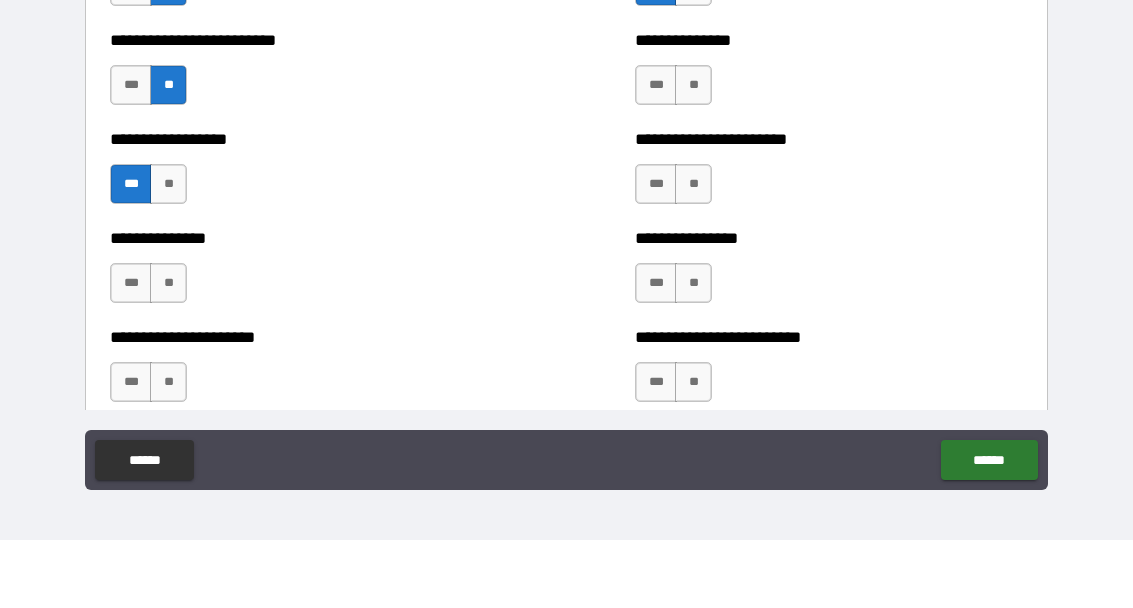 click on "**" at bounding box center (693, 252) 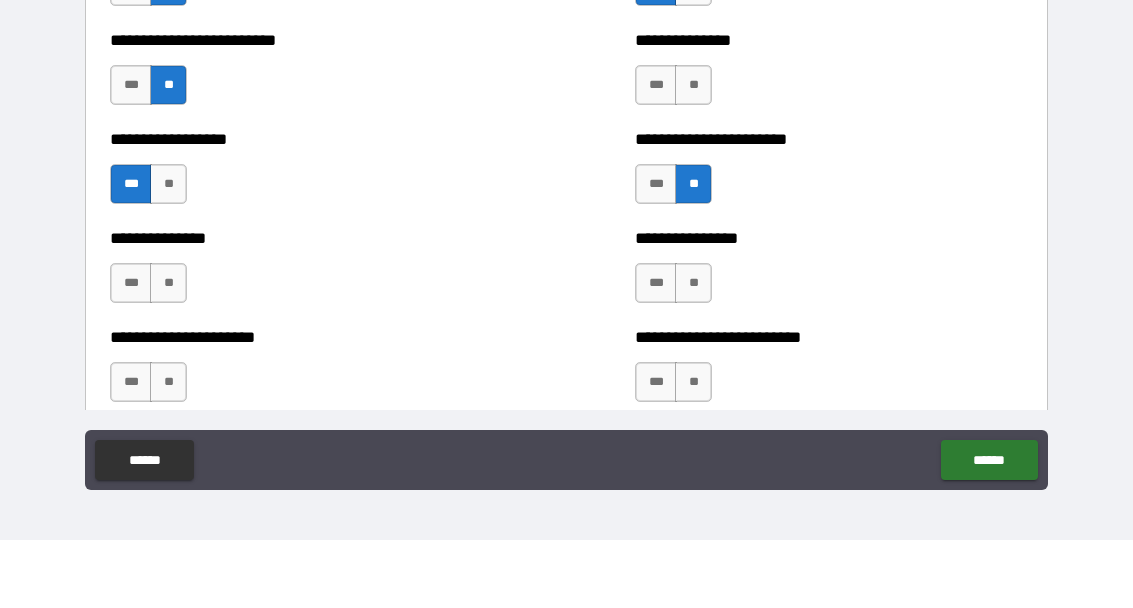 click on "**" at bounding box center [693, 351] 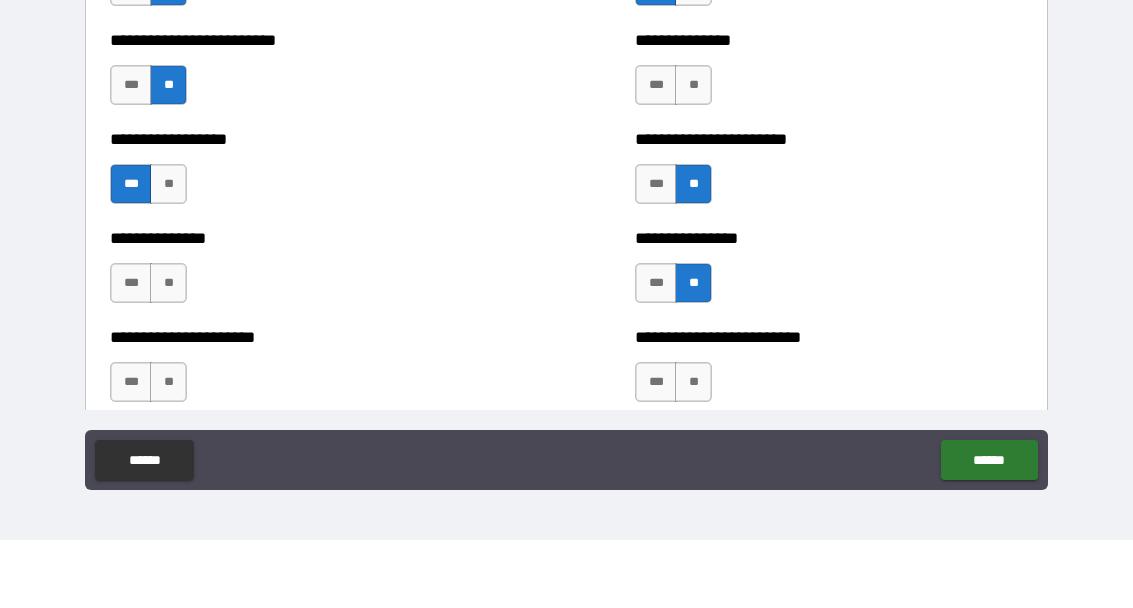click on "**" at bounding box center [693, 450] 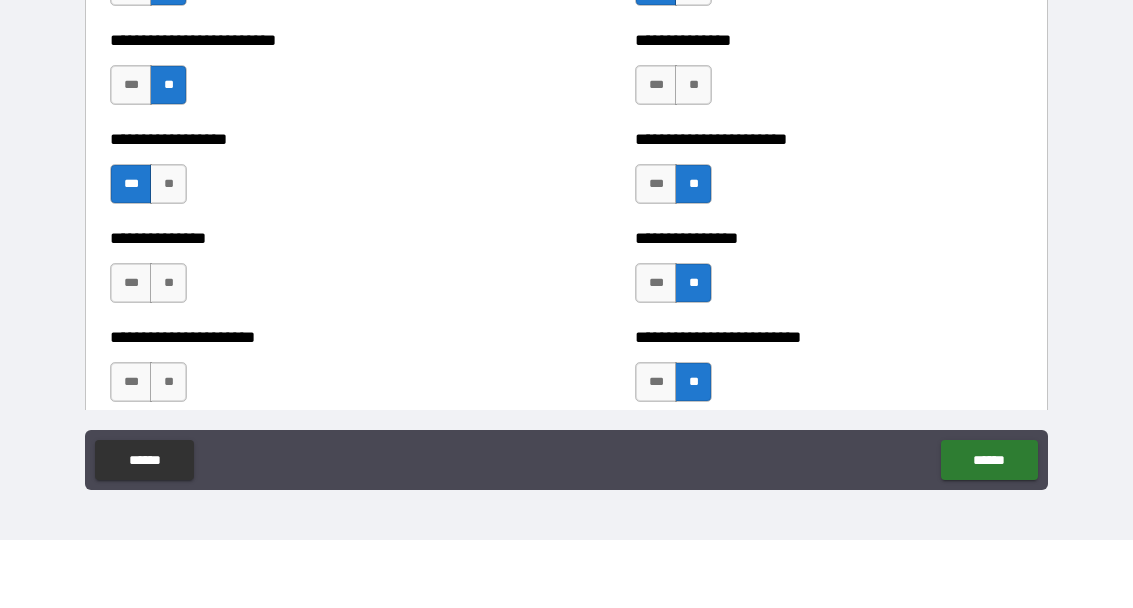 click on "**" at bounding box center [168, 351] 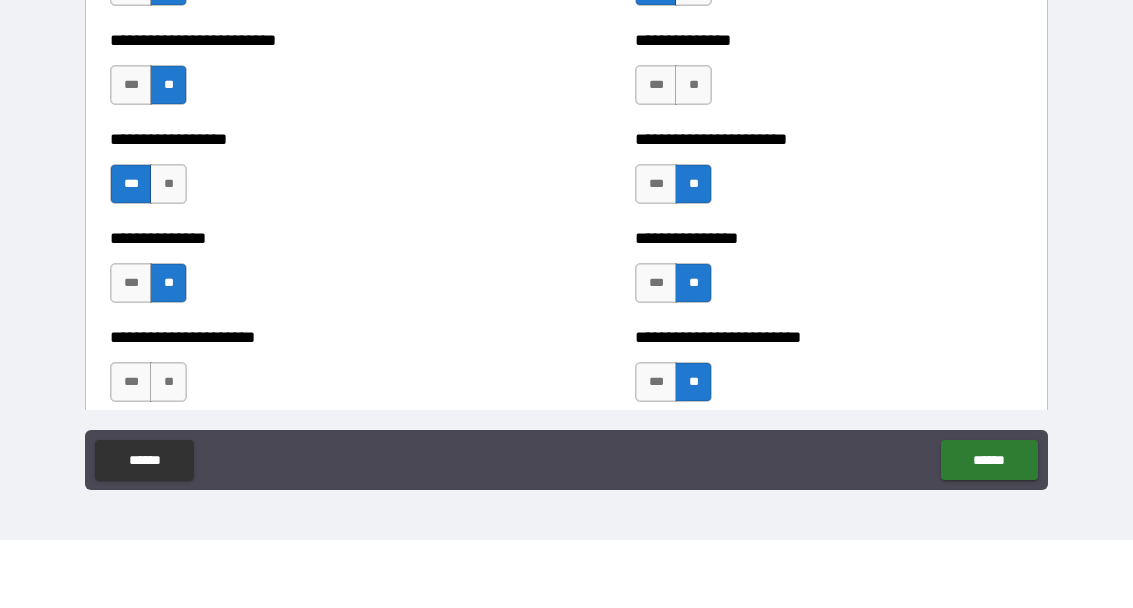 click on "***" at bounding box center (131, 450) 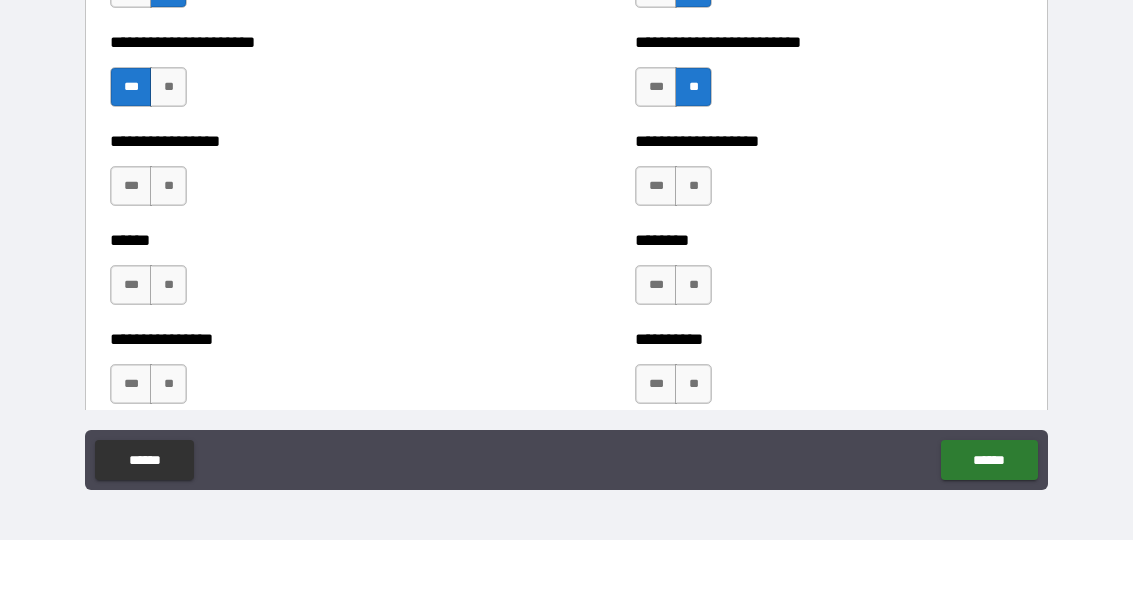scroll, scrollTop: 3050, scrollLeft: 0, axis: vertical 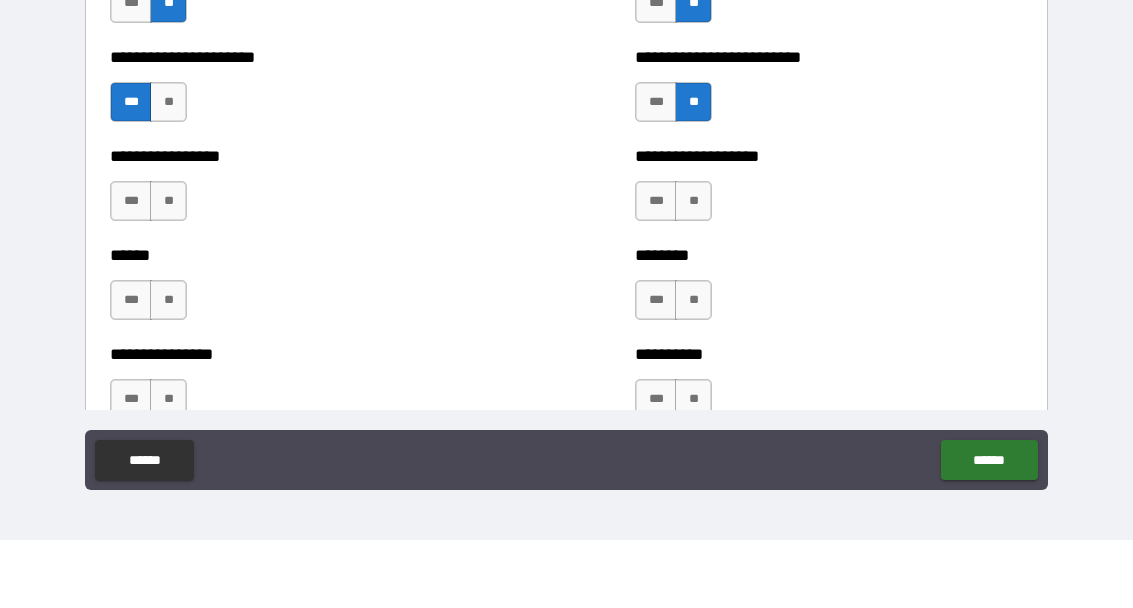click on "**" at bounding box center (168, 170) 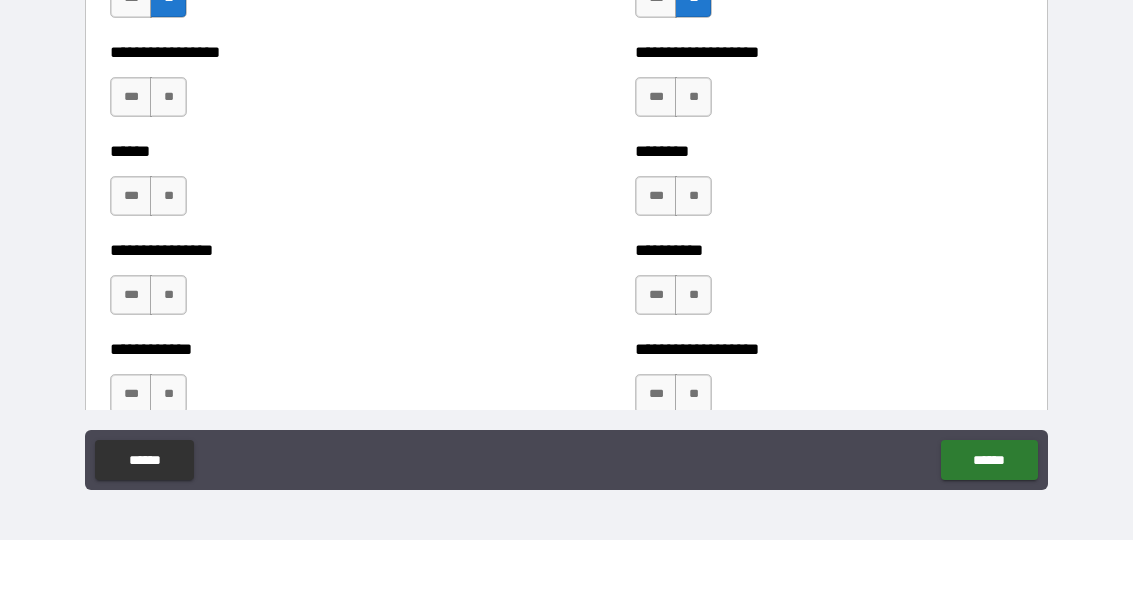 scroll, scrollTop: 3157, scrollLeft: 0, axis: vertical 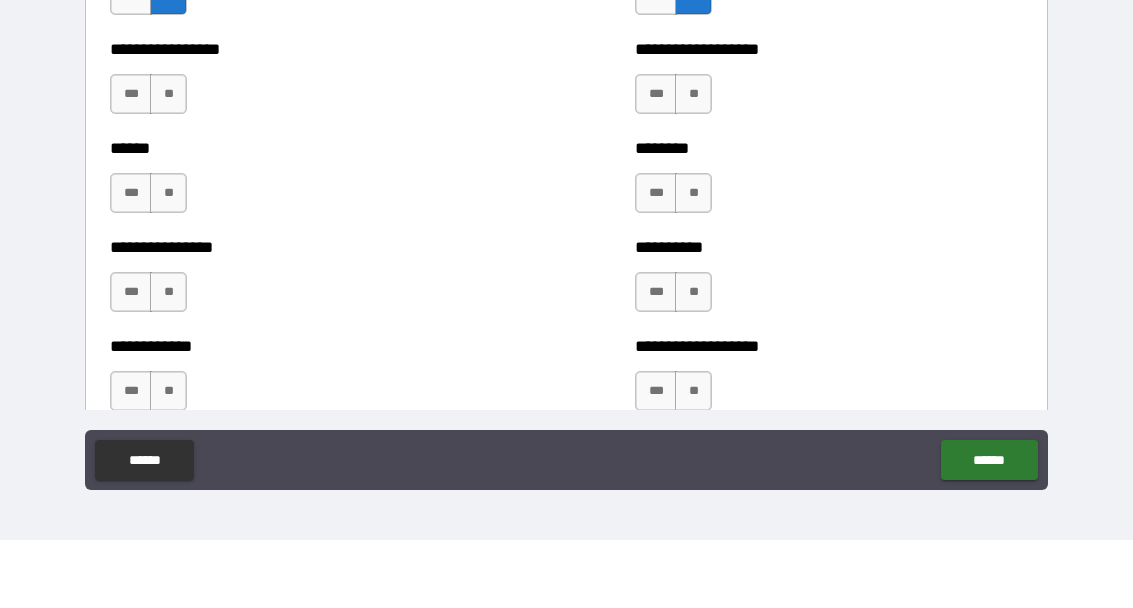 click on "***" at bounding box center (131, 162) 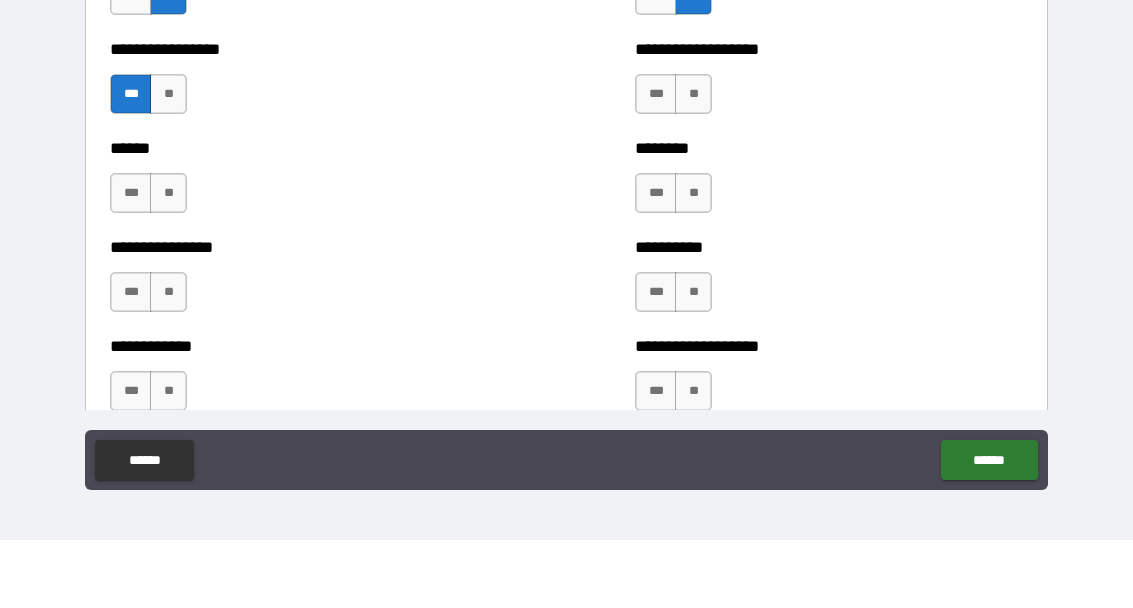 click on "**" at bounding box center (693, 162) 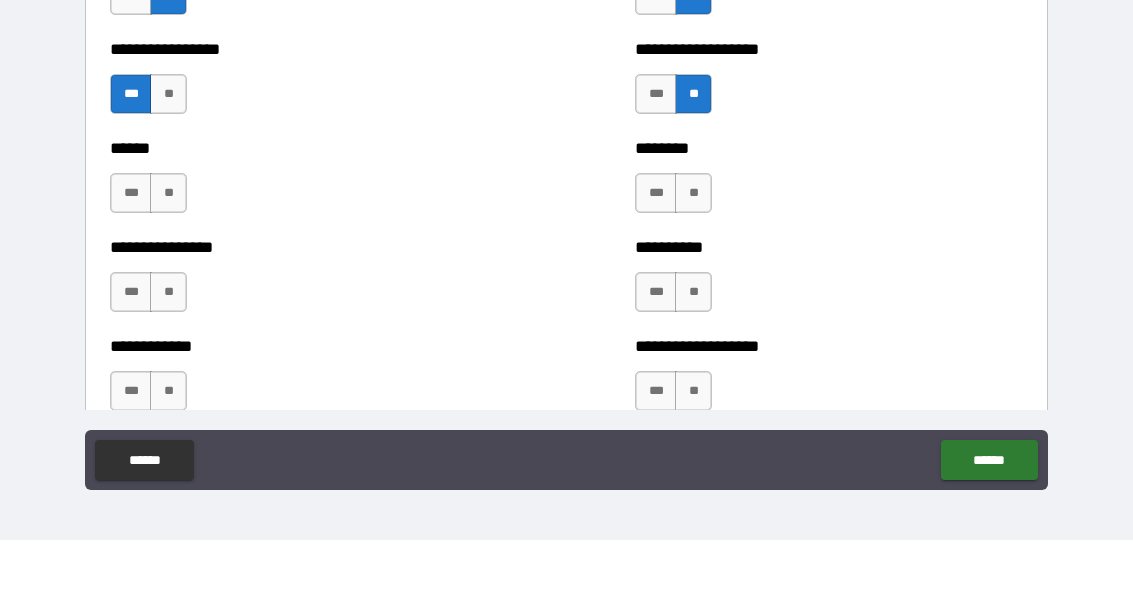click on "**" at bounding box center [693, 261] 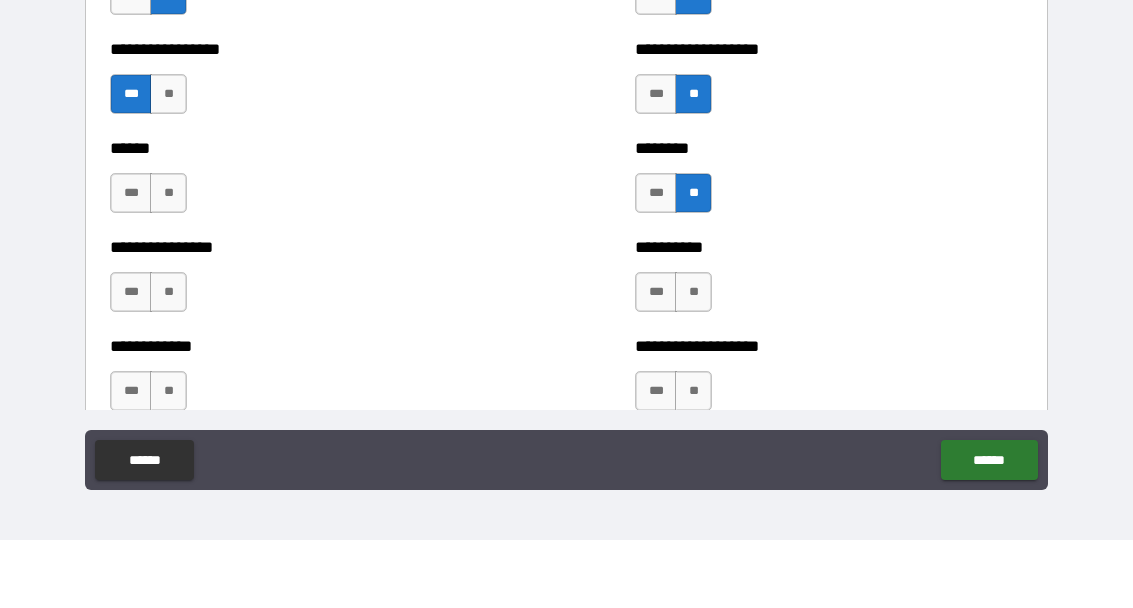 click on "**" at bounding box center (693, 360) 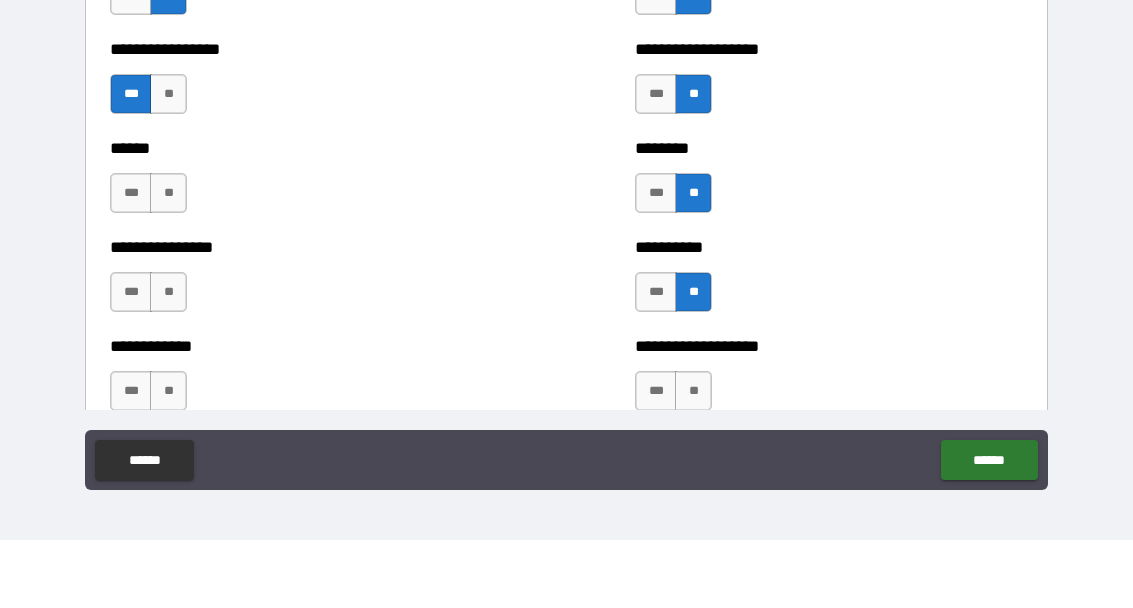 click on "**" at bounding box center [693, 459] 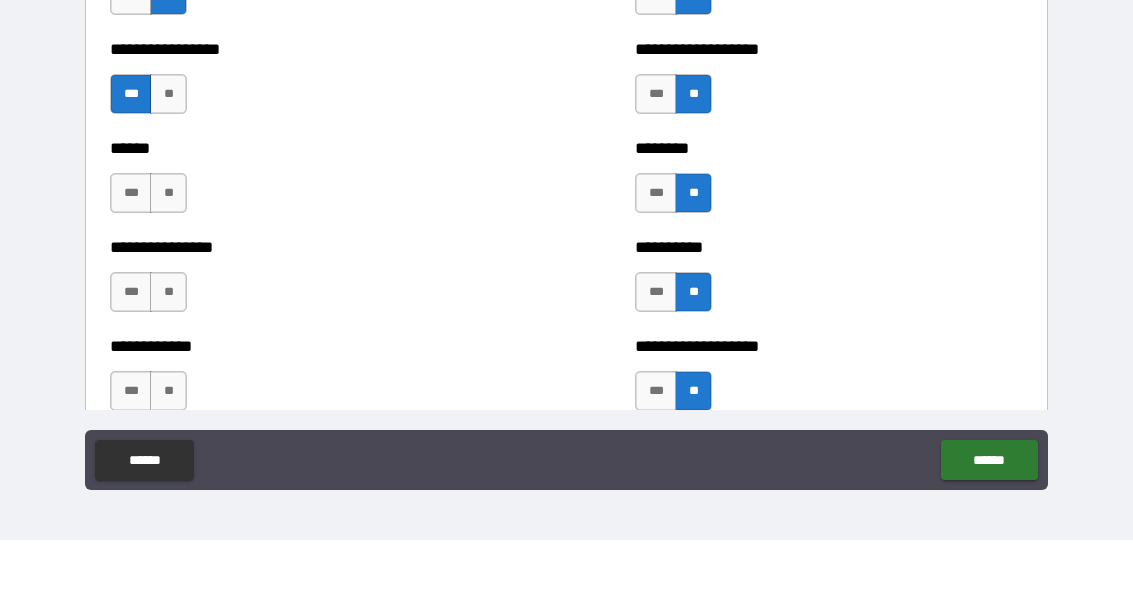 click on "**" at bounding box center [168, 459] 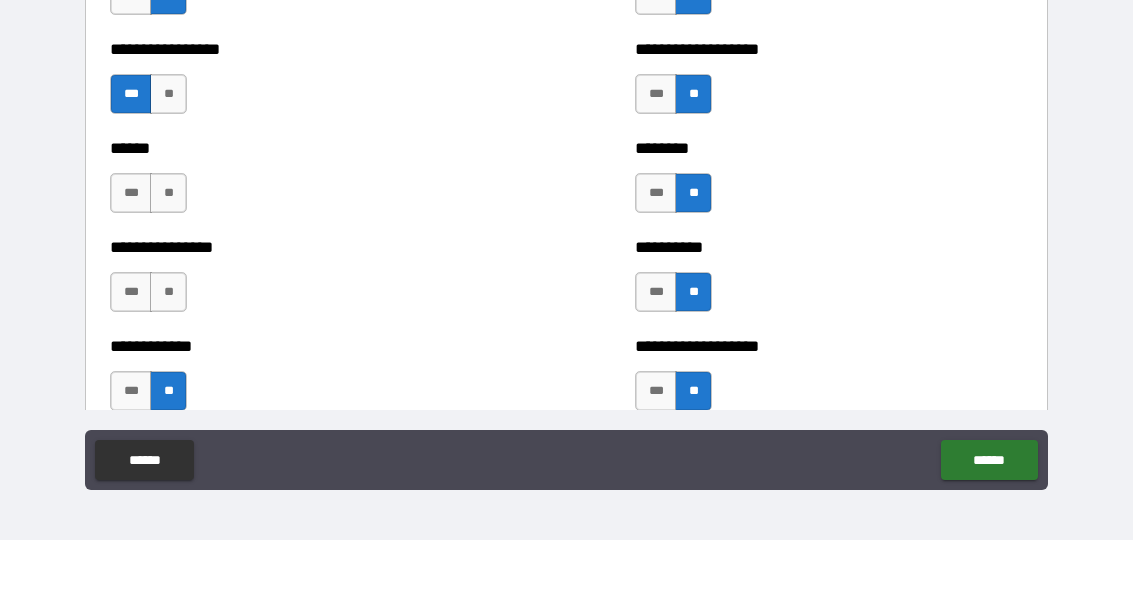 click on "**" at bounding box center [168, 360] 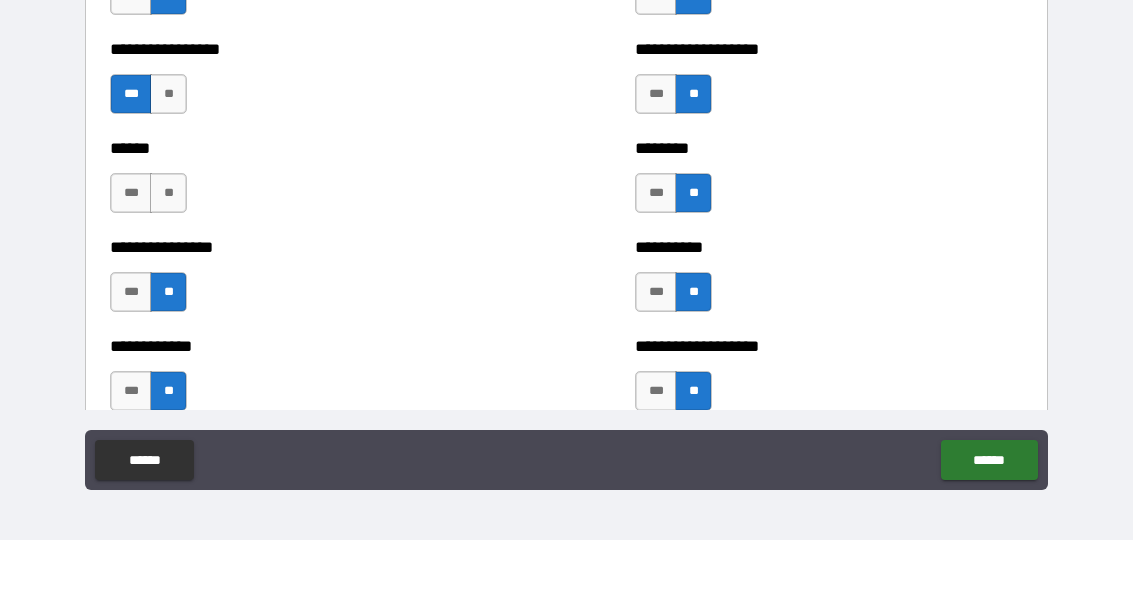click on "****** *** **" at bounding box center (304, 251) 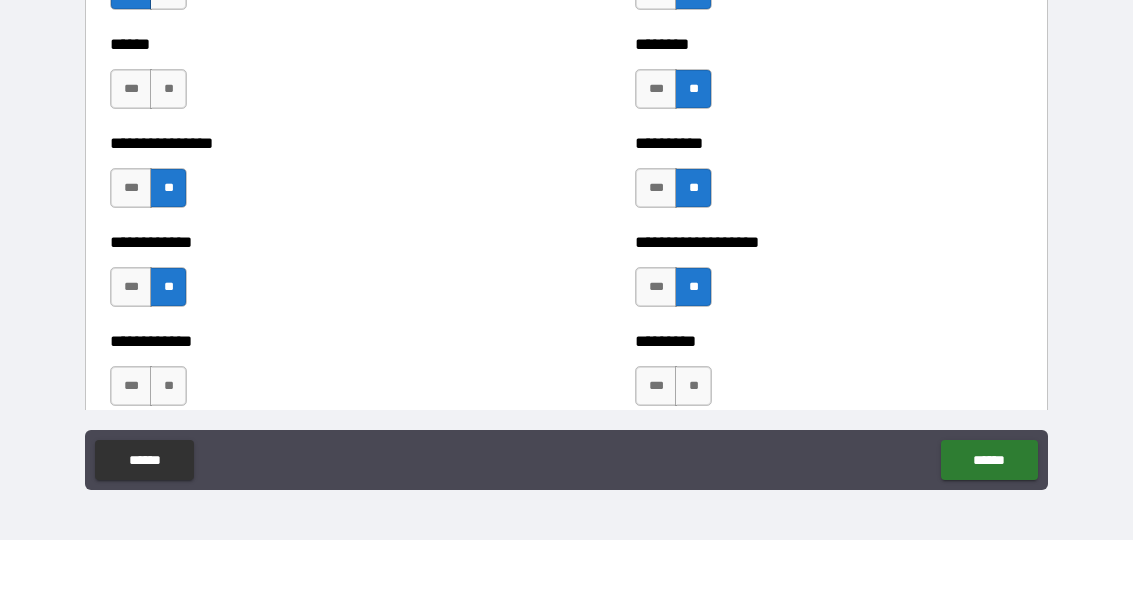 scroll, scrollTop: 3247, scrollLeft: 0, axis: vertical 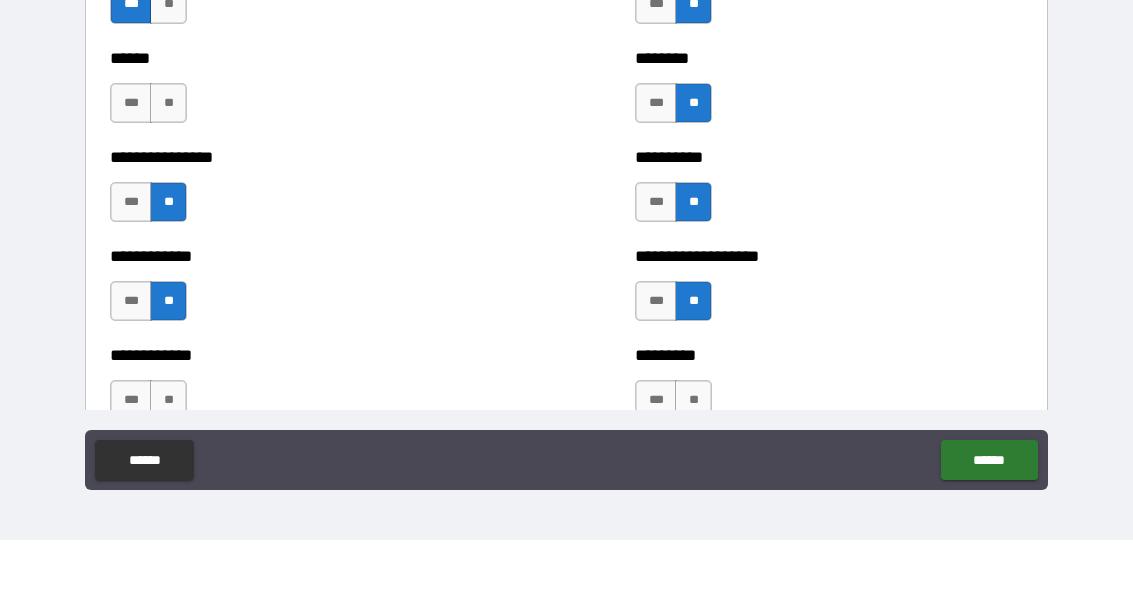 click on "**" at bounding box center (168, 171) 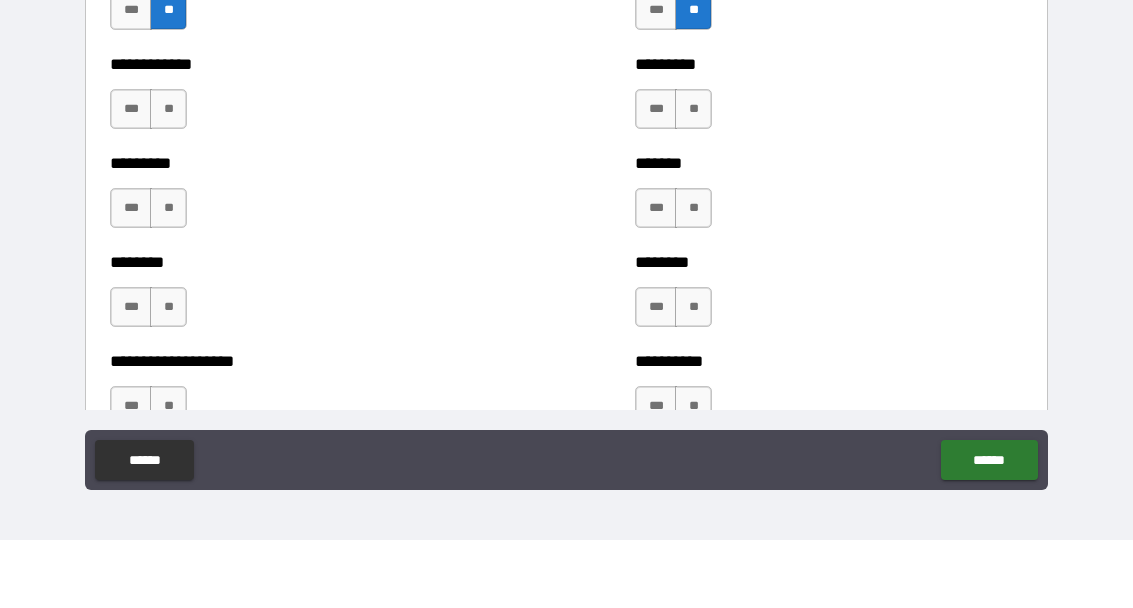 scroll, scrollTop: 3545, scrollLeft: 0, axis: vertical 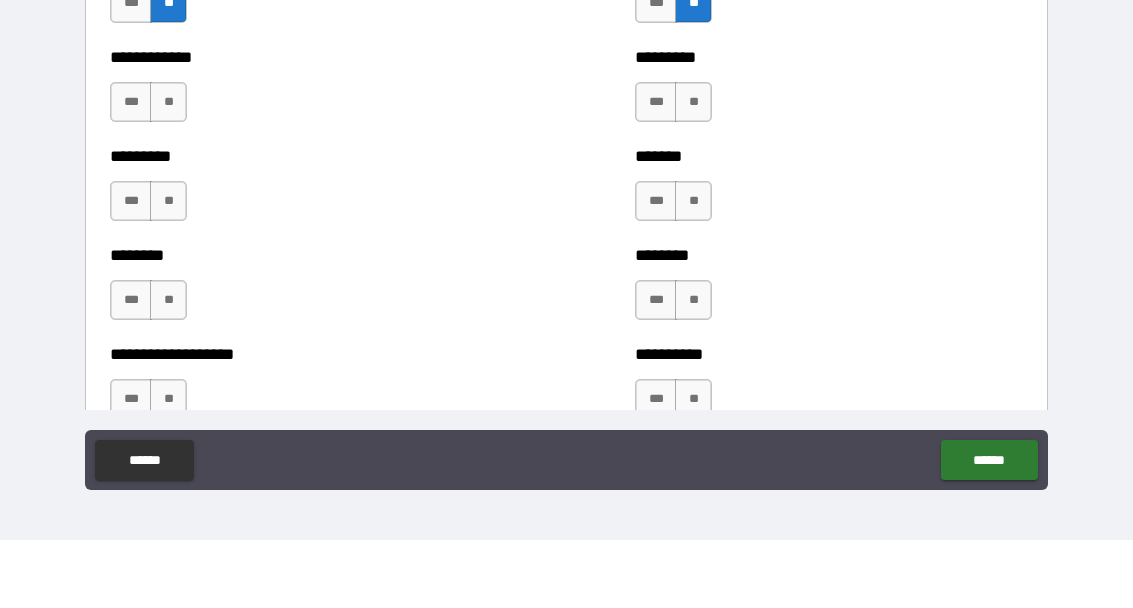 click on "**" at bounding box center [168, 170] 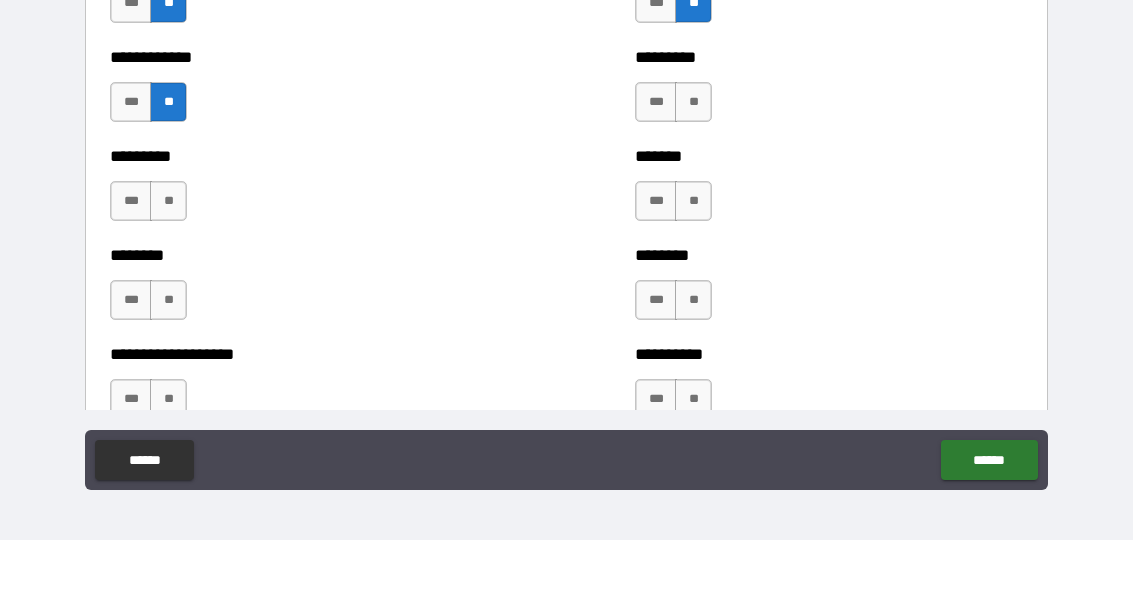 click on "********* *** **" at bounding box center (304, 259) 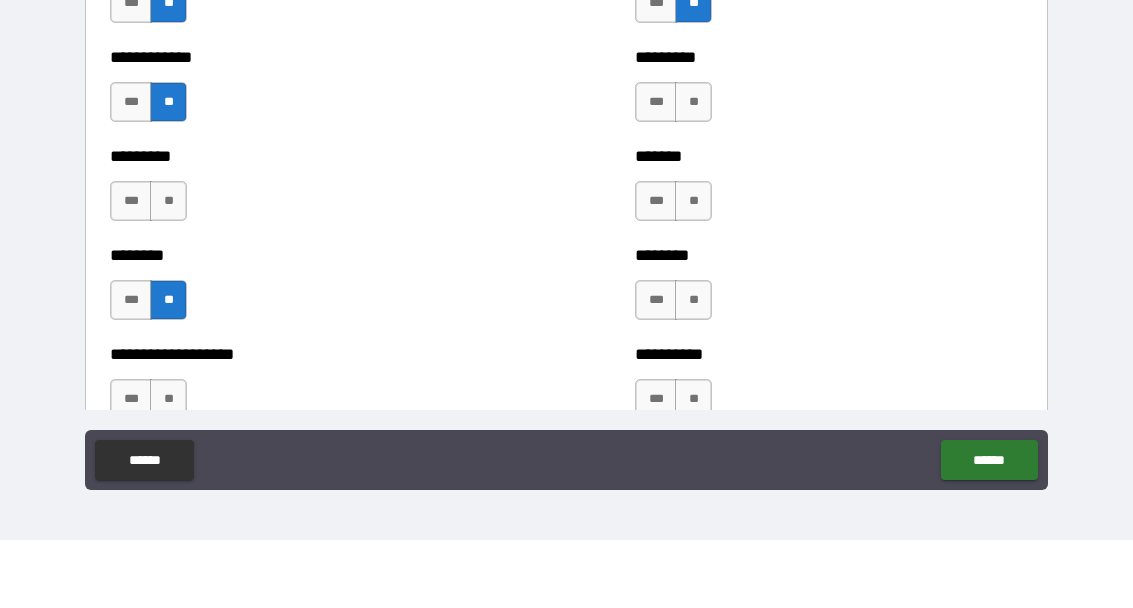 click on "**" at bounding box center (168, 269) 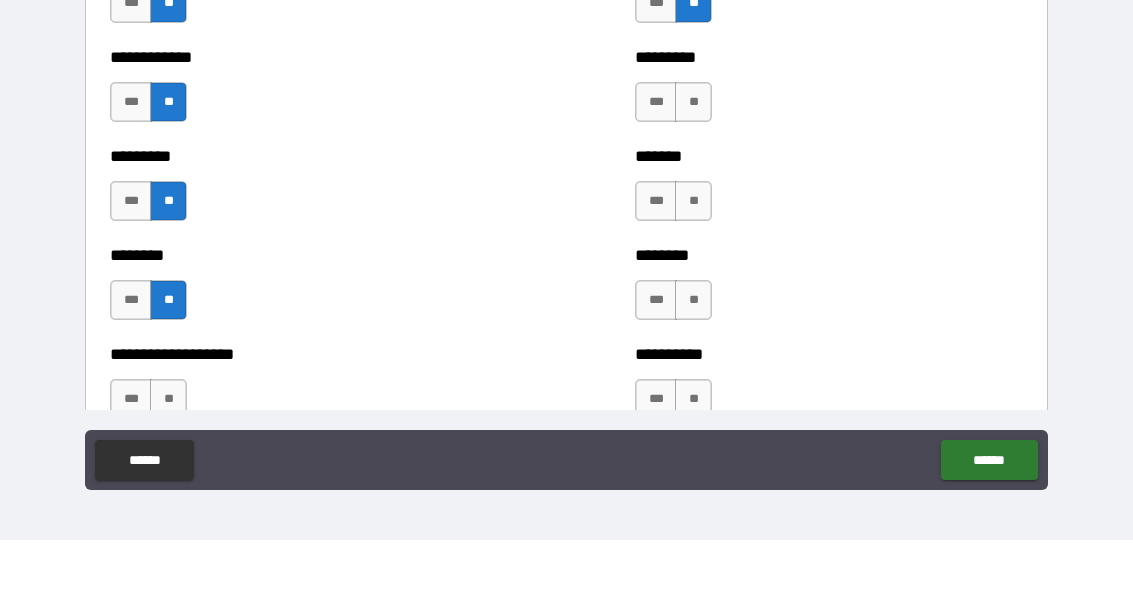 click on "**" at bounding box center [168, 467] 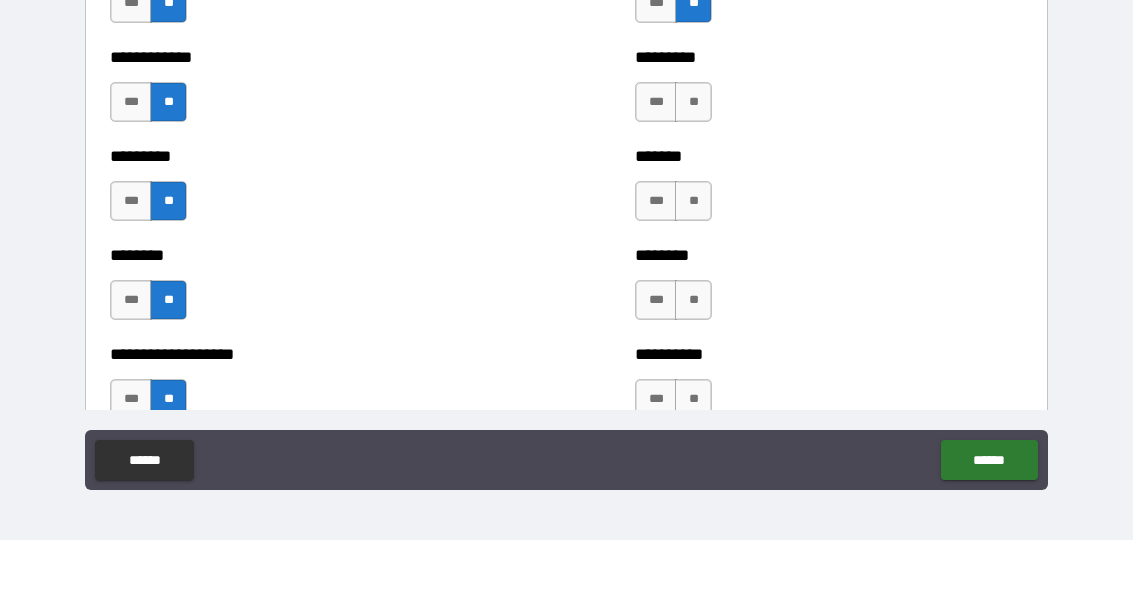 click on "**" at bounding box center (693, 467) 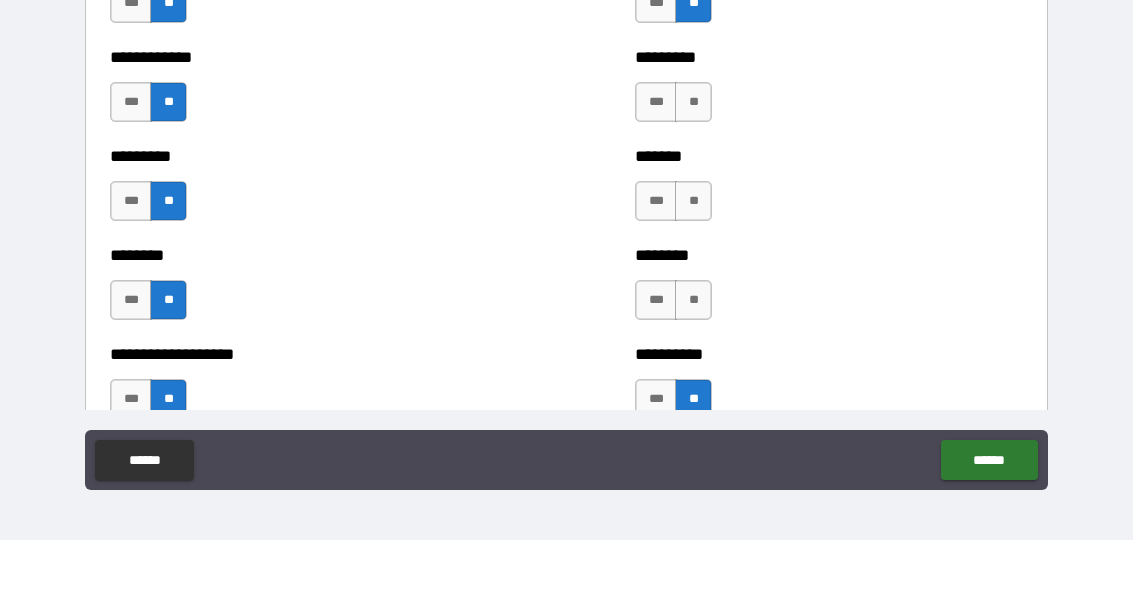 click on "**" at bounding box center (693, 368) 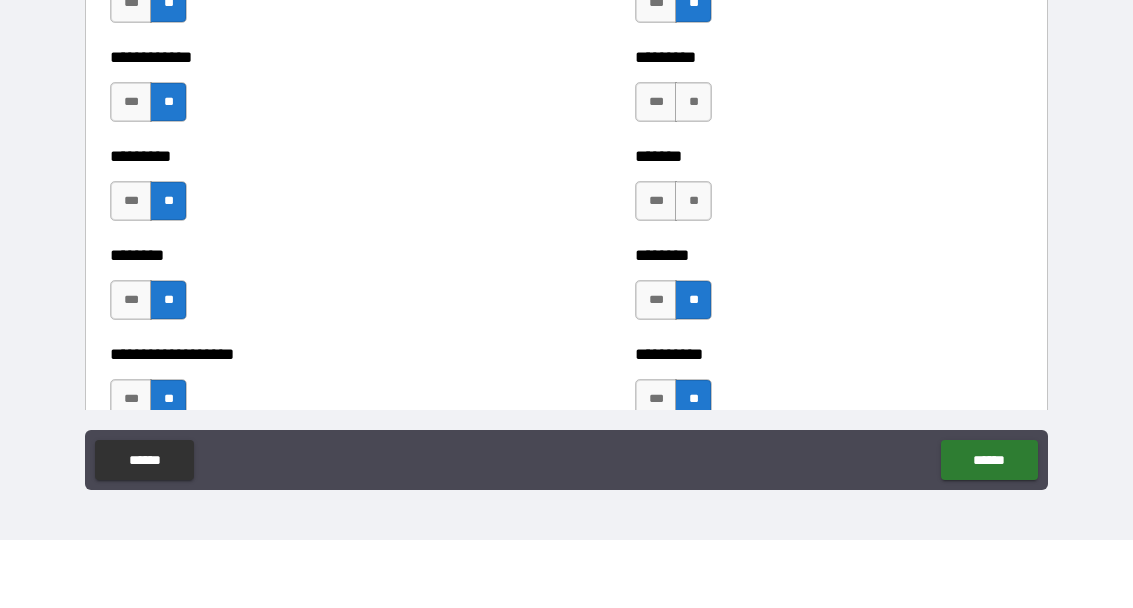 click on "***" at bounding box center (656, 467) 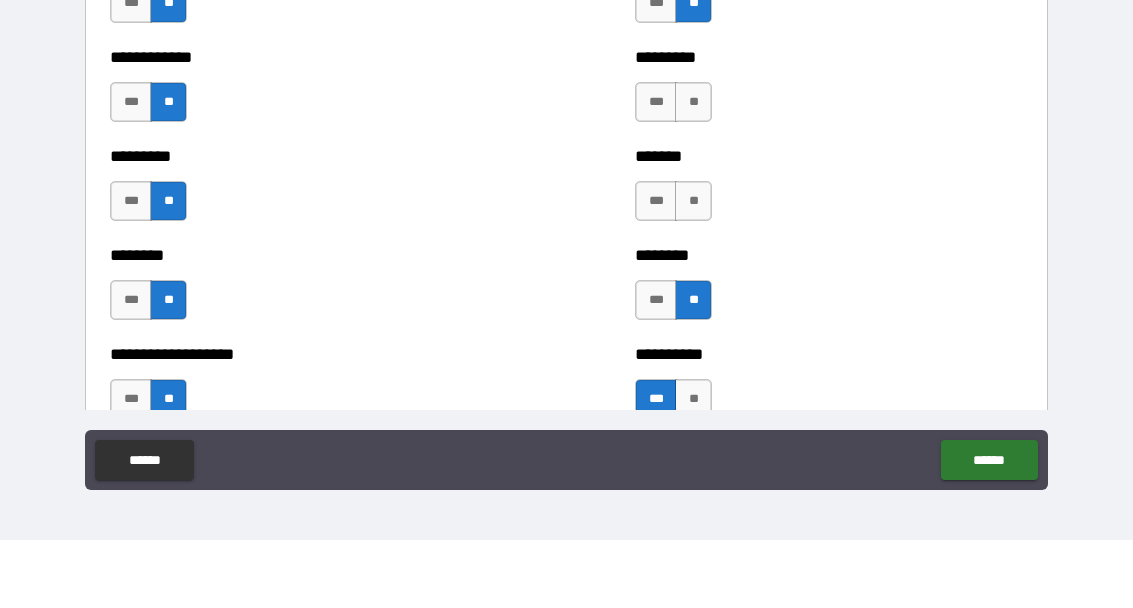 click on "**" at bounding box center [693, 467] 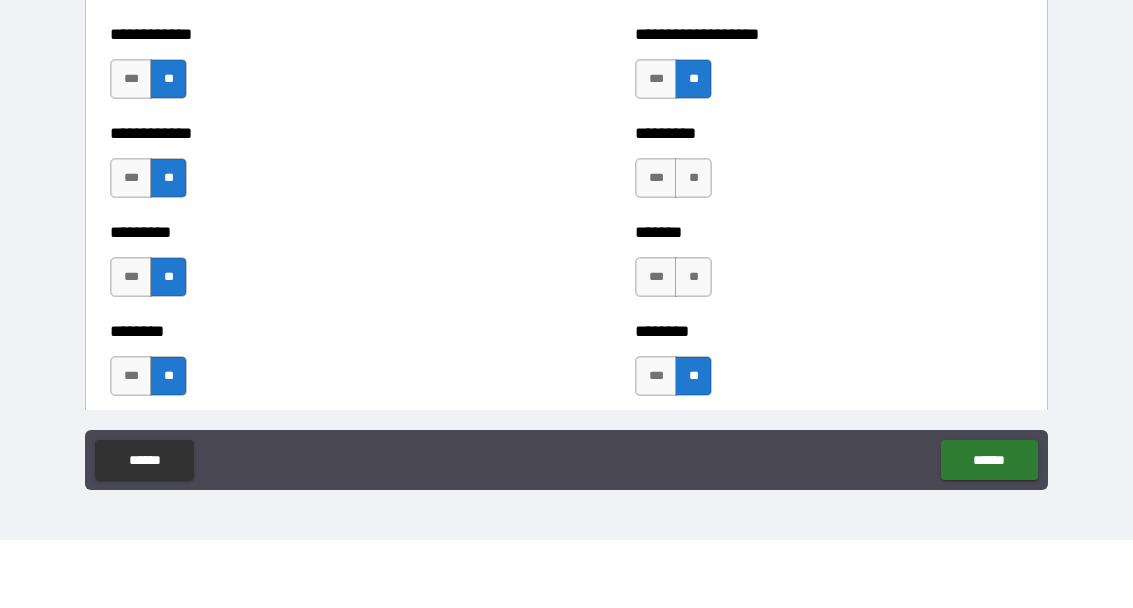 scroll, scrollTop: 3465, scrollLeft: 0, axis: vertical 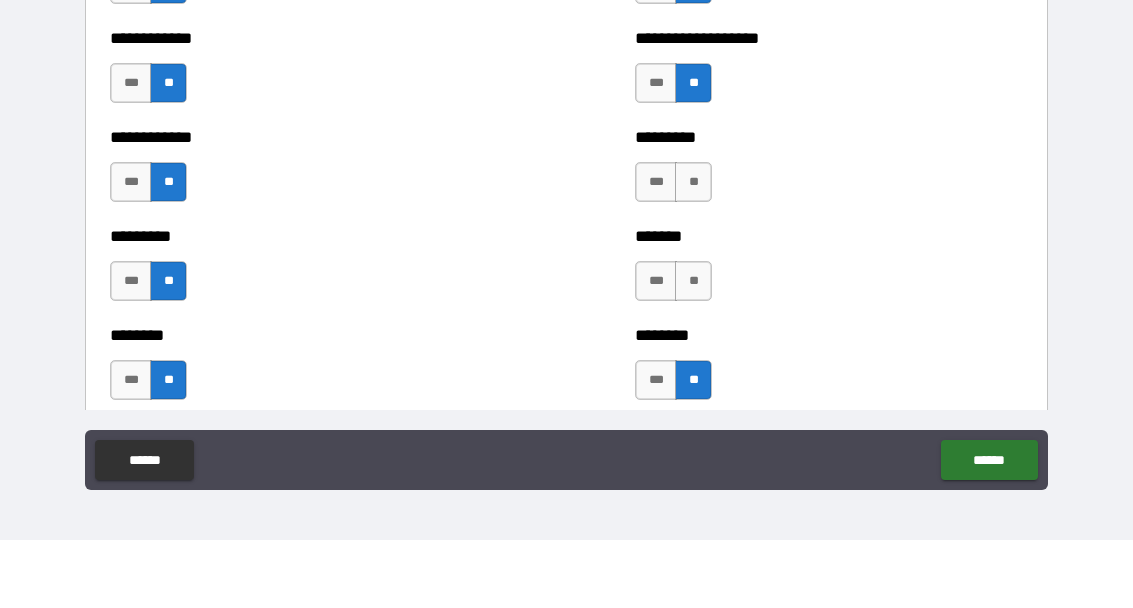 click on "**" at bounding box center (693, 349) 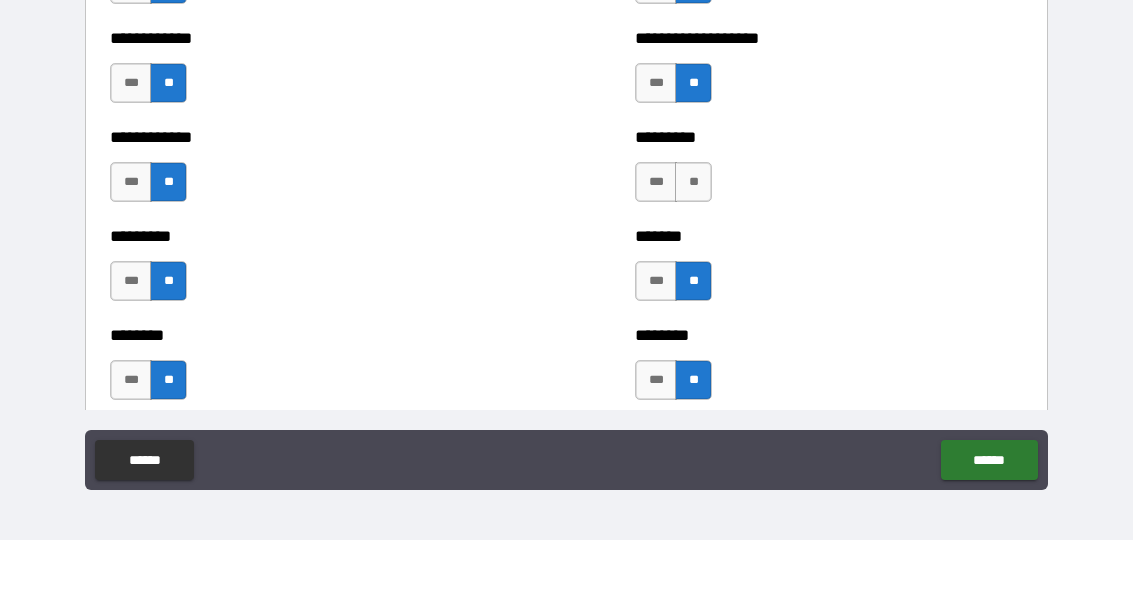 click on "**" at bounding box center (693, 250) 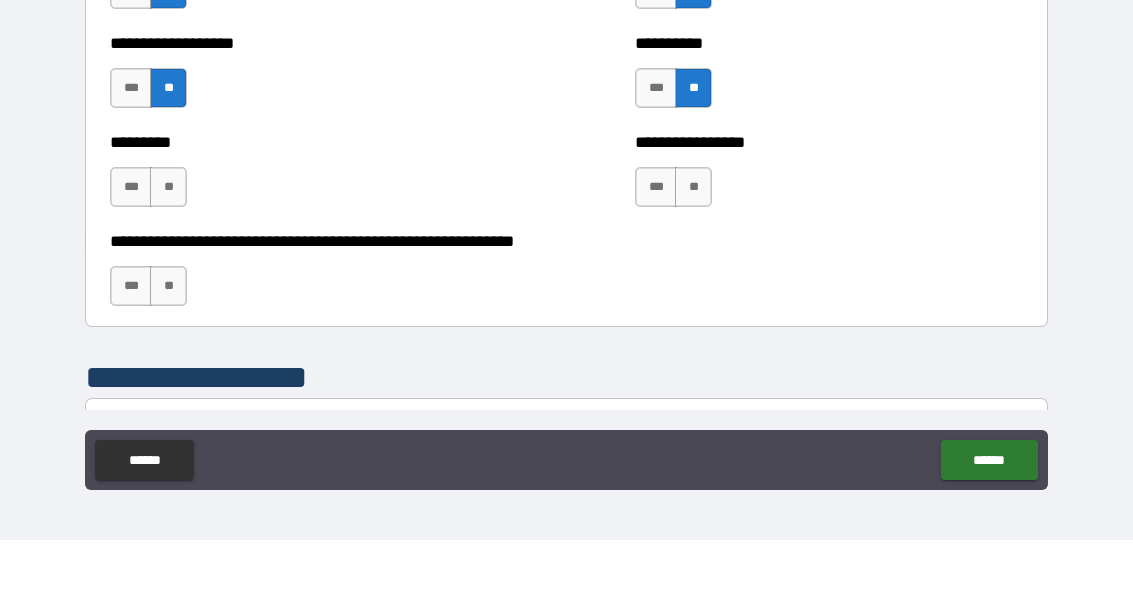 scroll, scrollTop: 3857, scrollLeft: 0, axis: vertical 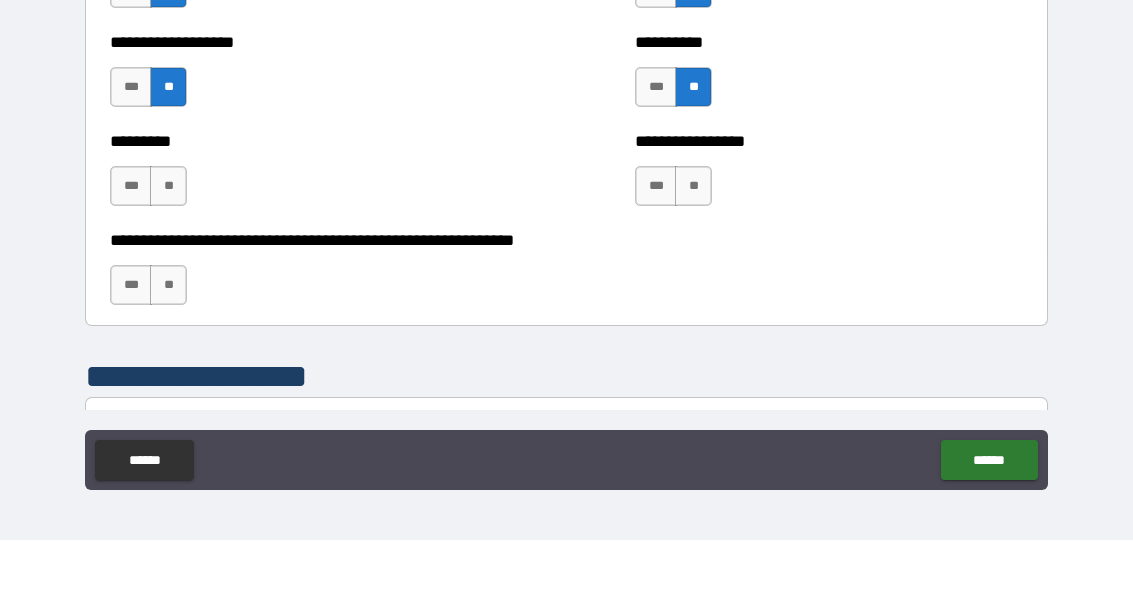 click on "**" at bounding box center (693, 254) 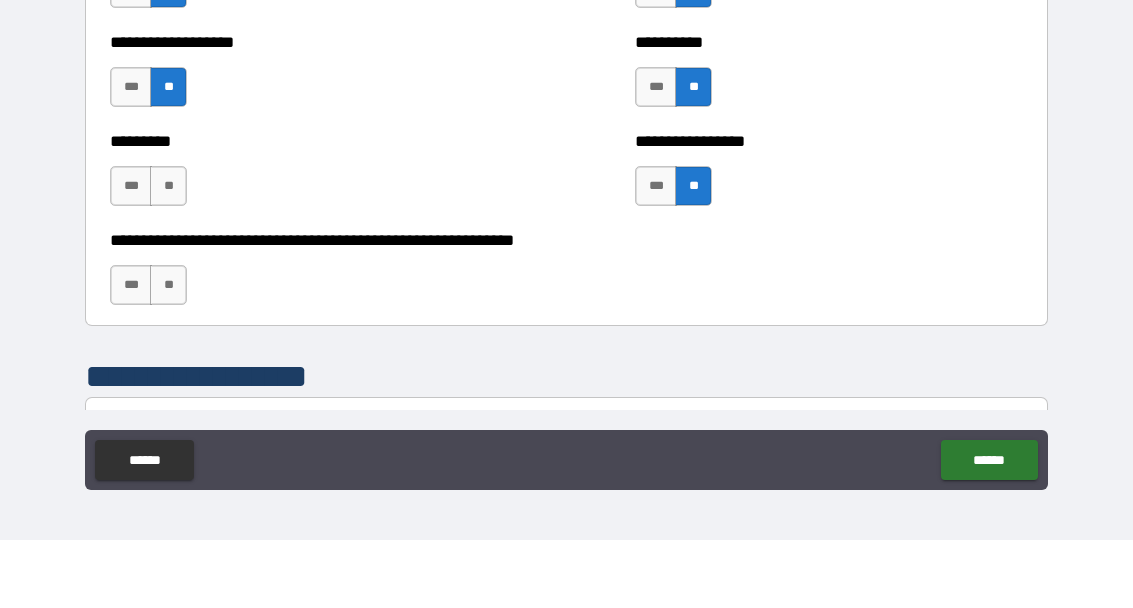 click on "***" at bounding box center [131, 254] 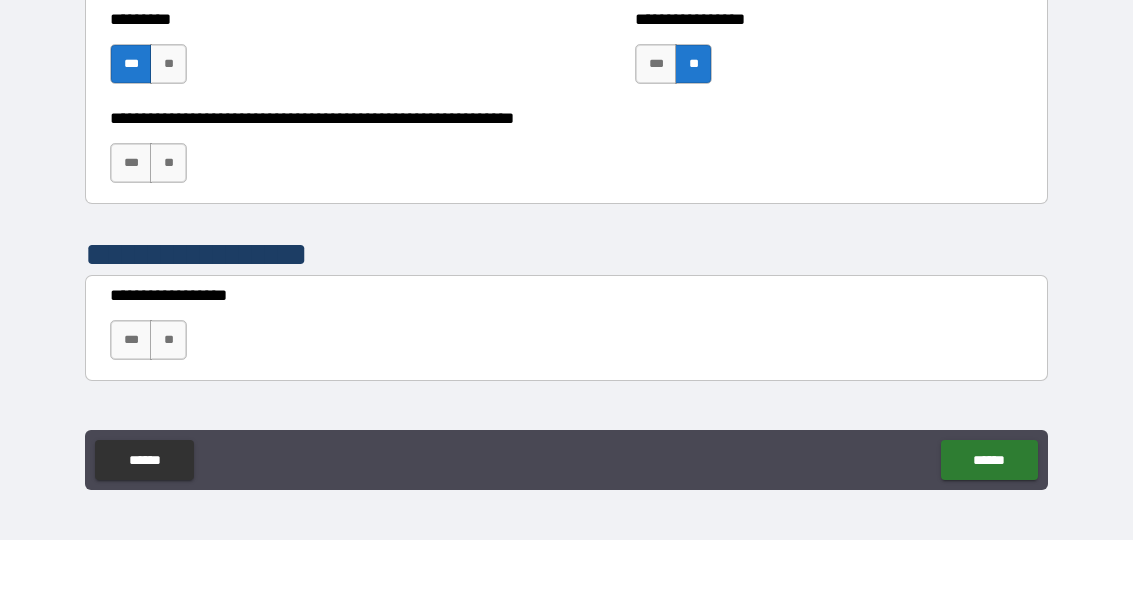 scroll, scrollTop: 3978, scrollLeft: 0, axis: vertical 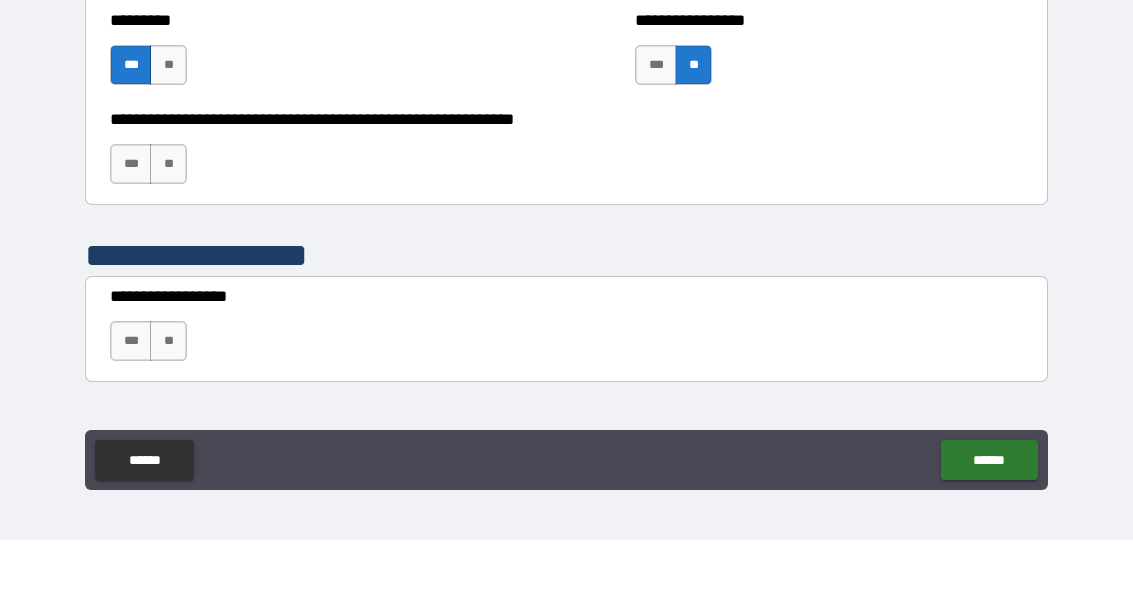 click on "***" at bounding box center (131, 232) 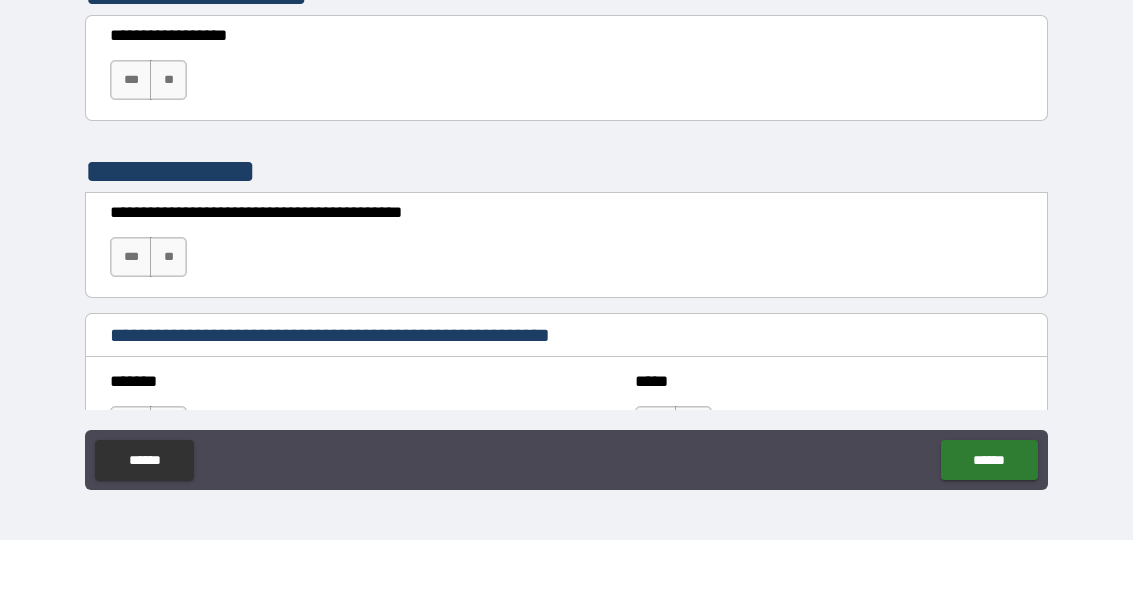 scroll, scrollTop: 4244, scrollLeft: 0, axis: vertical 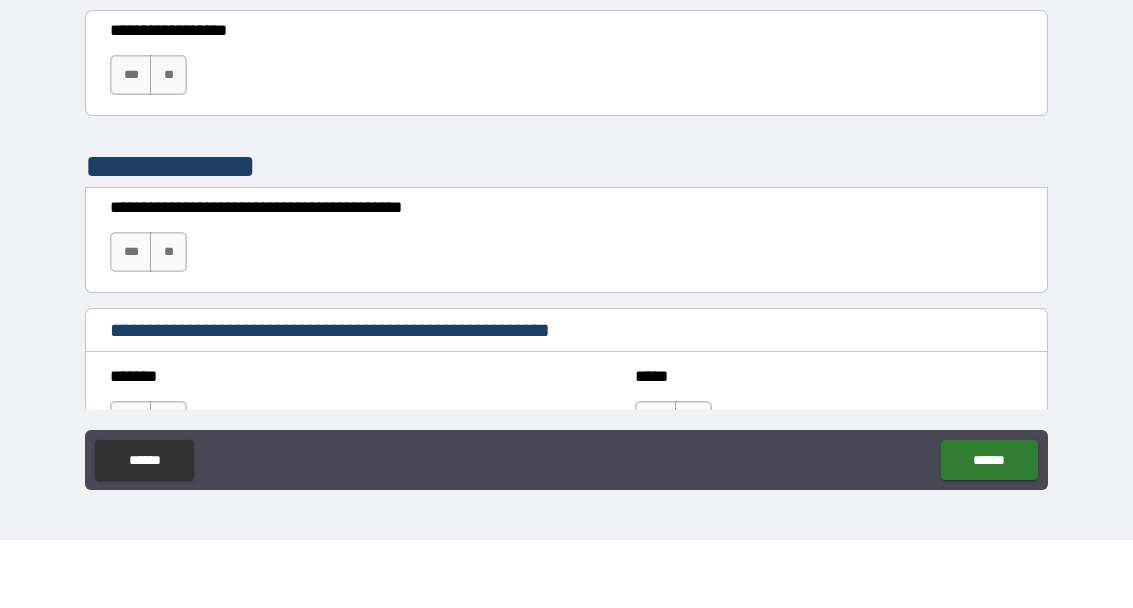 click on "***" at bounding box center [131, 320] 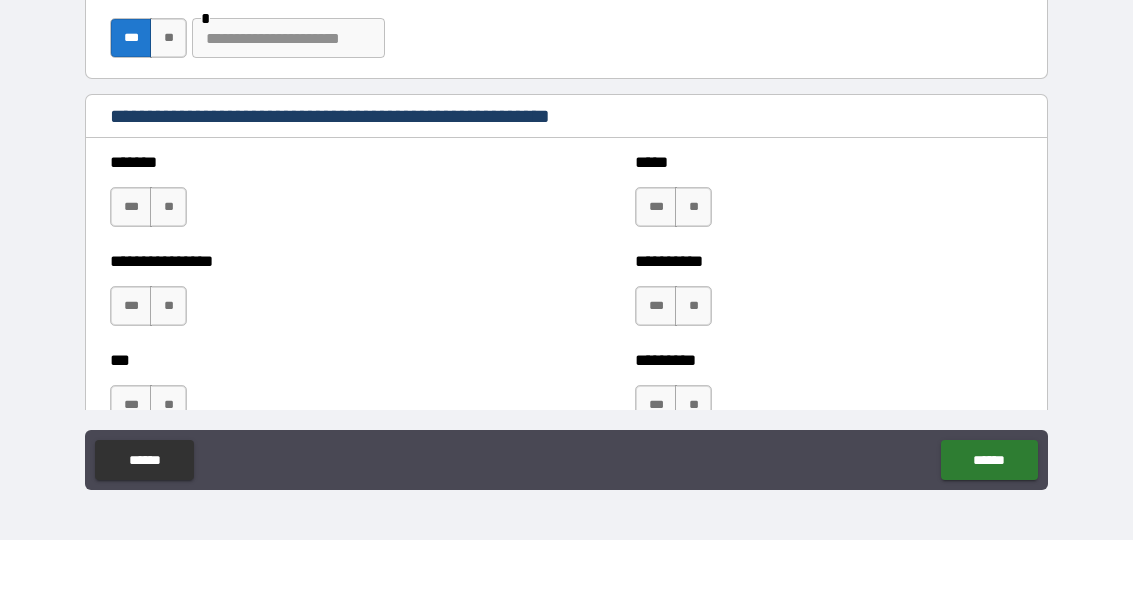 scroll, scrollTop: 4459, scrollLeft: 0, axis: vertical 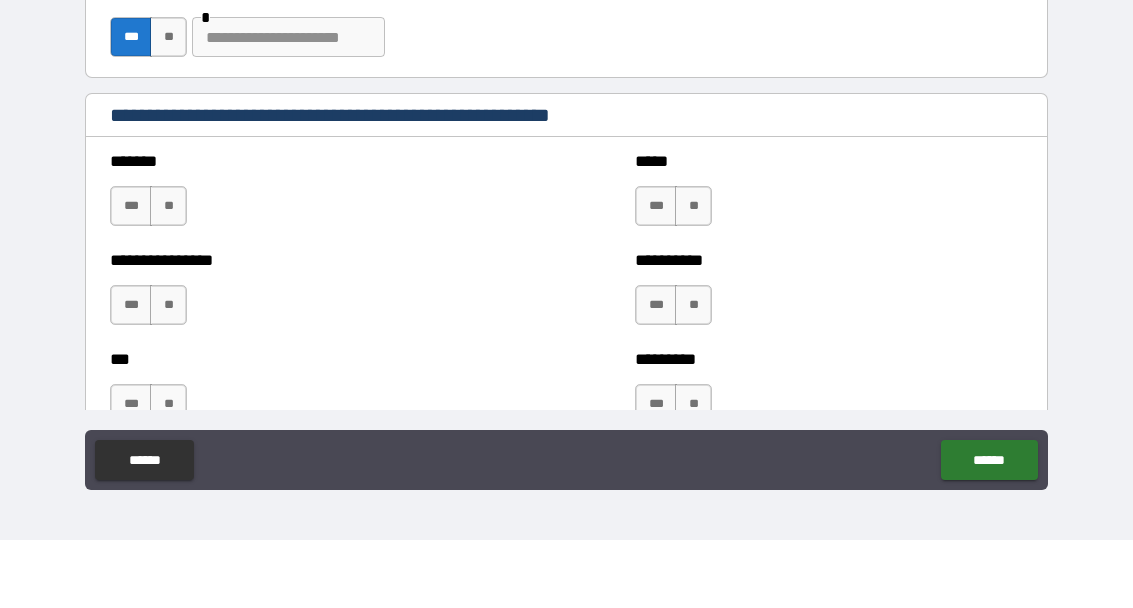click on "***" at bounding box center [131, 274] 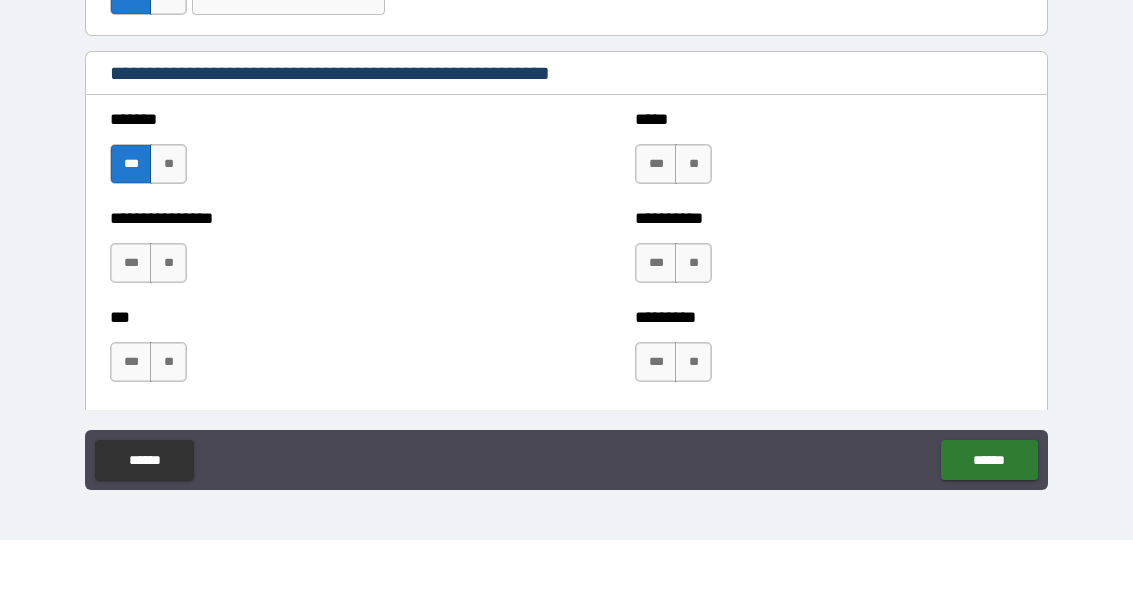 scroll, scrollTop: 4503, scrollLeft: 0, axis: vertical 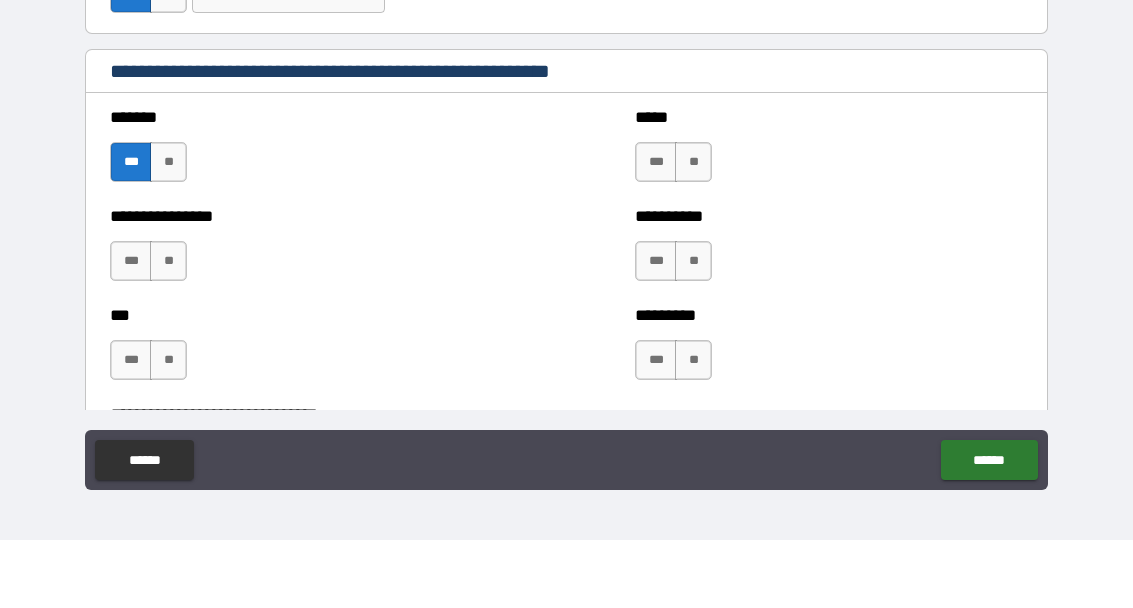 click on "***" at bounding box center [656, 329] 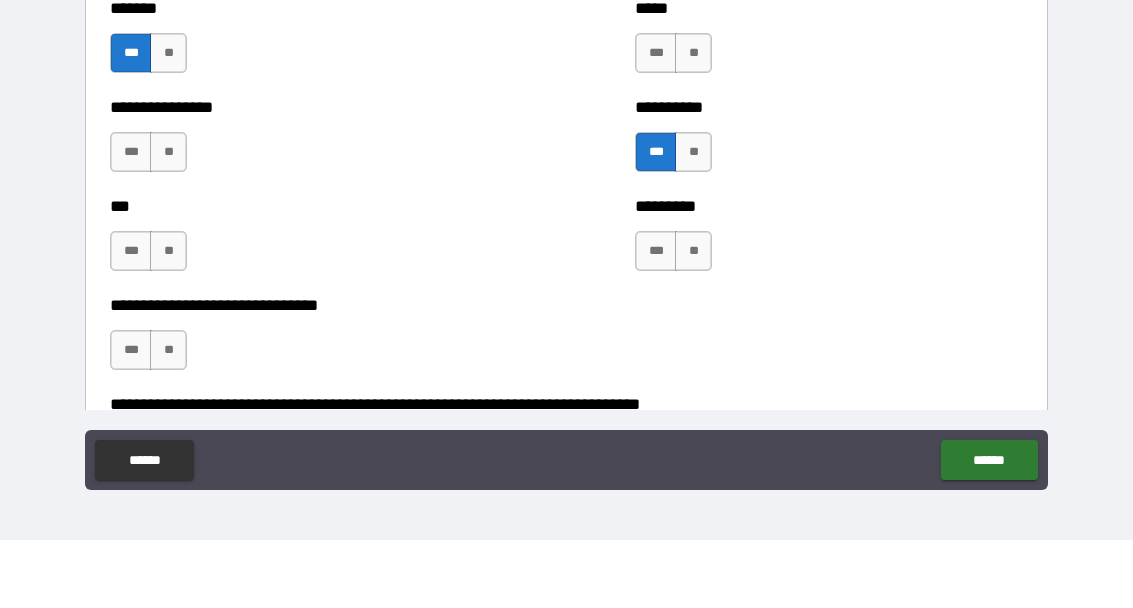 scroll, scrollTop: 4613, scrollLeft: 0, axis: vertical 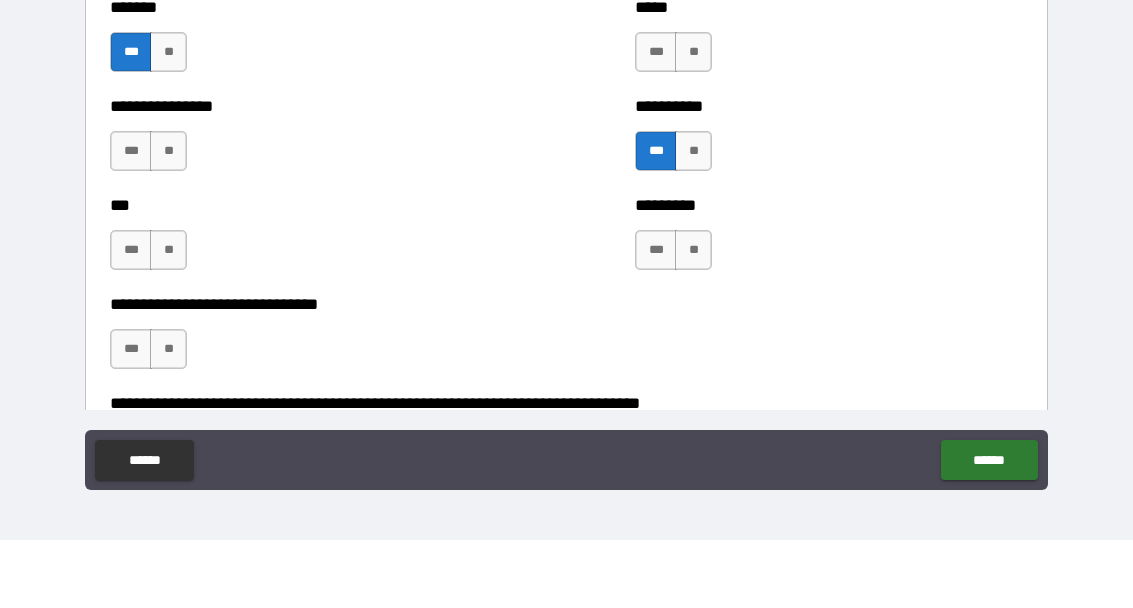 click on "**" at bounding box center [693, 318] 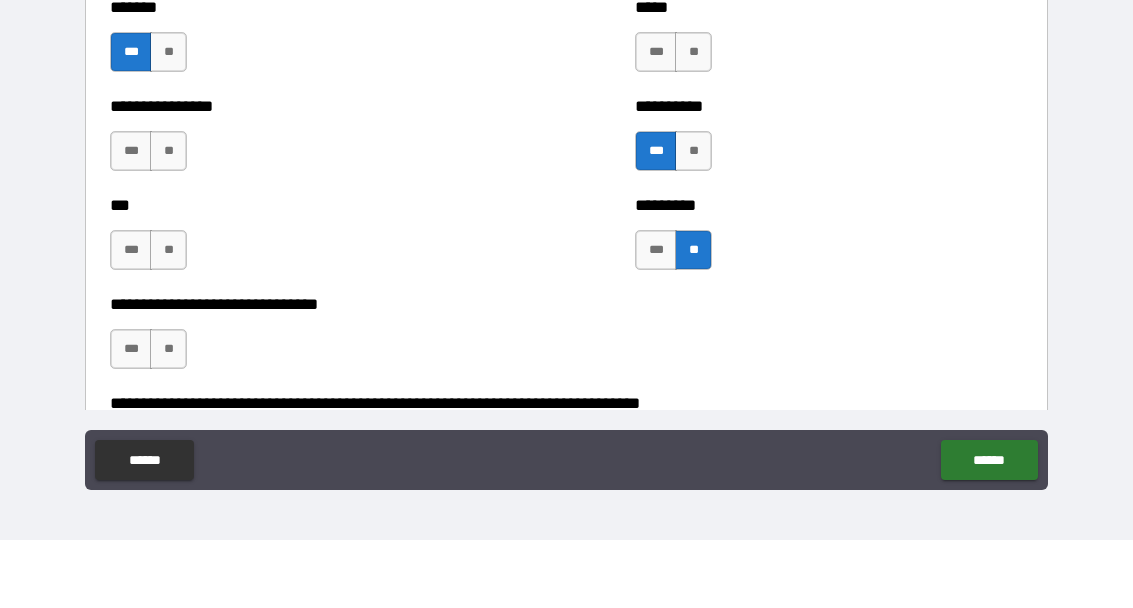 click on "**" at bounding box center [168, 219] 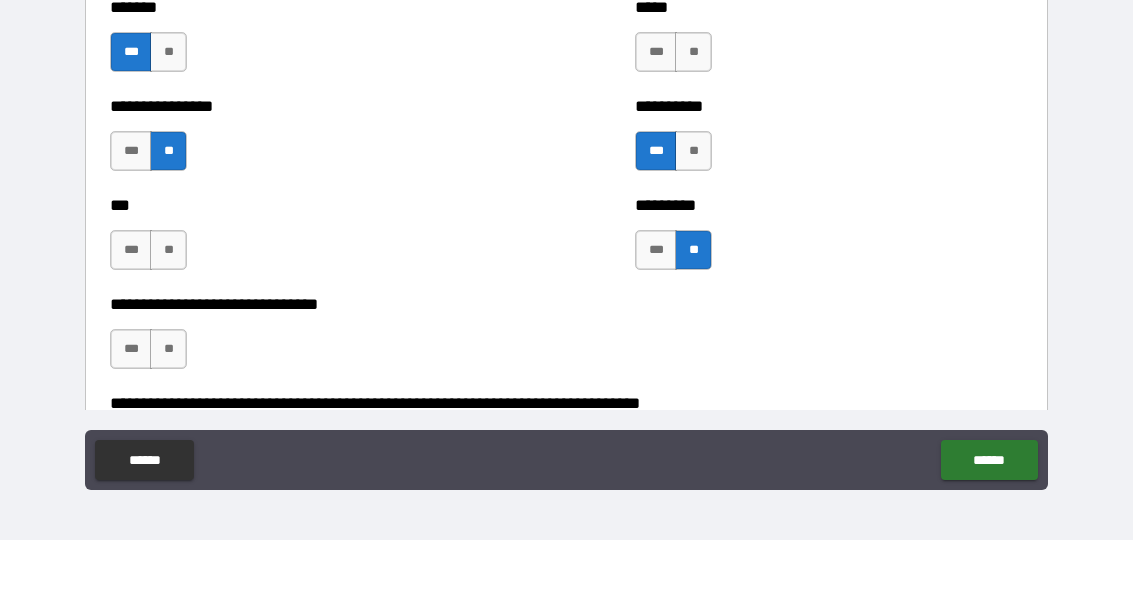 click on "**" at bounding box center [168, 318] 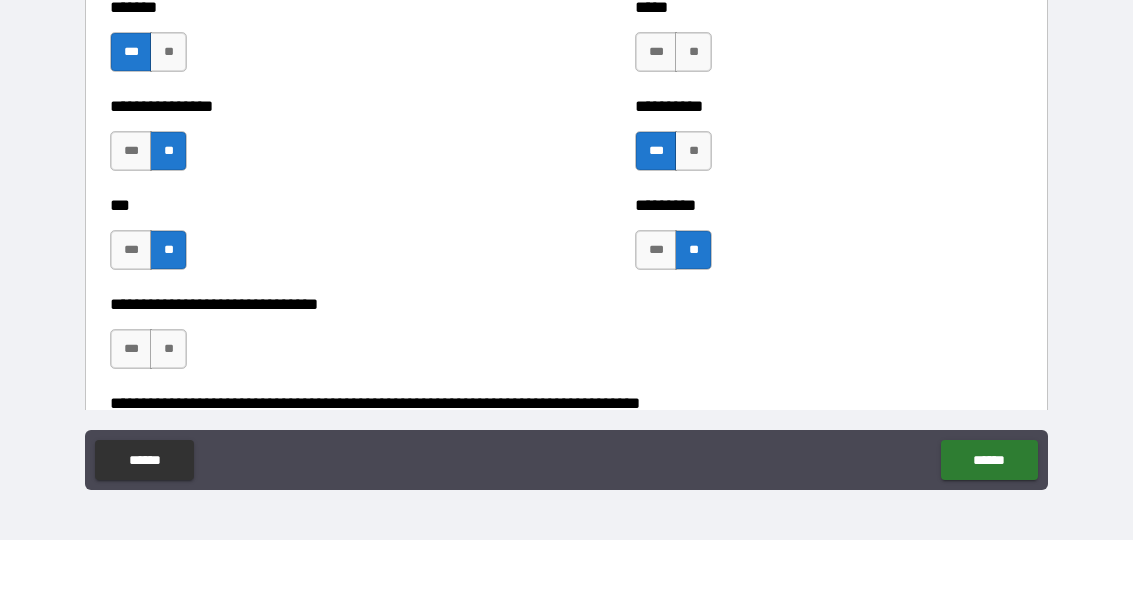 click on "**" at bounding box center (168, 417) 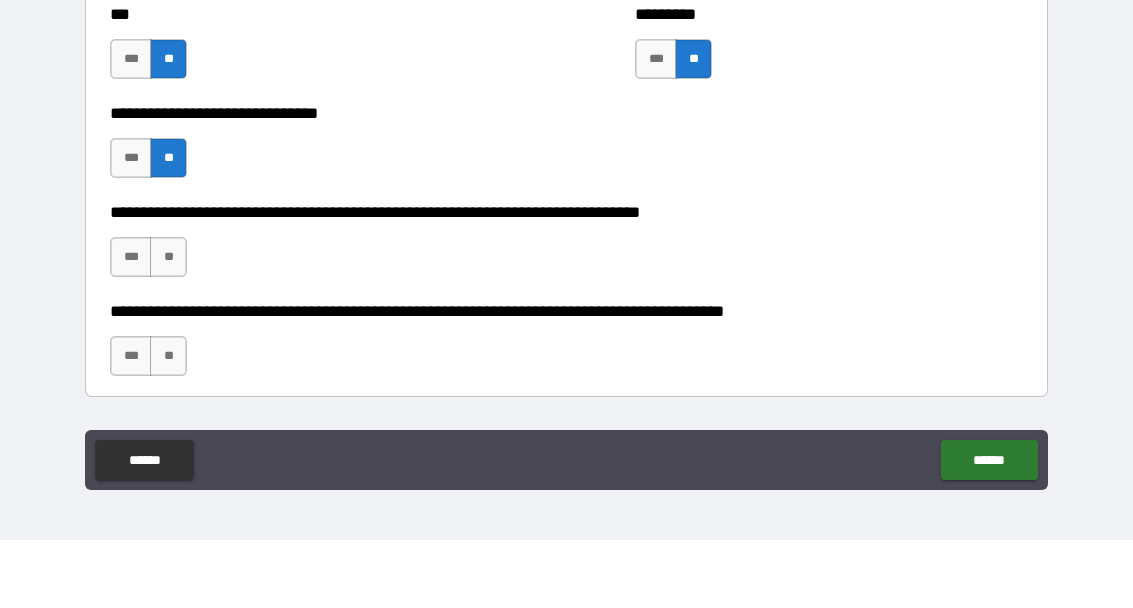 scroll, scrollTop: 4805, scrollLeft: 0, axis: vertical 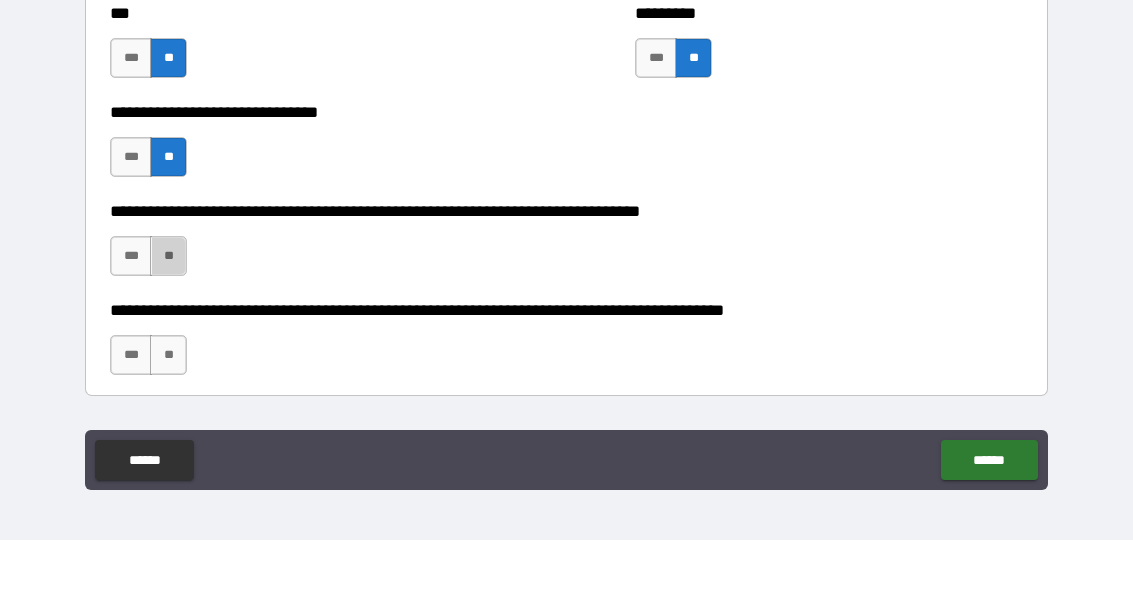 click on "**" at bounding box center [168, 324] 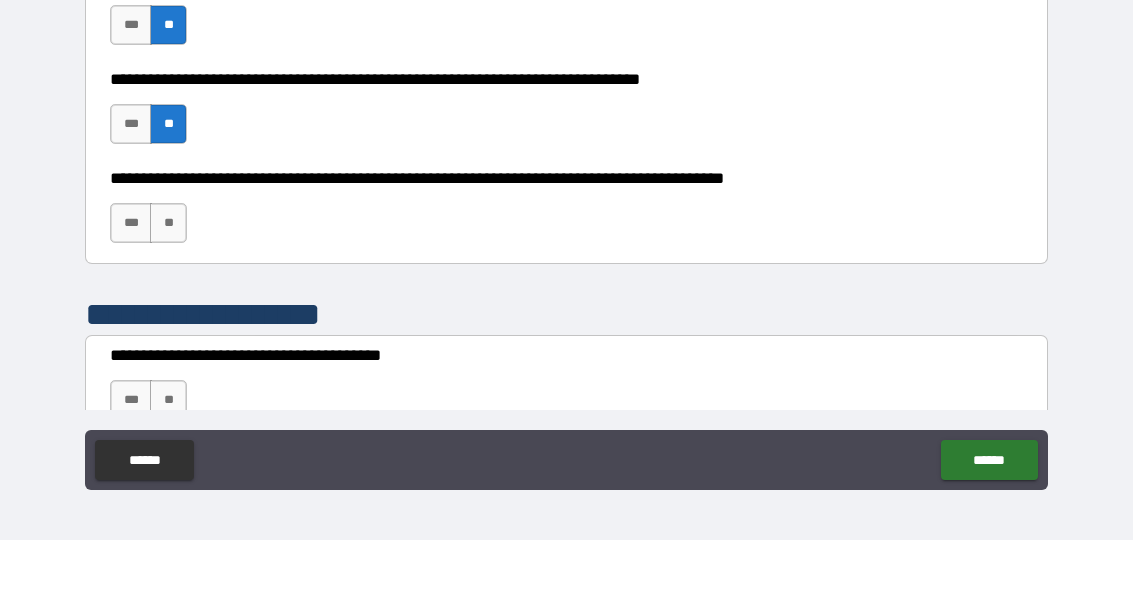scroll, scrollTop: 4931, scrollLeft: 0, axis: vertical 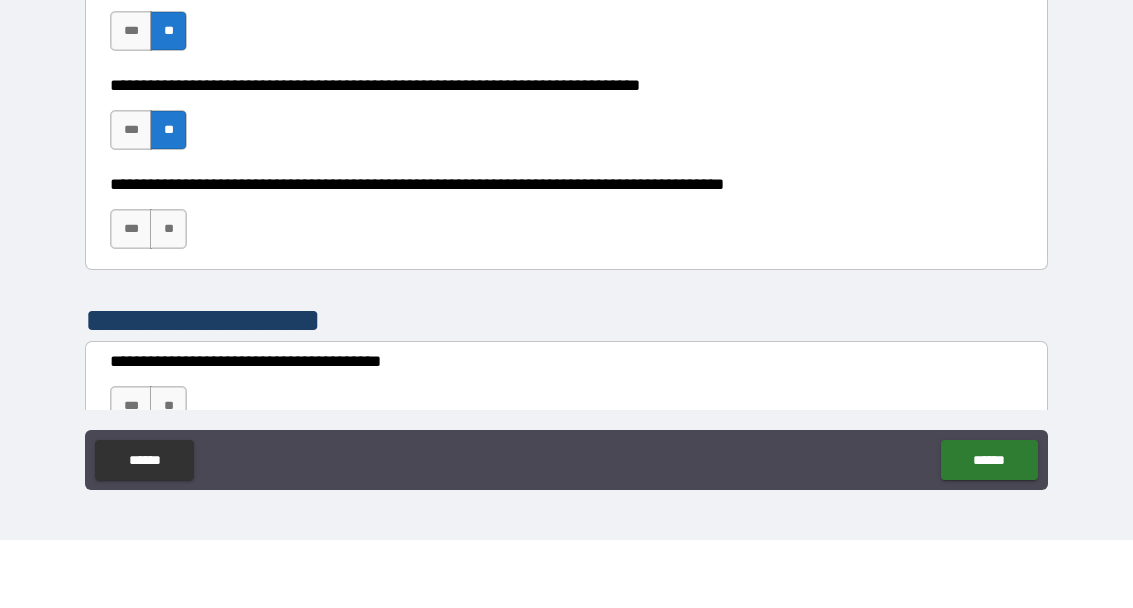 click on "**" at bounding box center (168, 297) 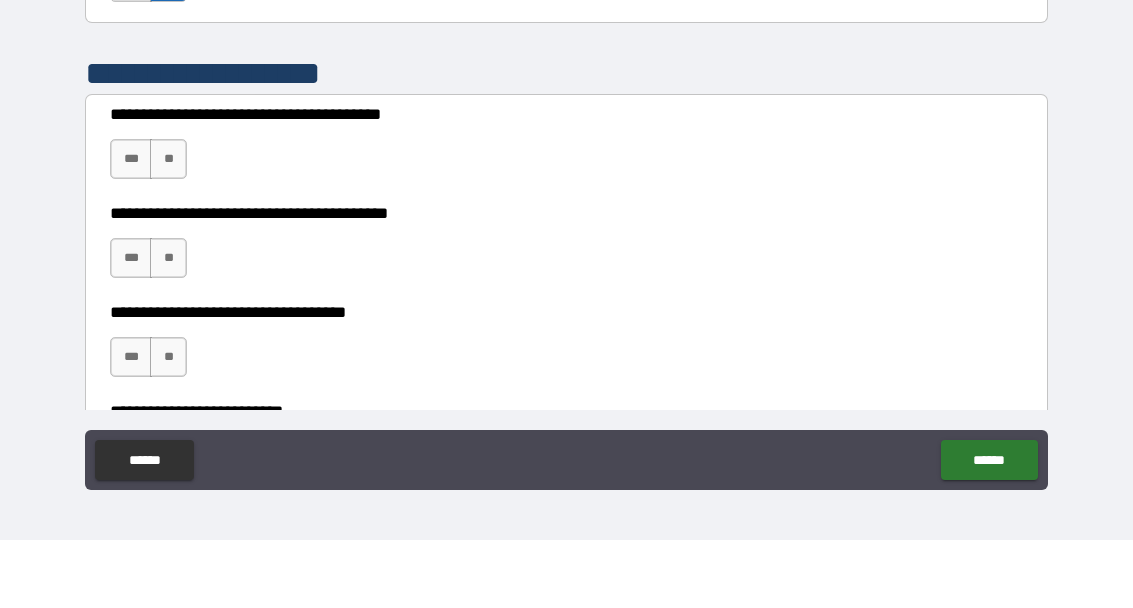 scroll, scrollTop: 5178, scrollLeft: 0, axis: vertical 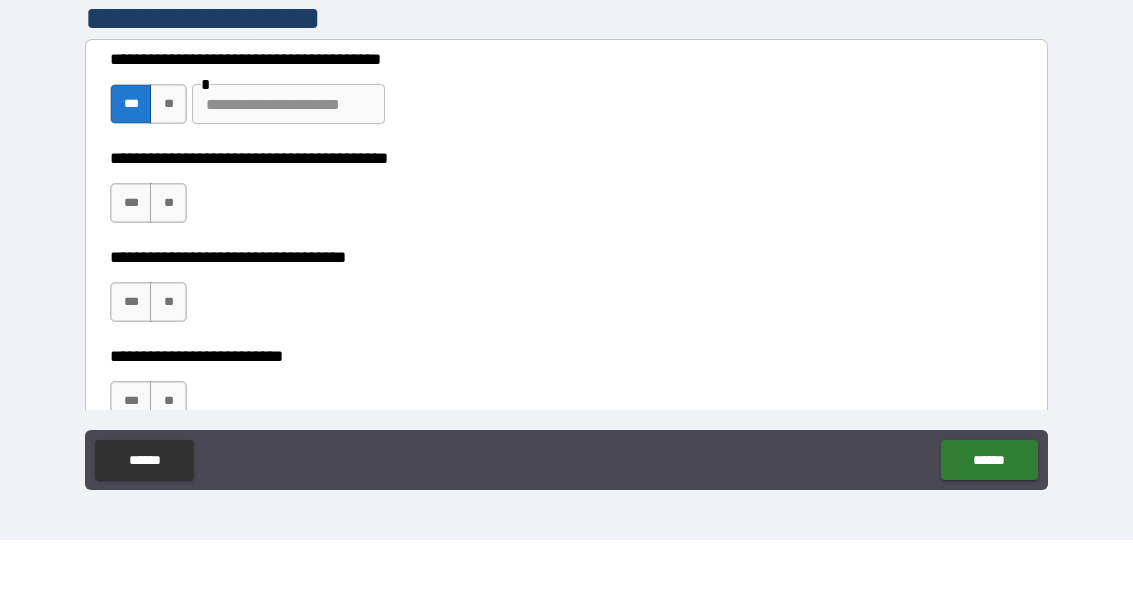 click on "**" at bounding box center [168, 271] 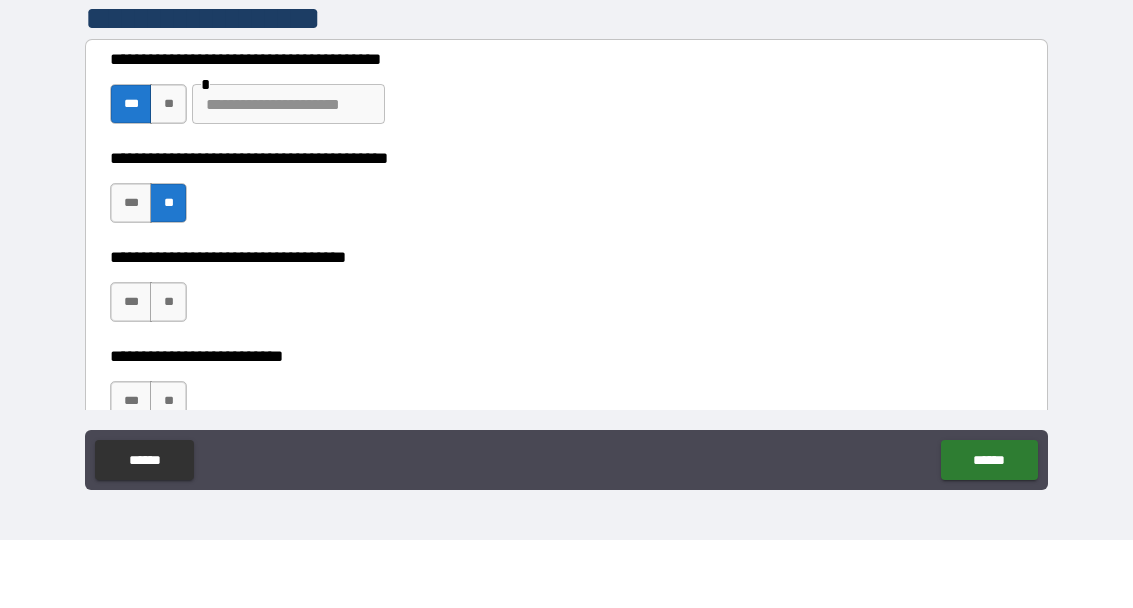 click on "**" at bounding box center (168, 370) 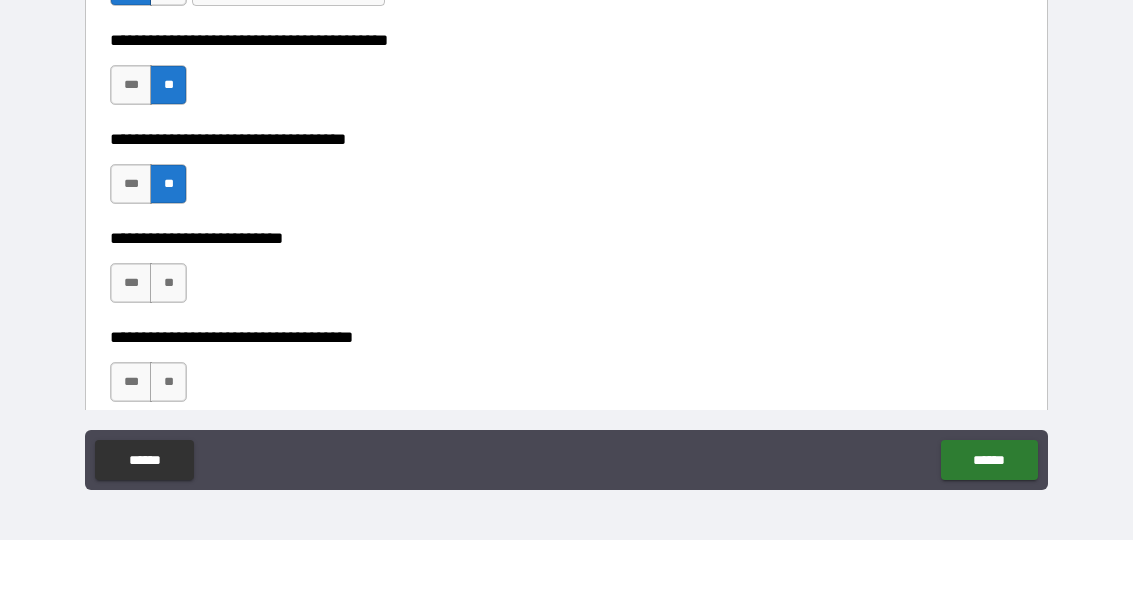scroll, scrollTop: 5377, scrollLeft: 0, axis: vertical 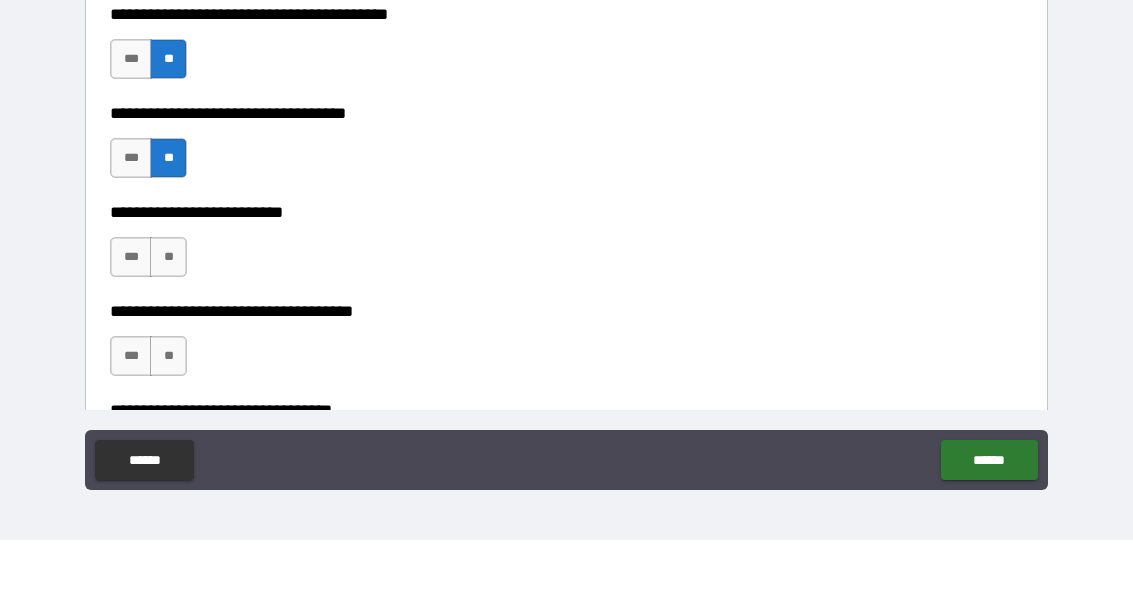 click on "**********" at bounding box center [566, 315] 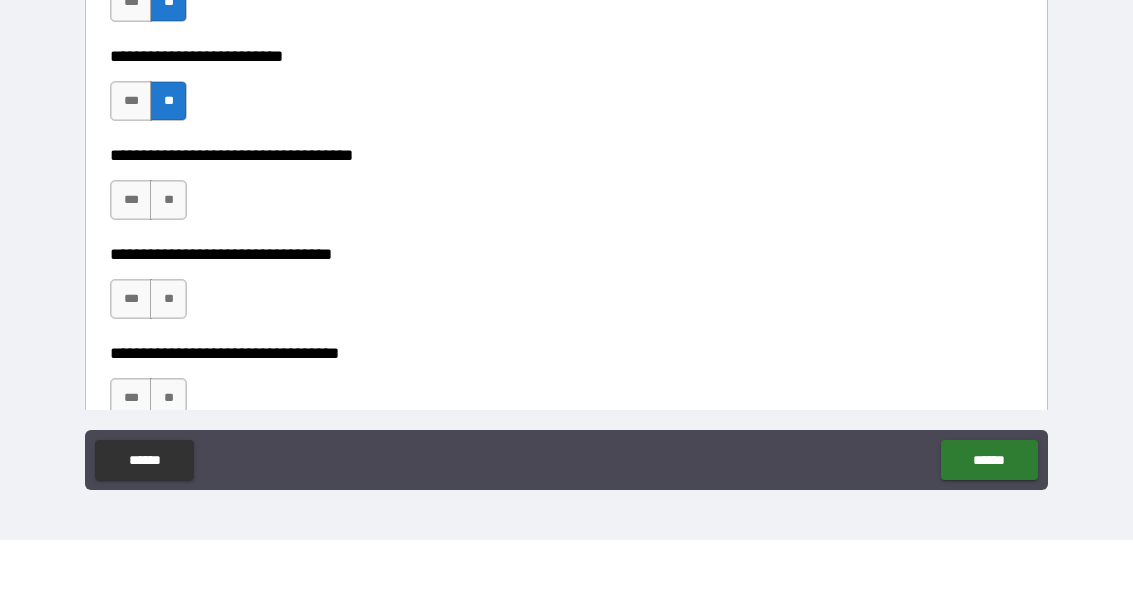scroll, scrollTop: 5531, scrollLeft: 0, axis: vertical 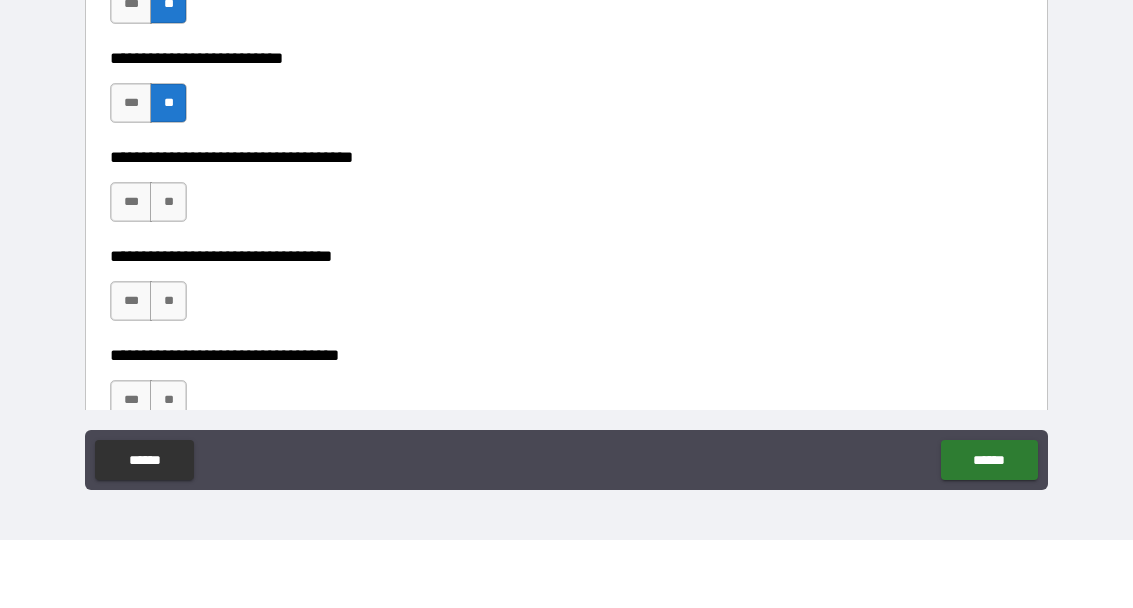 click on "**" at bounding box center [168, 270] 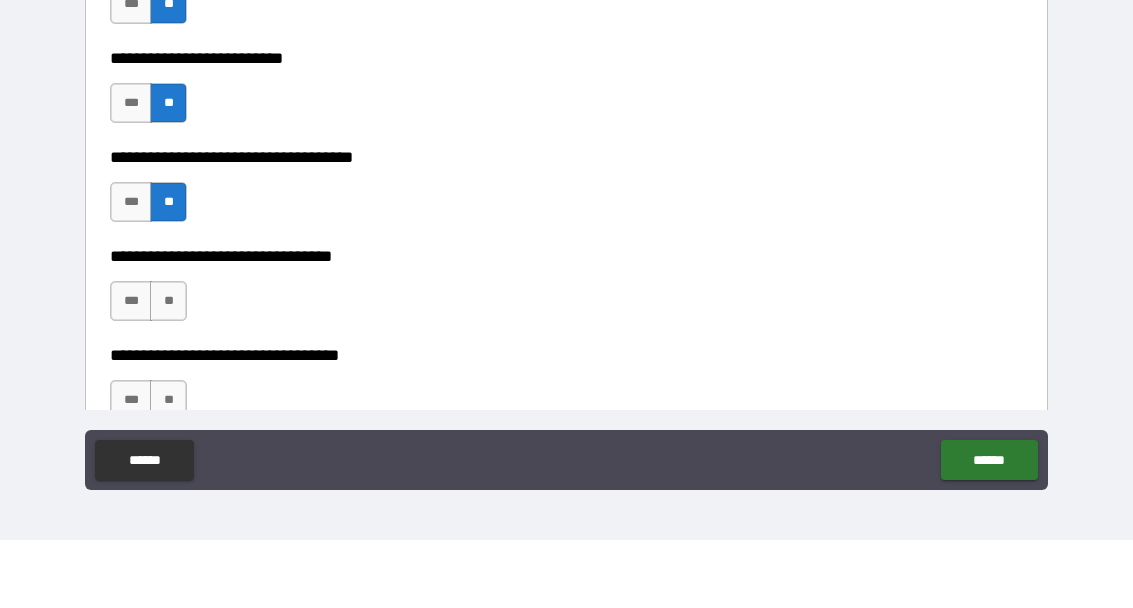 click on "**" at bounding box center [168, 369] 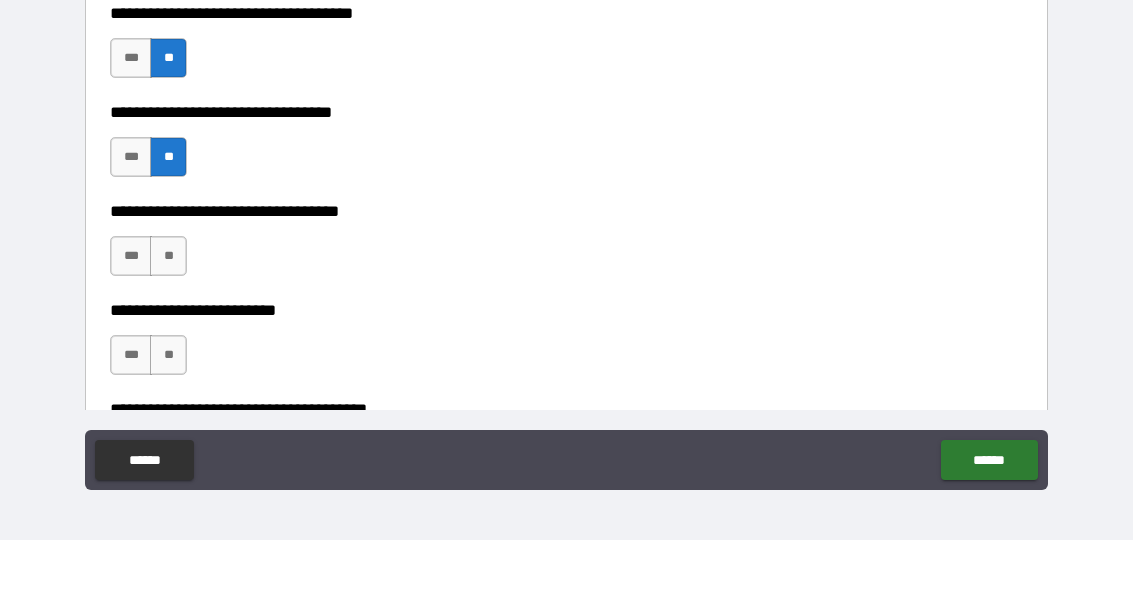 scroll, scrollTop: 5676, scrollLeft: 0, axis: vertical 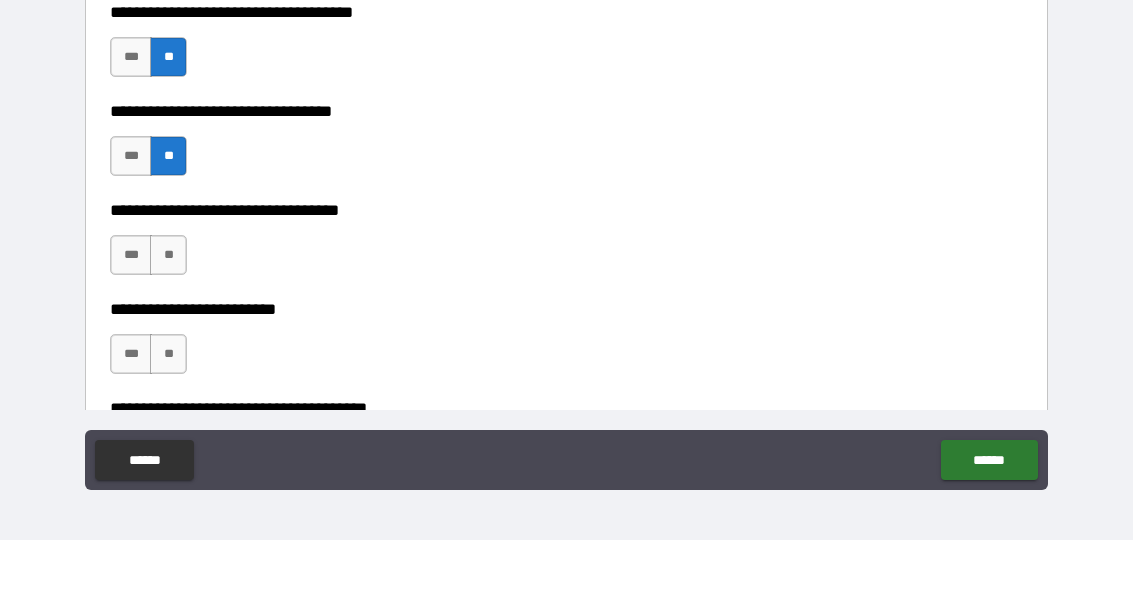 click on "**" at bounding box center [168, 323] 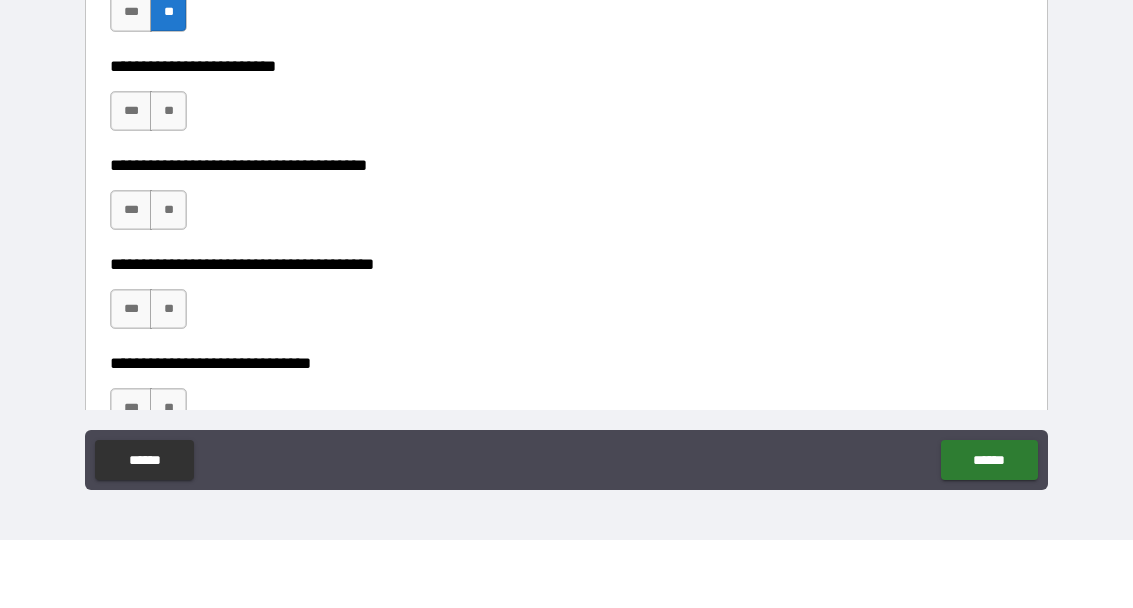 scroll, scrollTop: 5916, scrollLeft: 0, axis: vertical 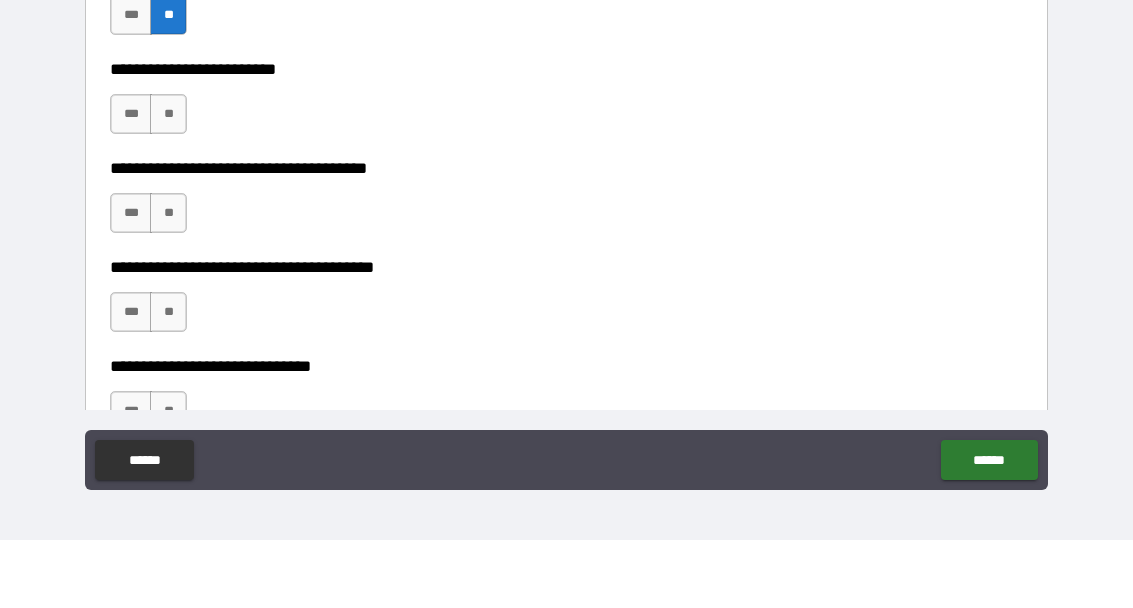 click on "**" at bounding box center (168, 182) 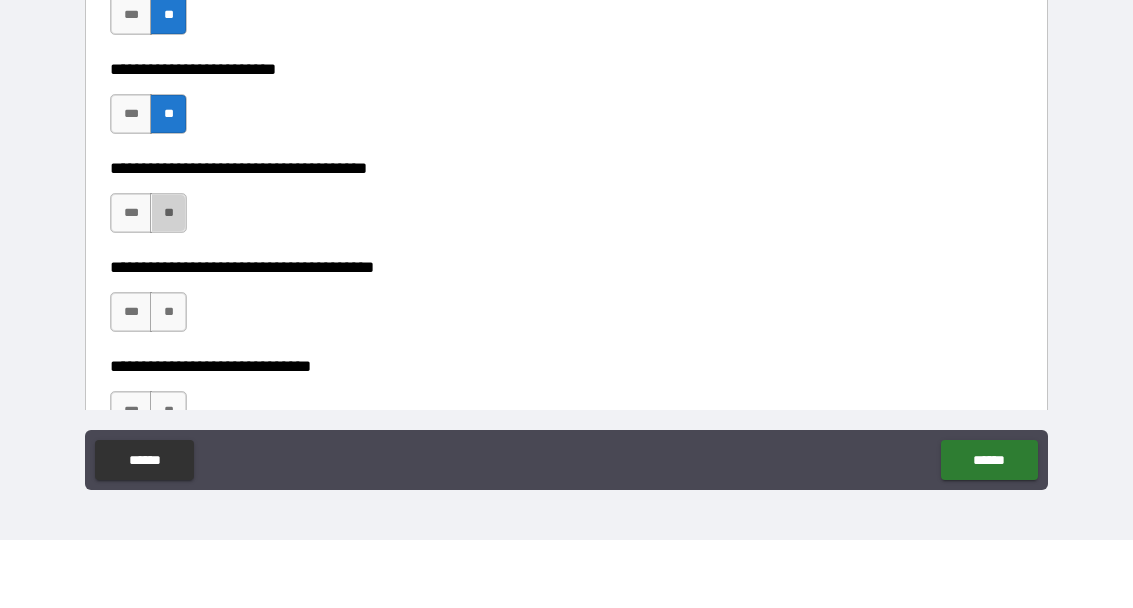 click on "**" at bounding box center [168, 281] 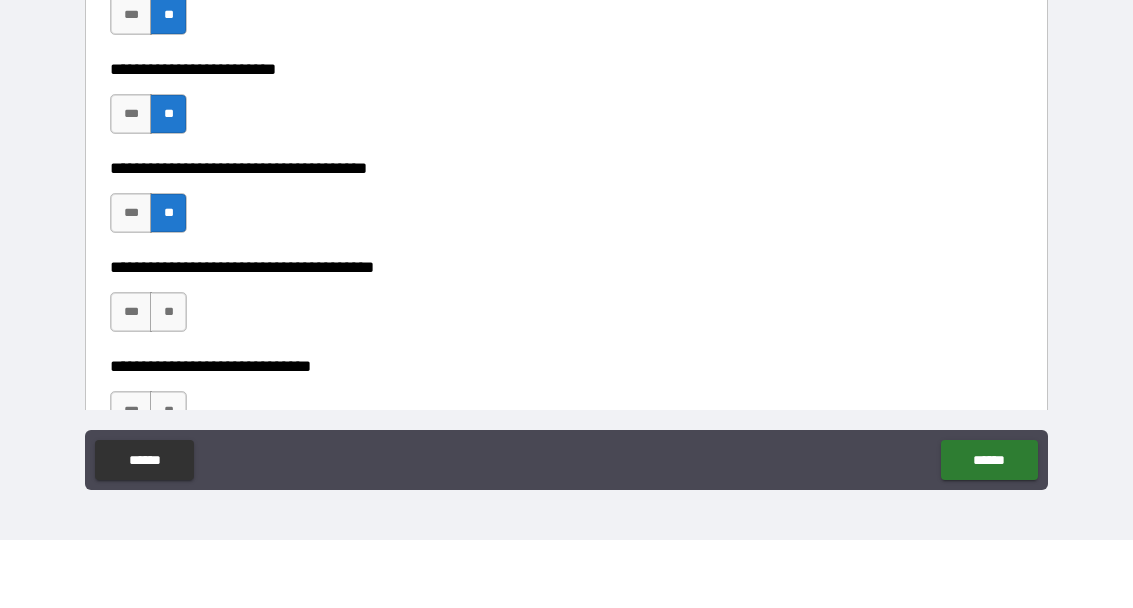 click on "**" at bounding box center [168, 380] 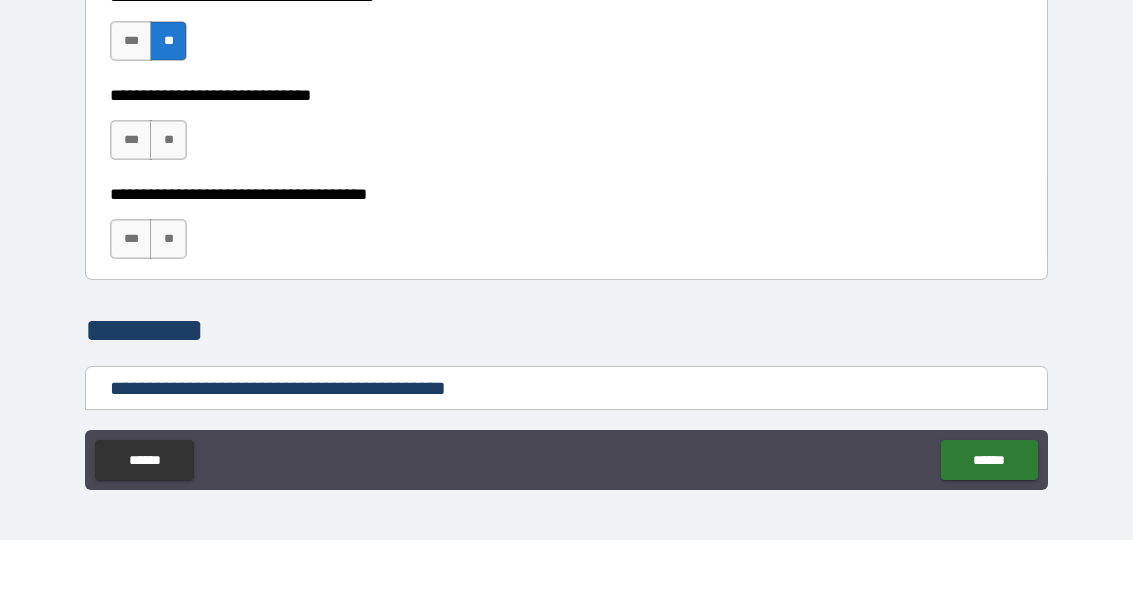 scroll, scrollTop: 6204, scrollLeft: 0, axis: vertical 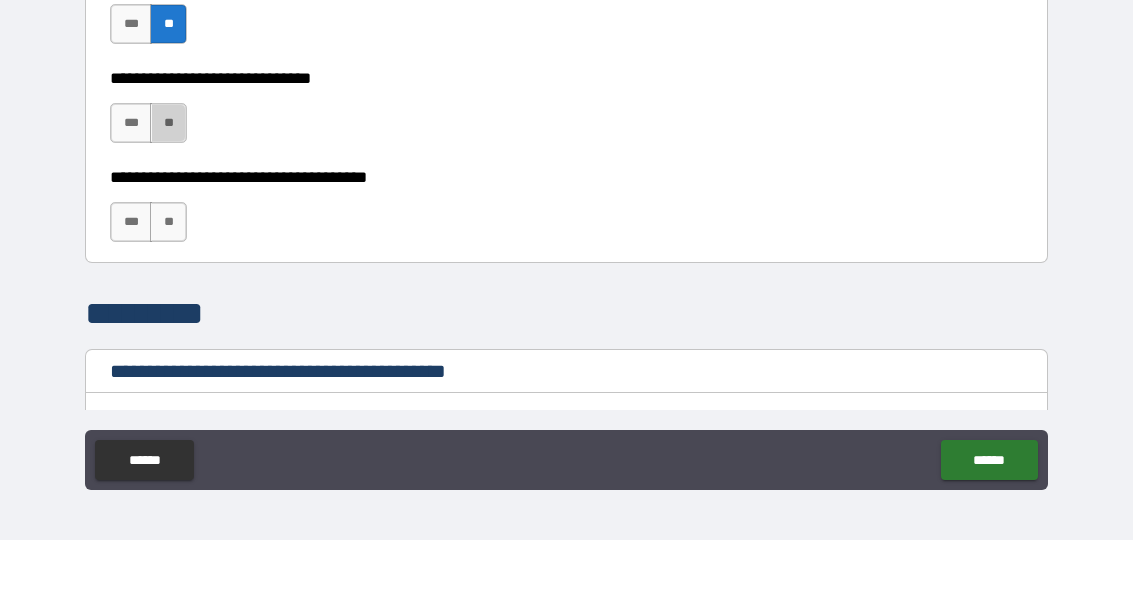 click on "**" at bounding box center [168, 191] 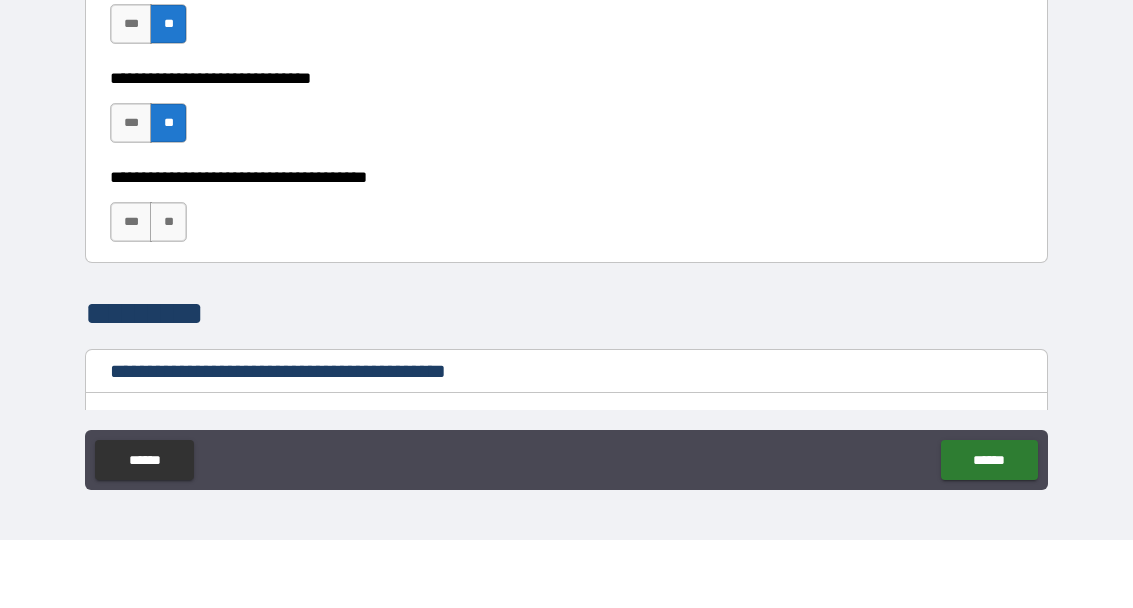 click on "**********" at bounding box center (566, 280) 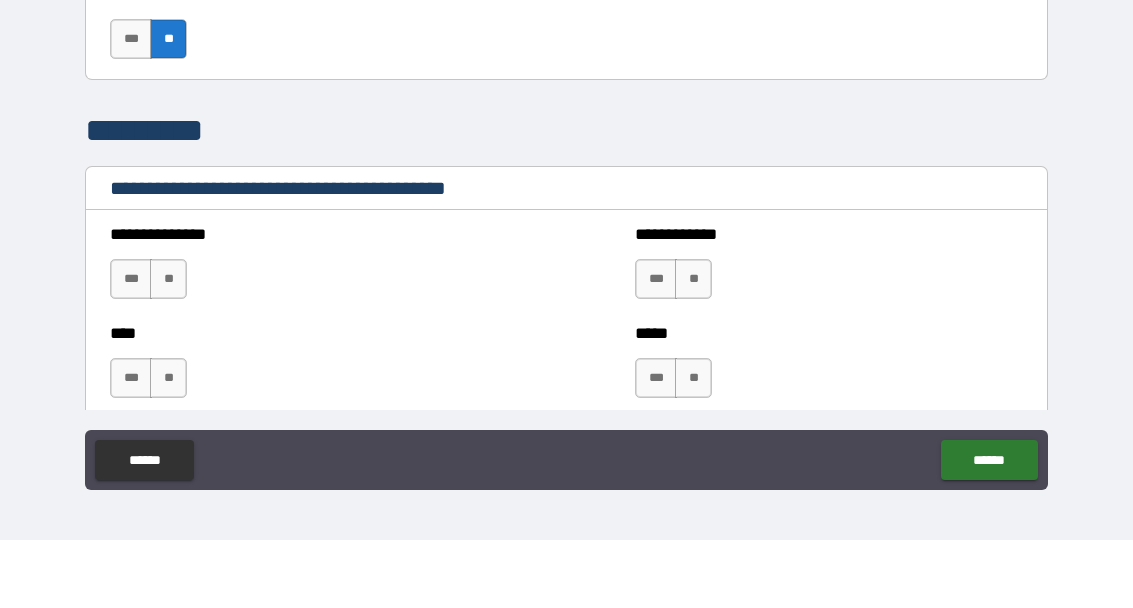 scroll, scrollTop: 6398, scrollLeft: 0, axis: vertical 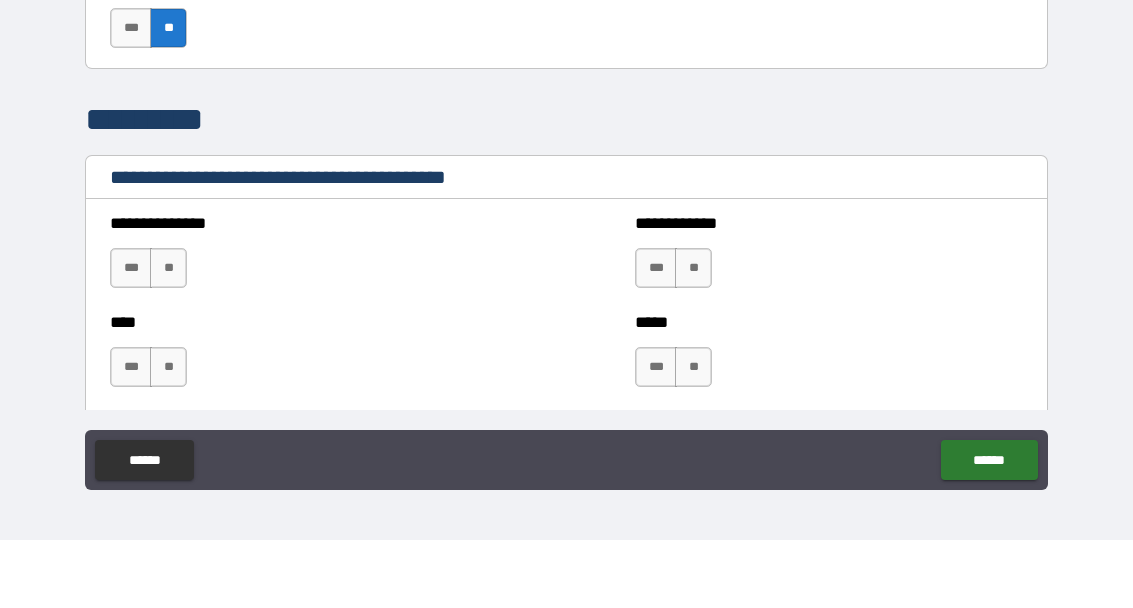 click on "***" at bounding box center (656, 336) 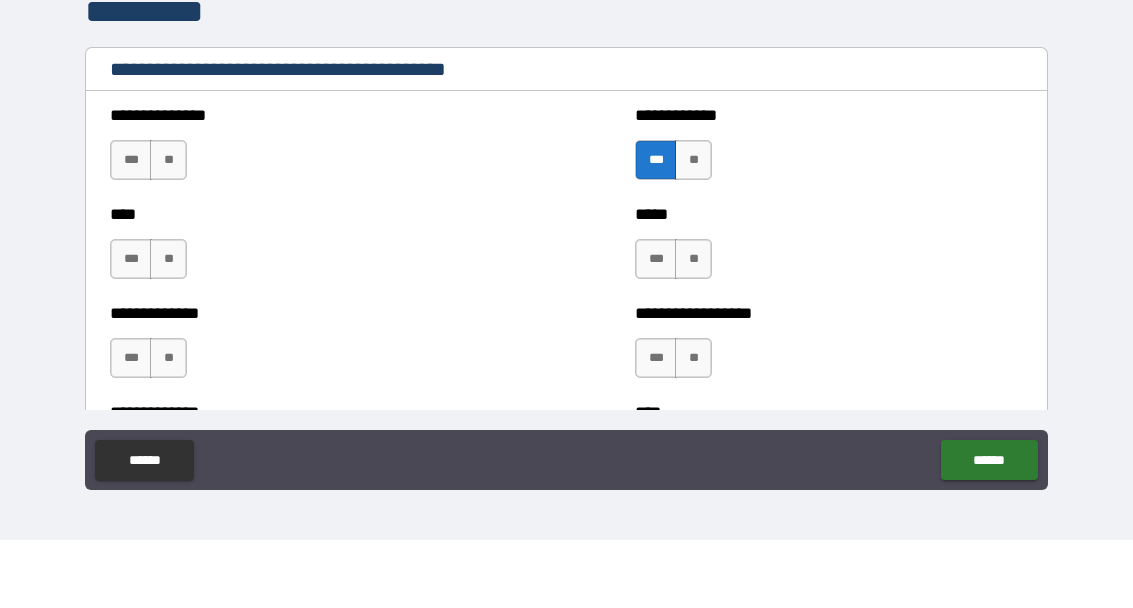 scroll, scrollTop: 6505, scrollLeft: 0, axis: vertical 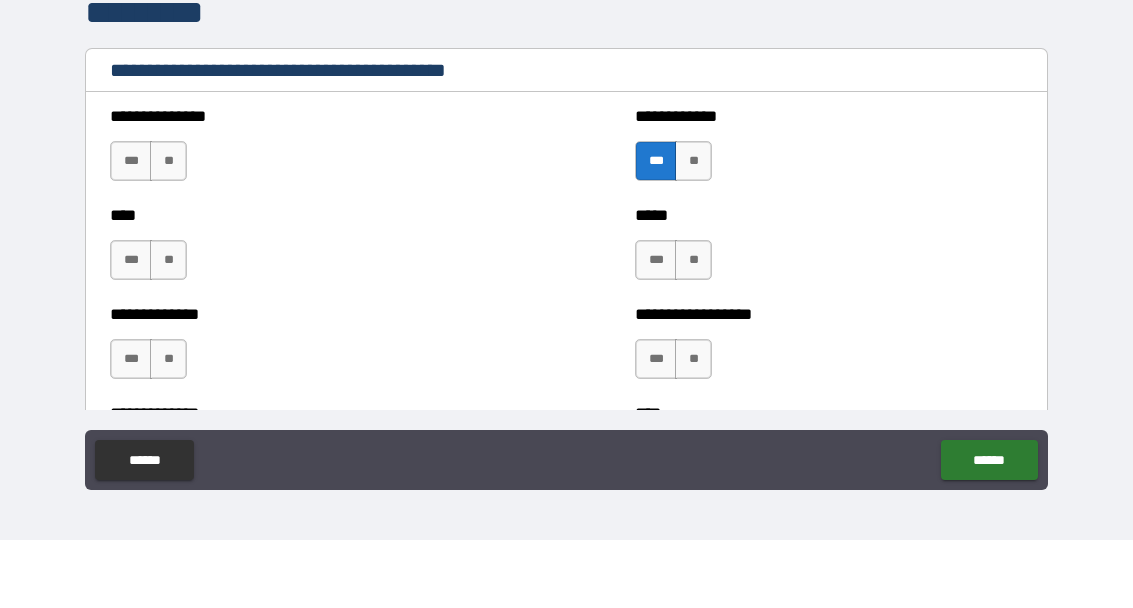 click on "***" at bounding box center (131, 229) 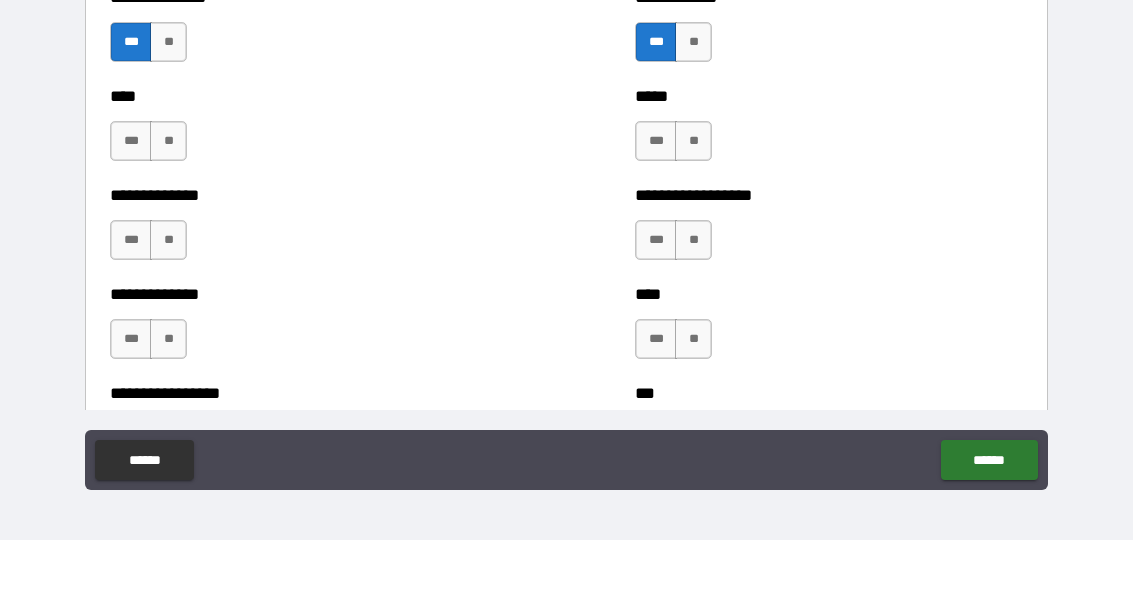 scroll, scrollTop: 6626, scrollLeft: 0, axis: vertical 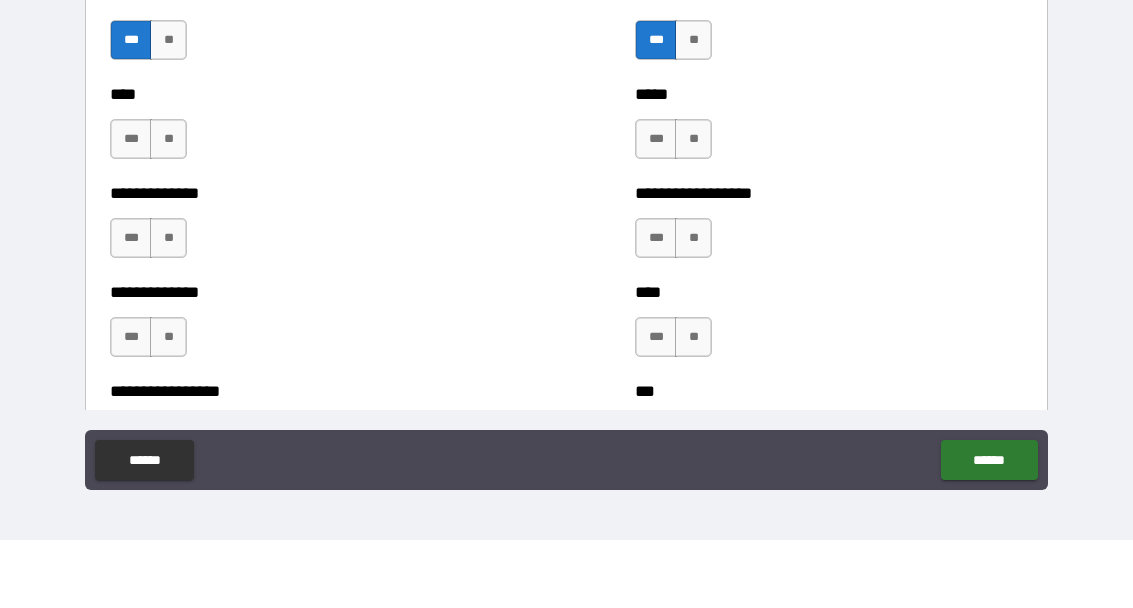 click on "***" at bounding box center [656, 405] 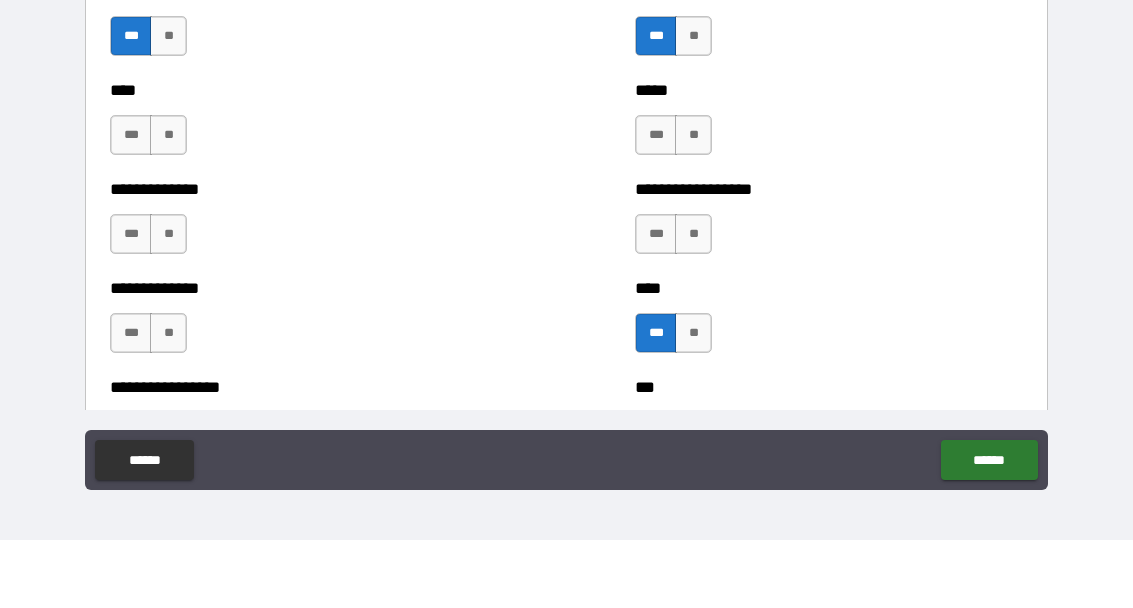 scroll, scrollTop: 6641, scrollLeft: 0, axis: vertical 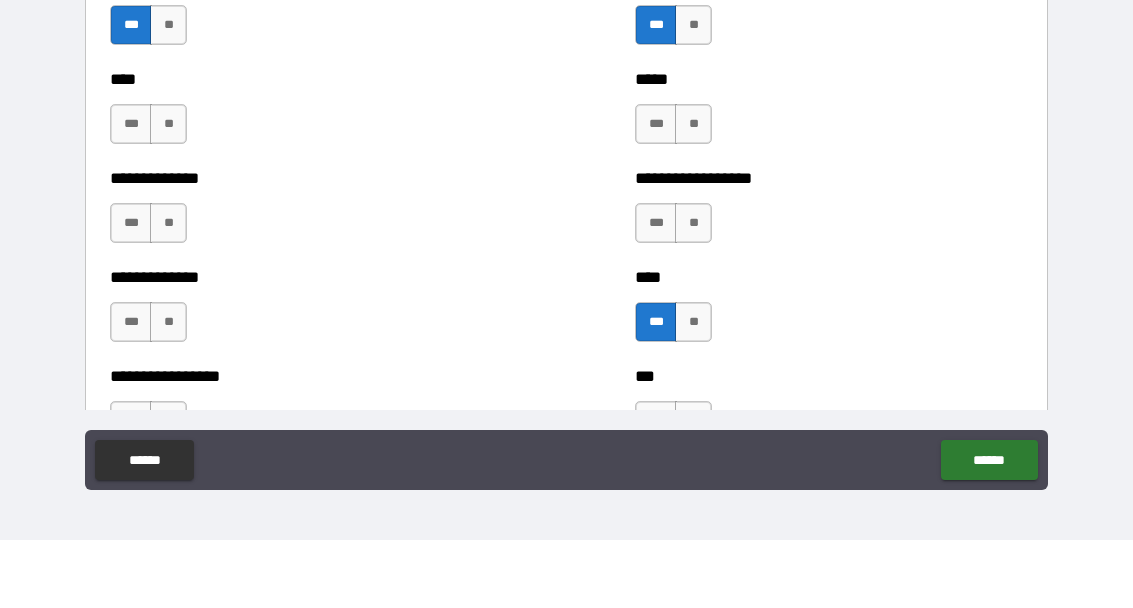 click on "**" at bounding box center (168, 192) 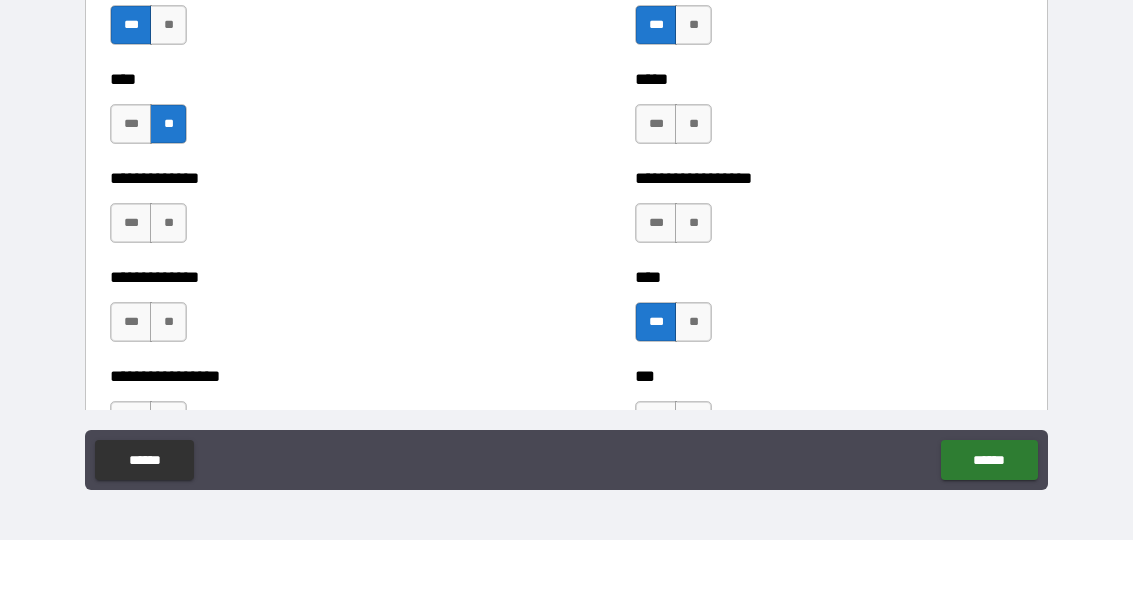 click on "**" at bounding box center [168, 291] 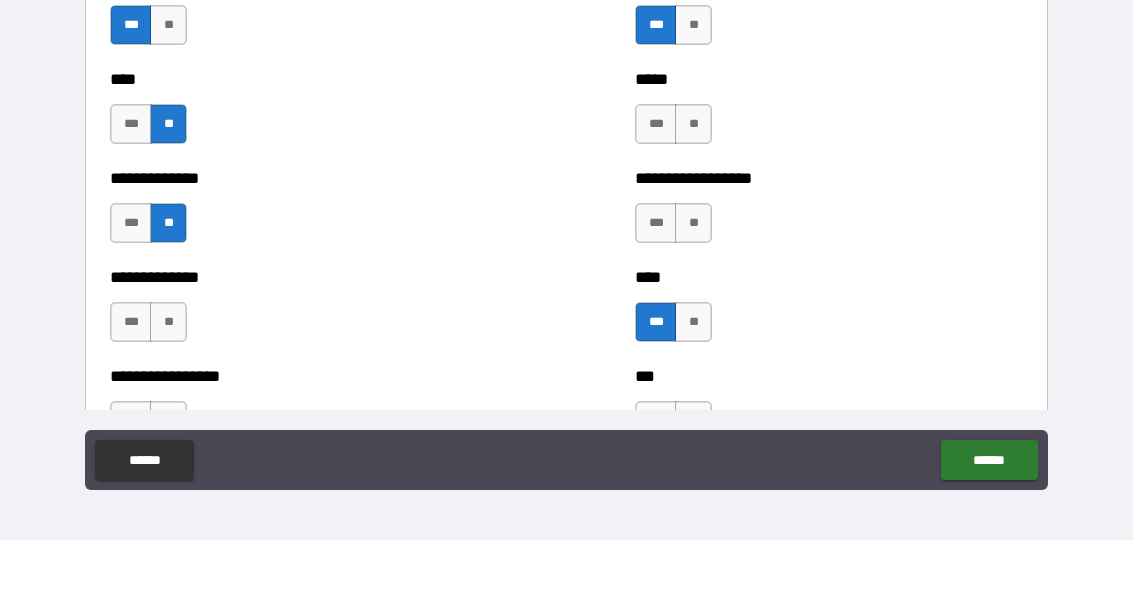 click on "**" at bounding box center (168, 390) 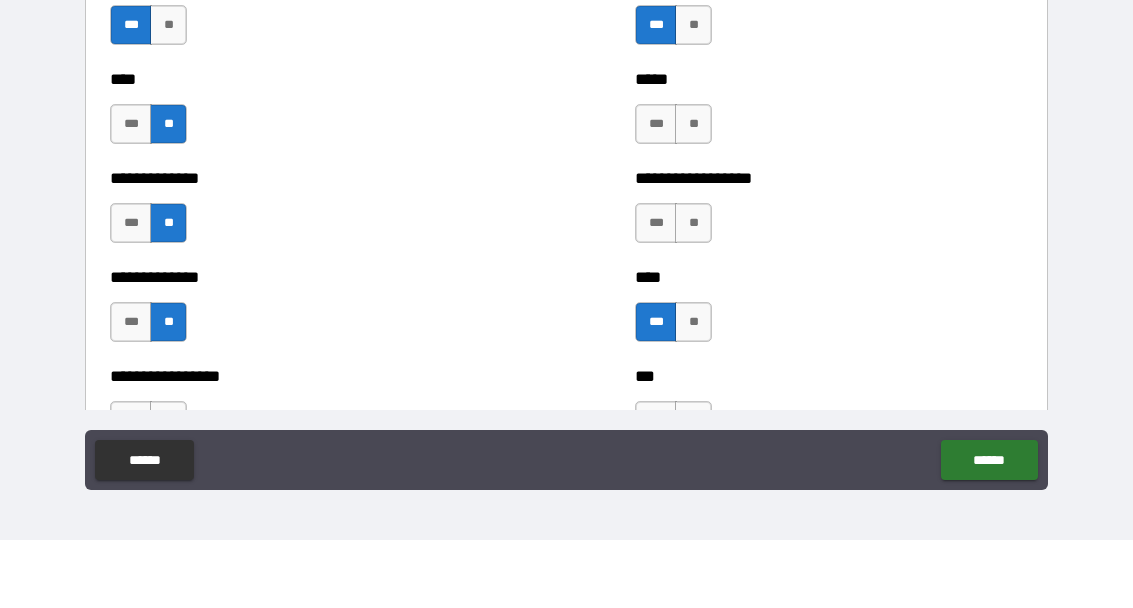 click on "**** *** **" at bounding box center [829, 380] 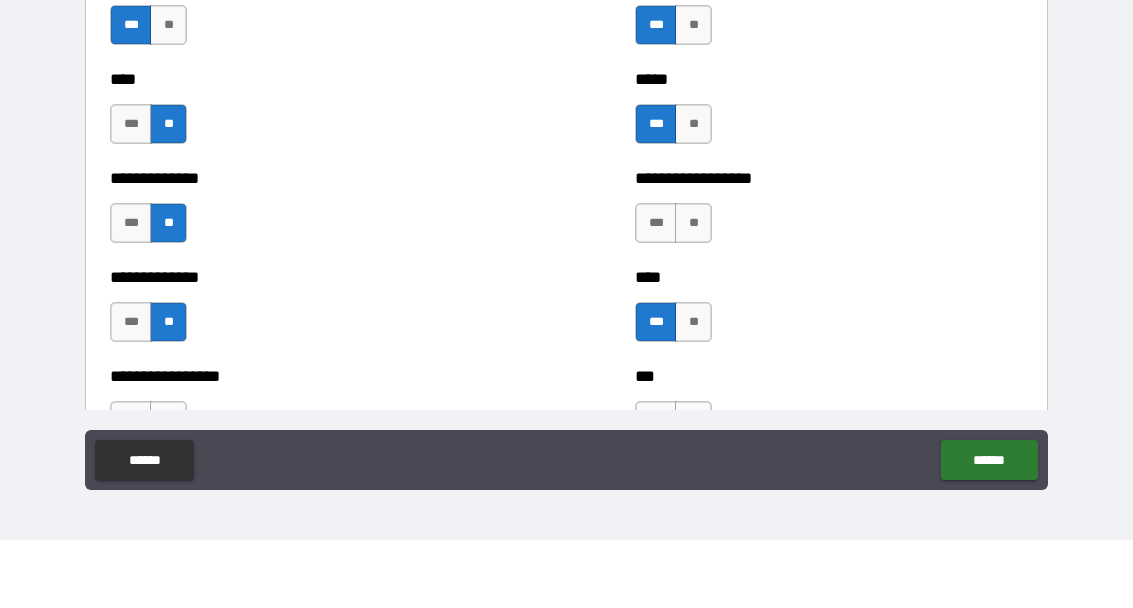 click on "**" at bounding box center (693, 291) 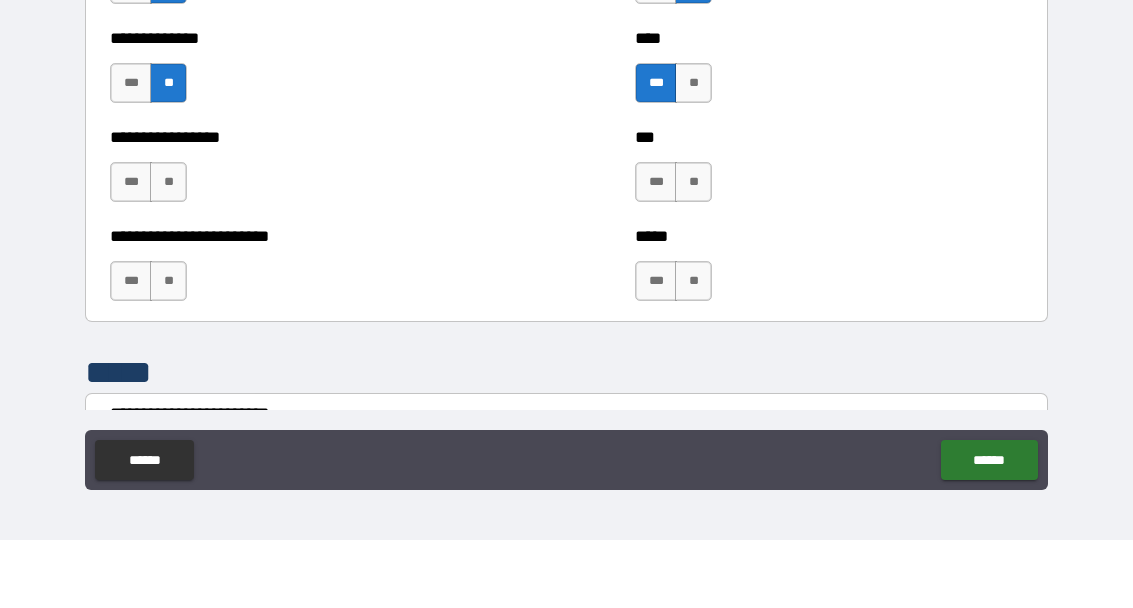 scroll, scrollTop: 6894, scrollLeft: 0, axis: vertical 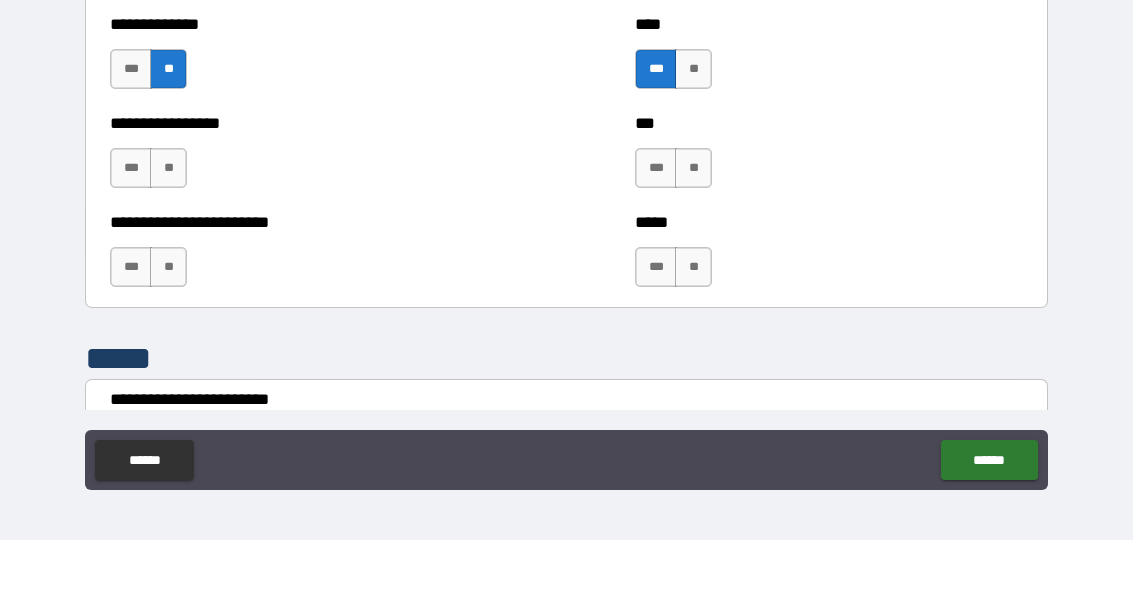 click on "**" at bounding box center [693, 236] 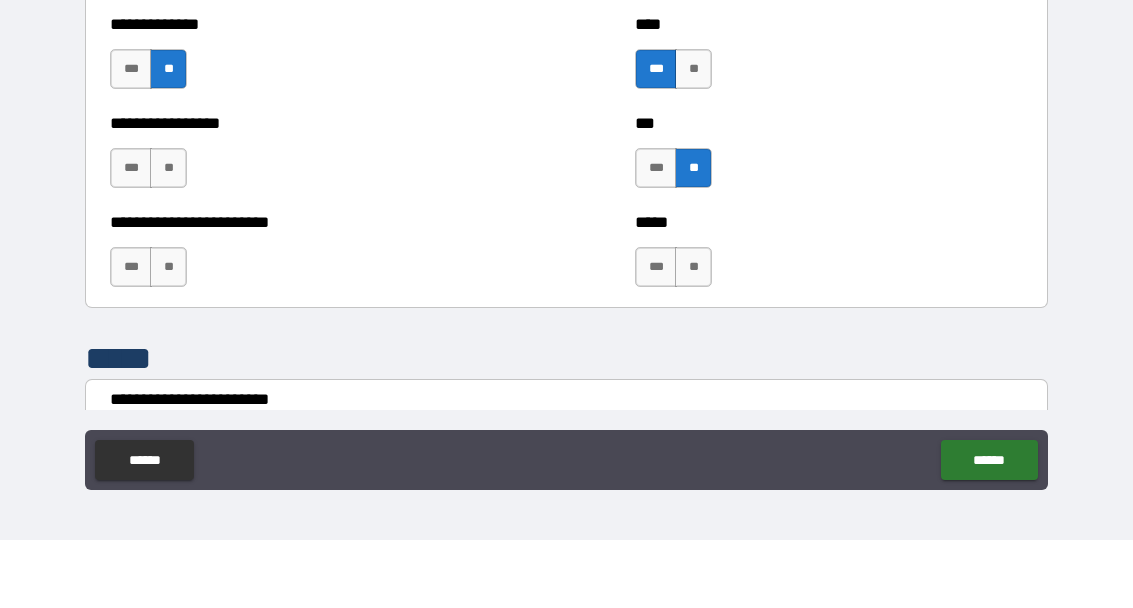 click on "**" at bounding box center [693, 335] 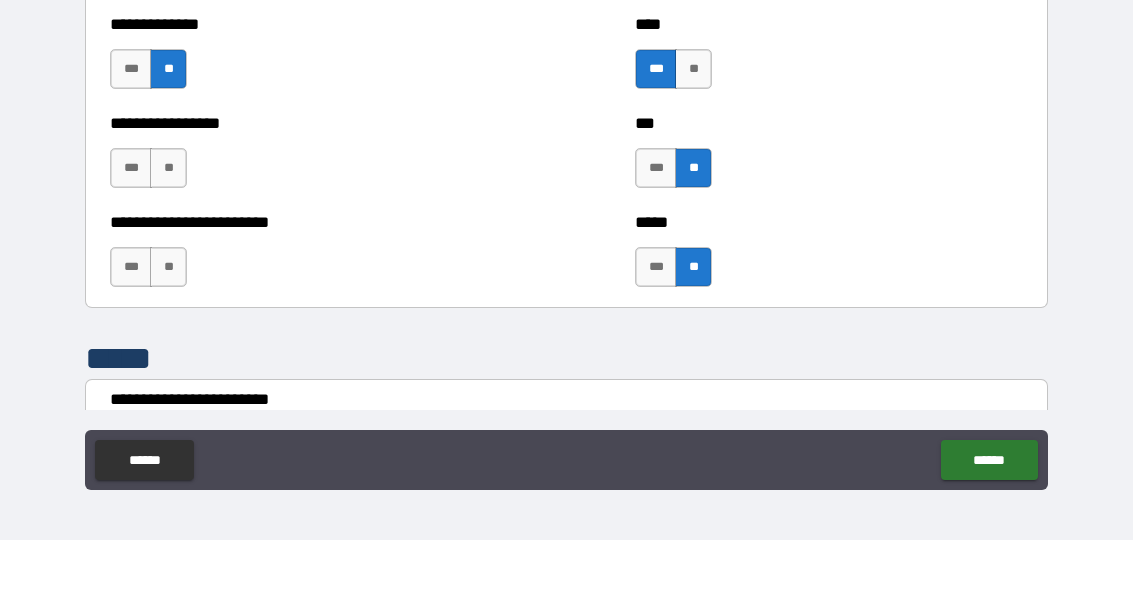 click on "***" at bounding box center (131, 236) 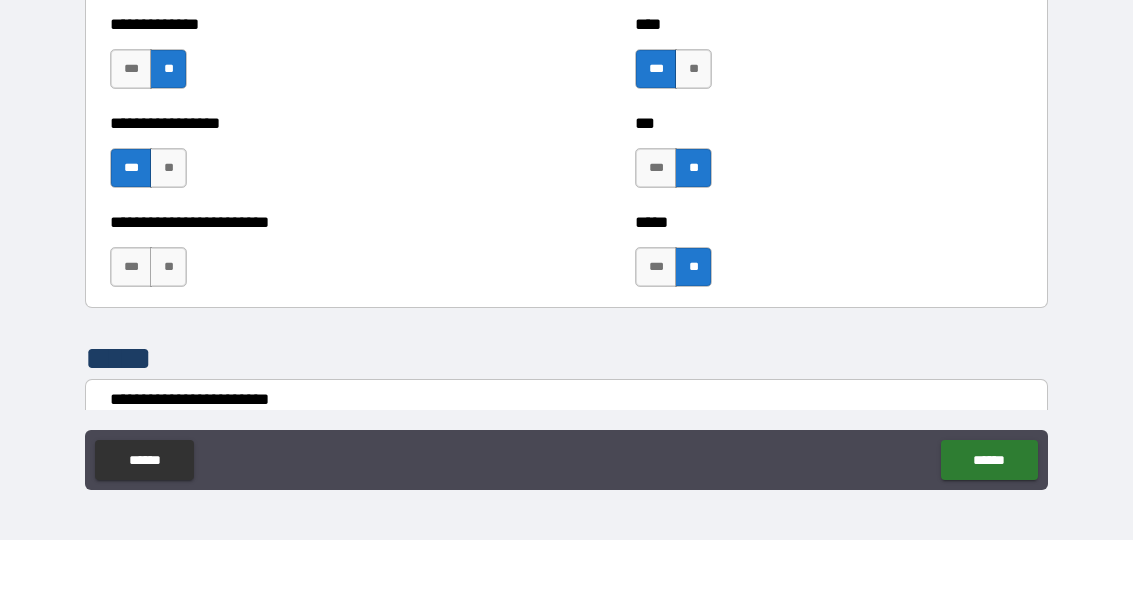 click on "**" at bounding box center [168, 335] 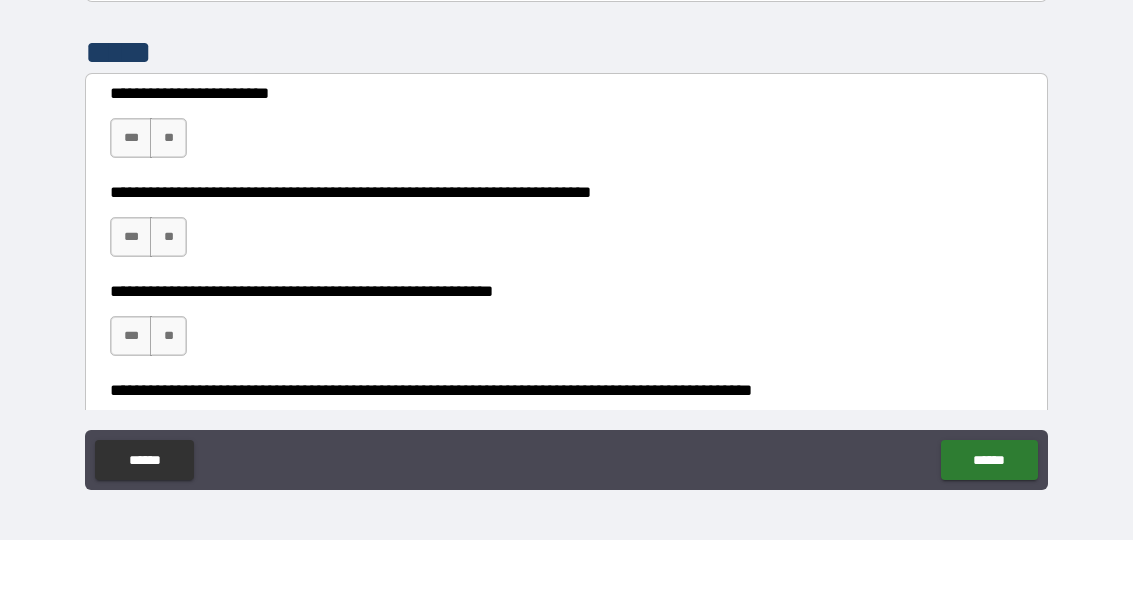 scroll, scrollTop: 7204, scrollLeft: 0, axis: vertical 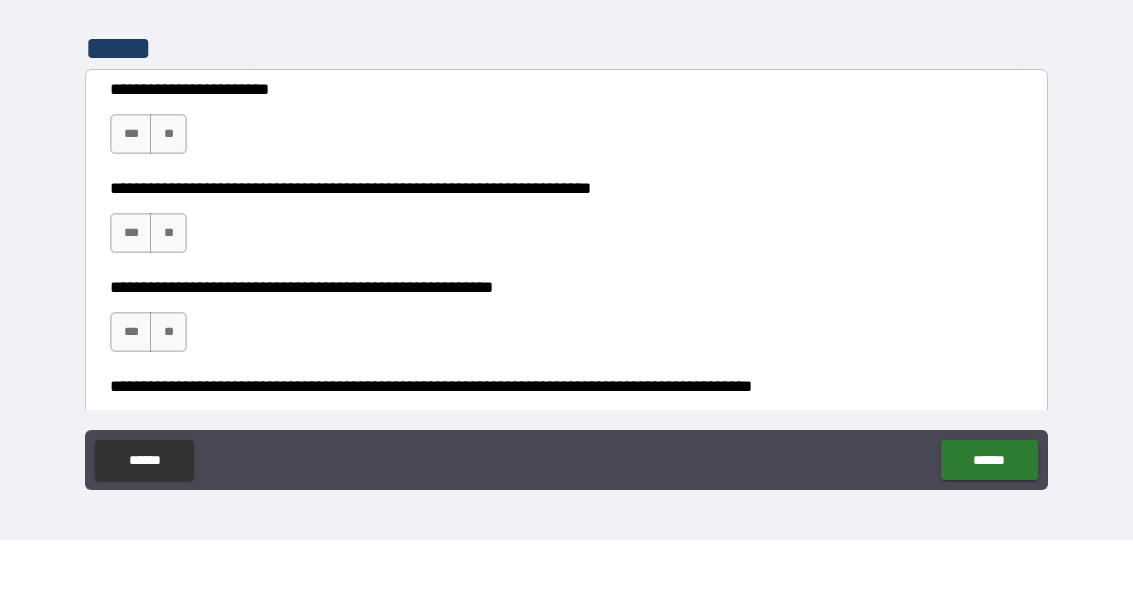 click on "***" at bounding box center [131, 202] 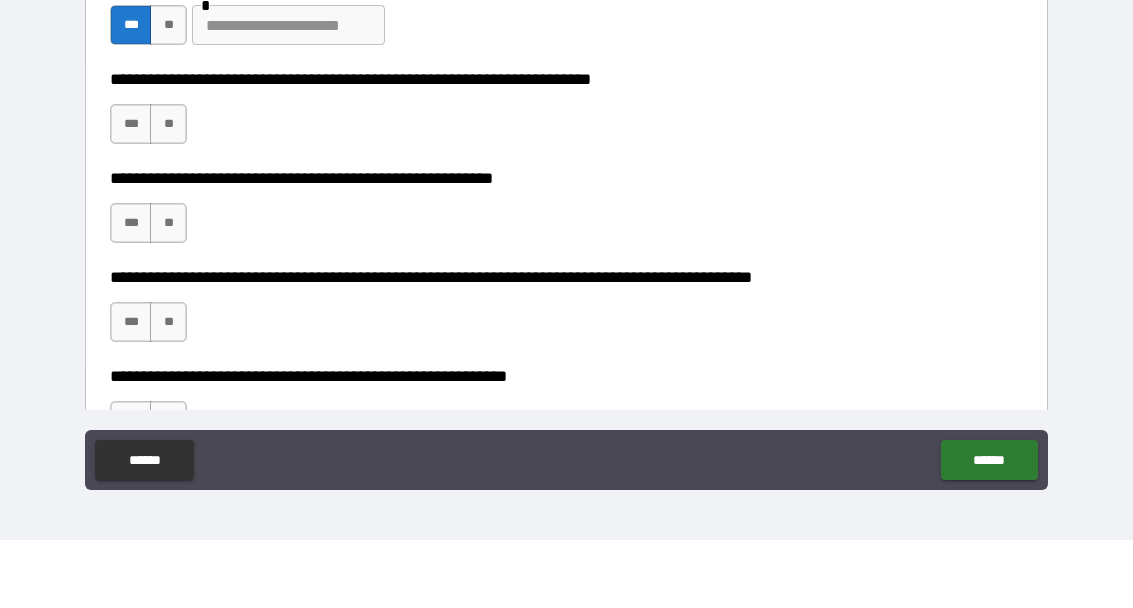 scroll, scrollTop: 7315, scrollLeft: 0, axis: vertical 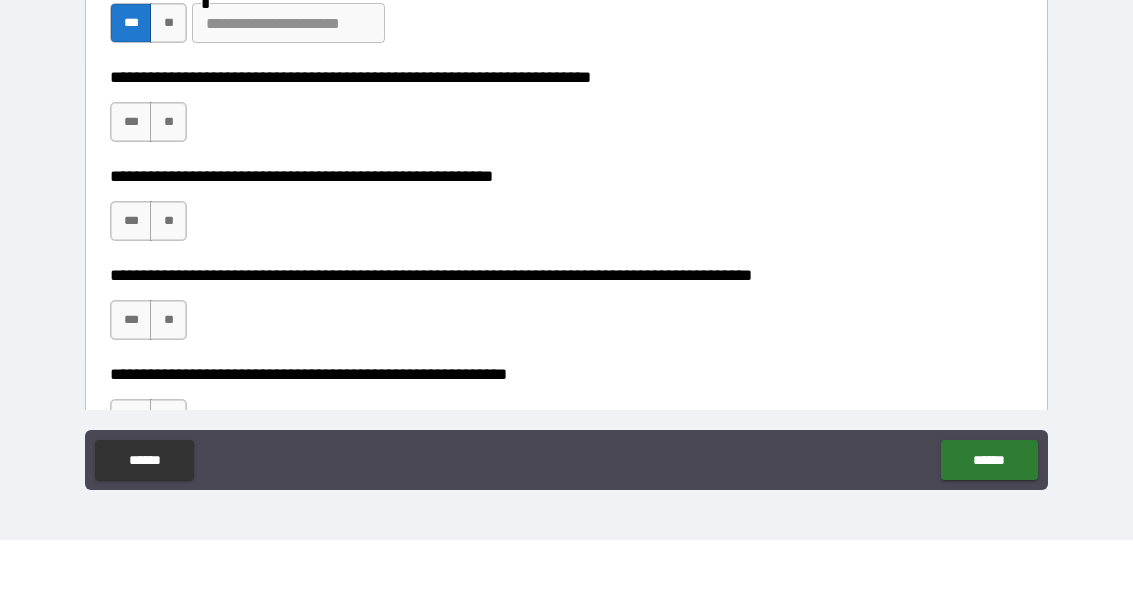 click on "**" at bounding box center (168, 190) 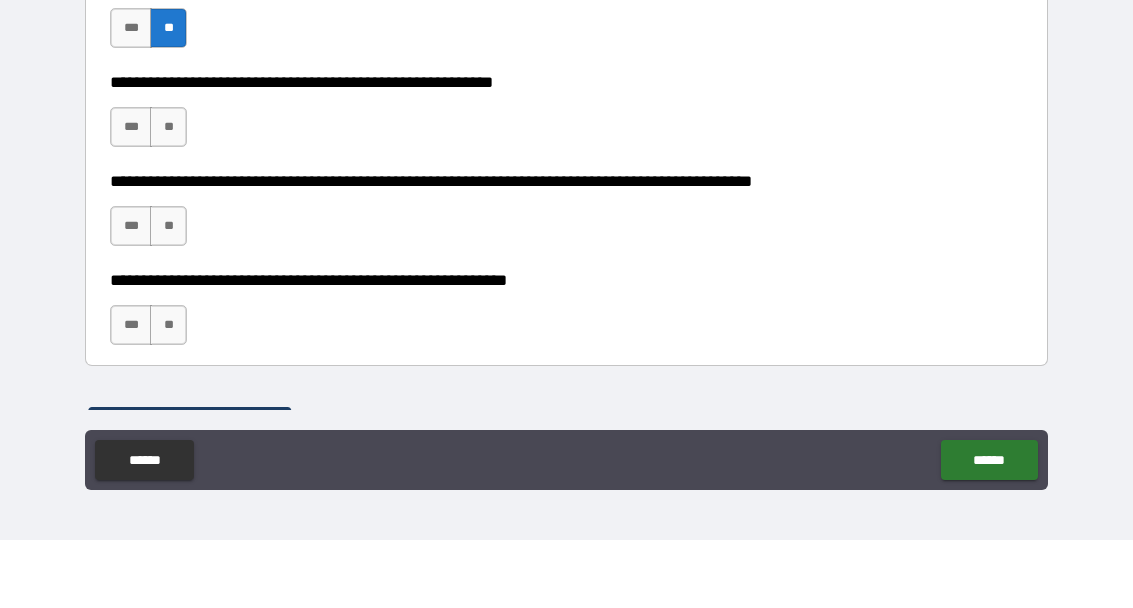 scroll, scrollTop: 7408, scrollLeft: 0, axis: vertical 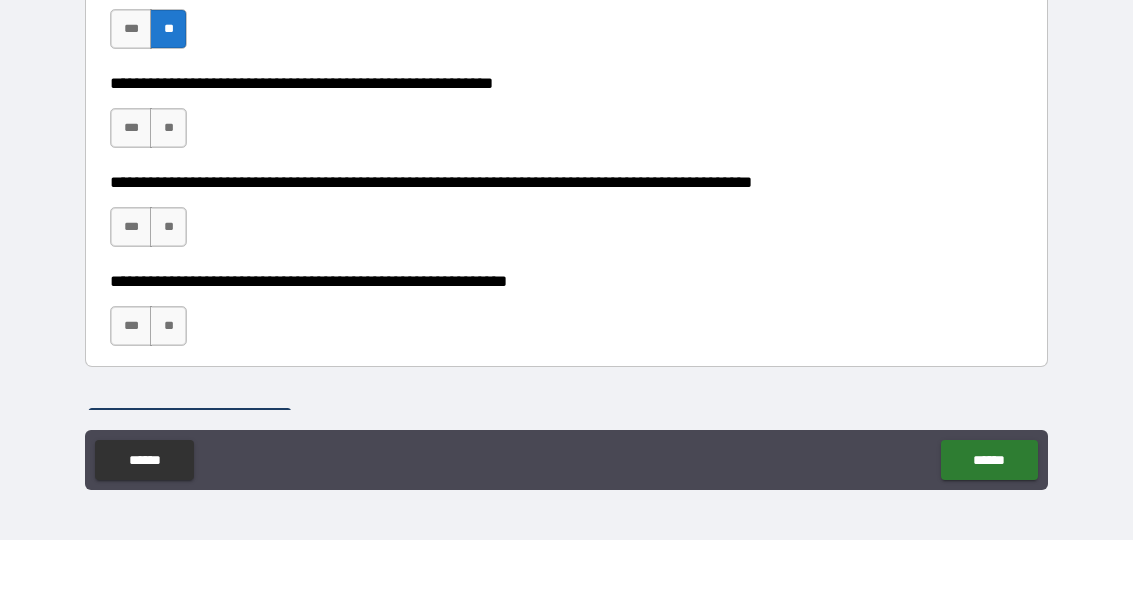 click on "**" at bounding box center [168, 196] 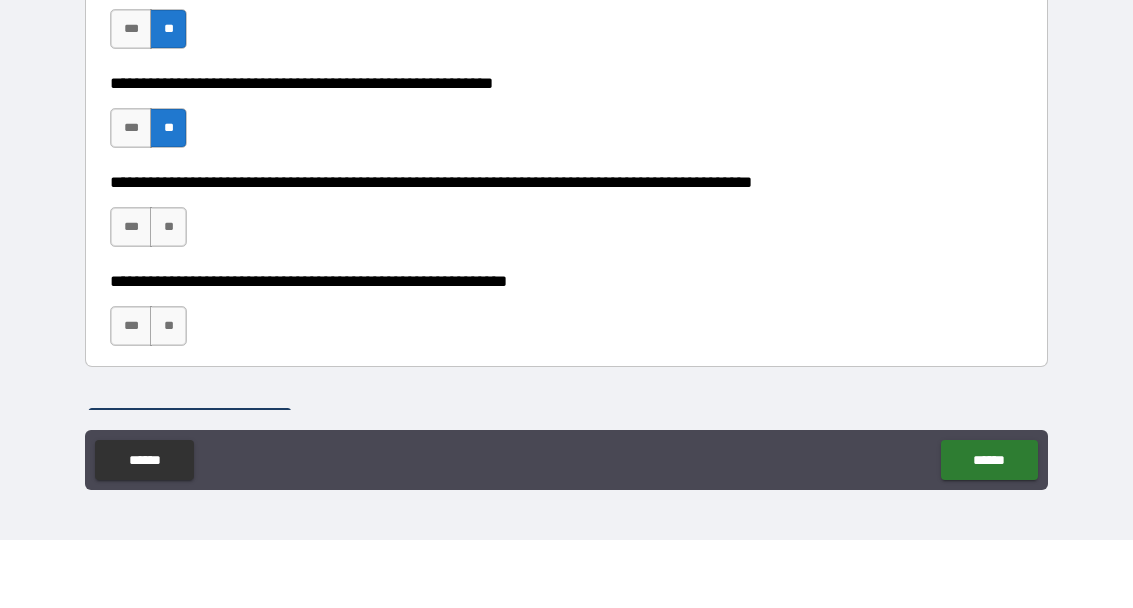 click on "**********" at bounding box center [566, 285] 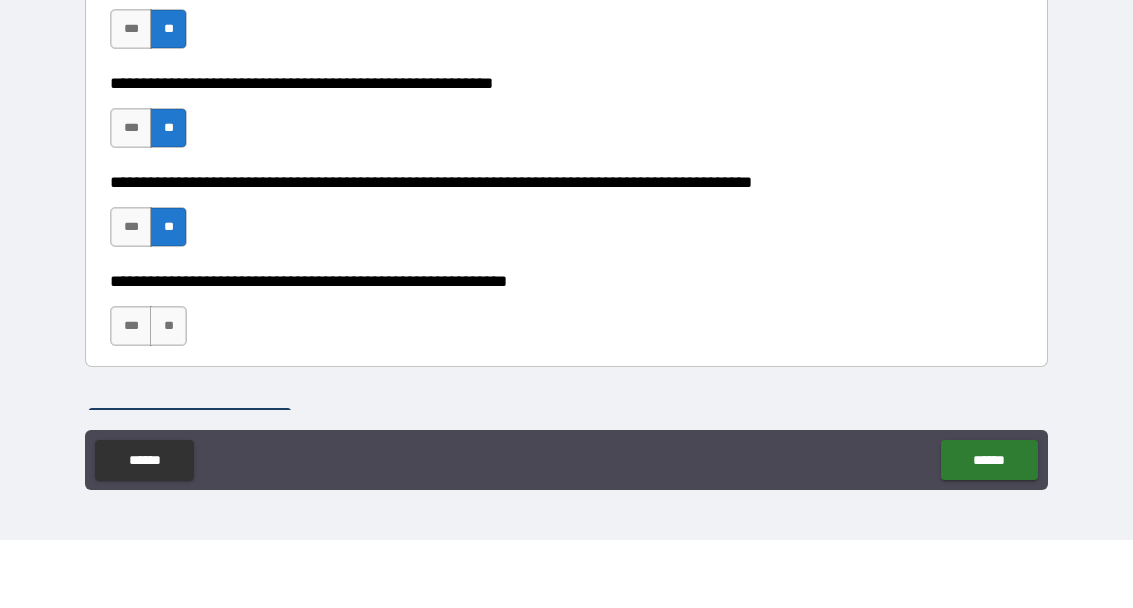 click on "**" at bounding box center (168, 394) 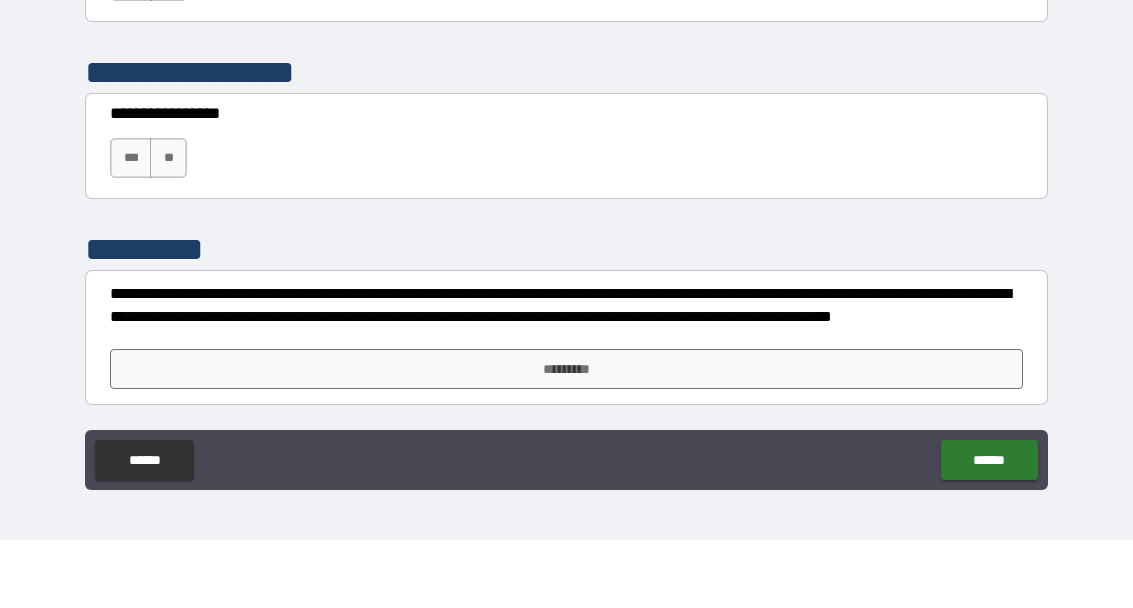 scroll, scrollTop: 7753, scrollLeft: 0, axis: vertical 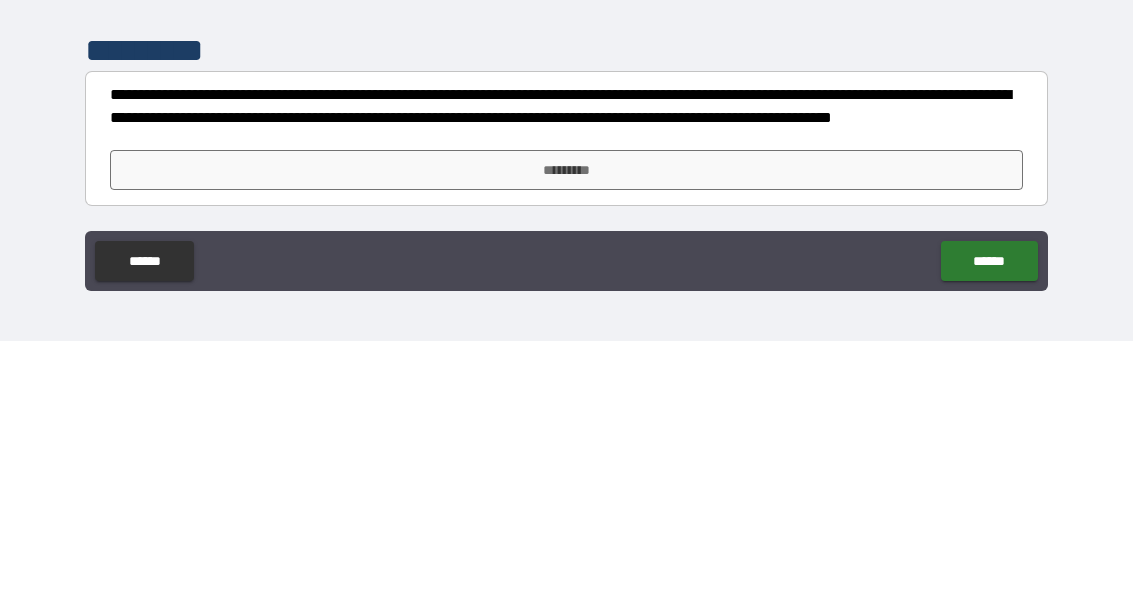 click on "*********" at bounding box center [566, 437] 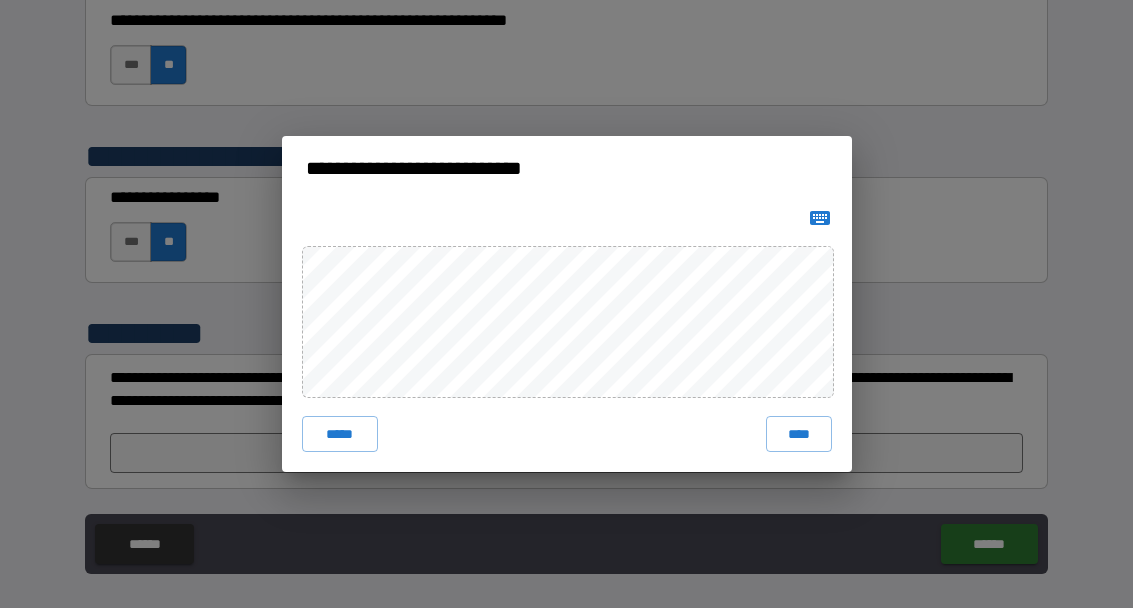 scroll, scrollTop: 59, scrollLeft: 0, axis: vertical 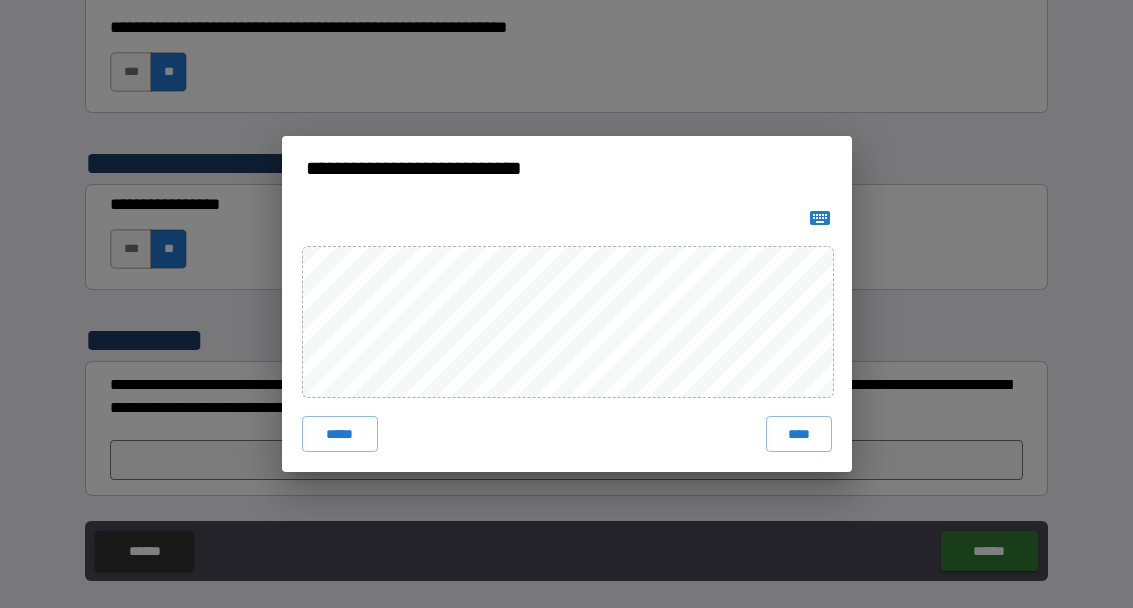 click on "****" at bounding box center [799, 434] 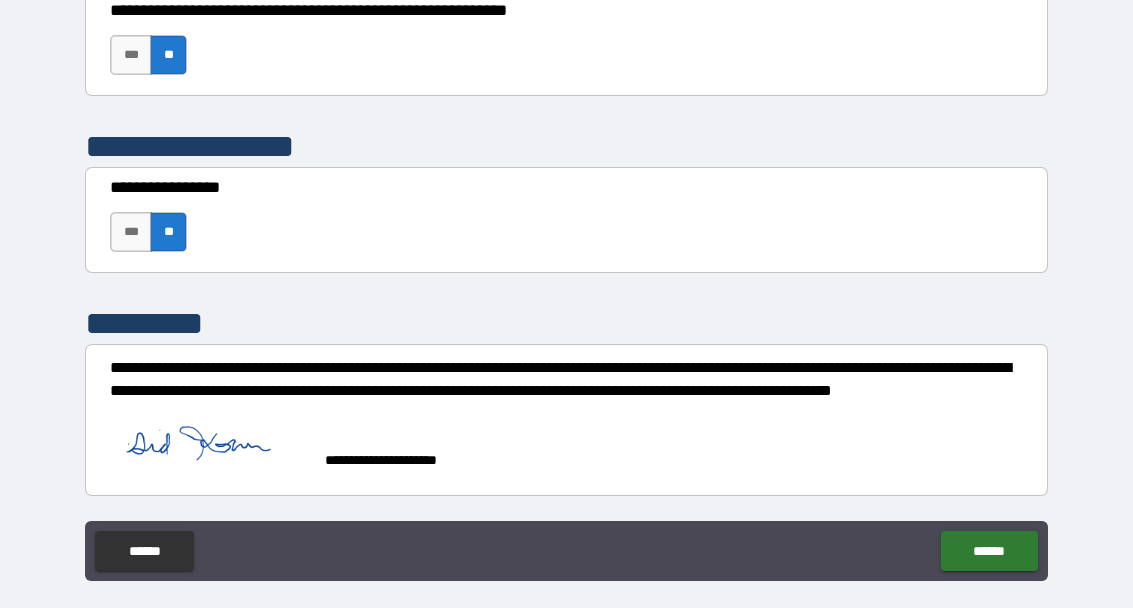 scroll, scrollTop: 7770, scrollLeft: 0, axis: vertical 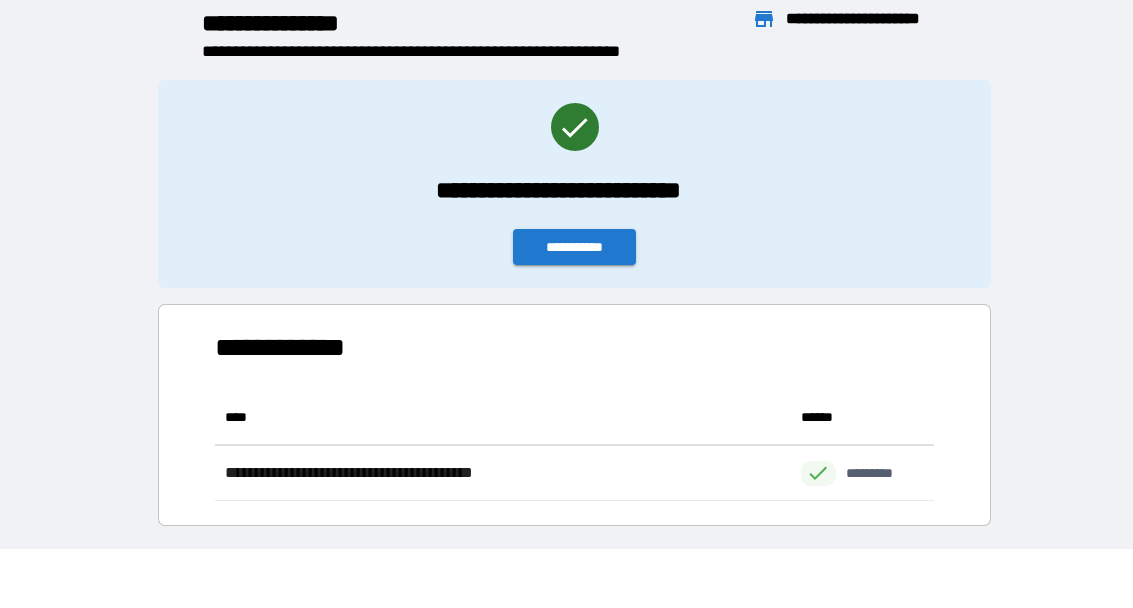 click on "**********" at bounding box center (575, 247) 